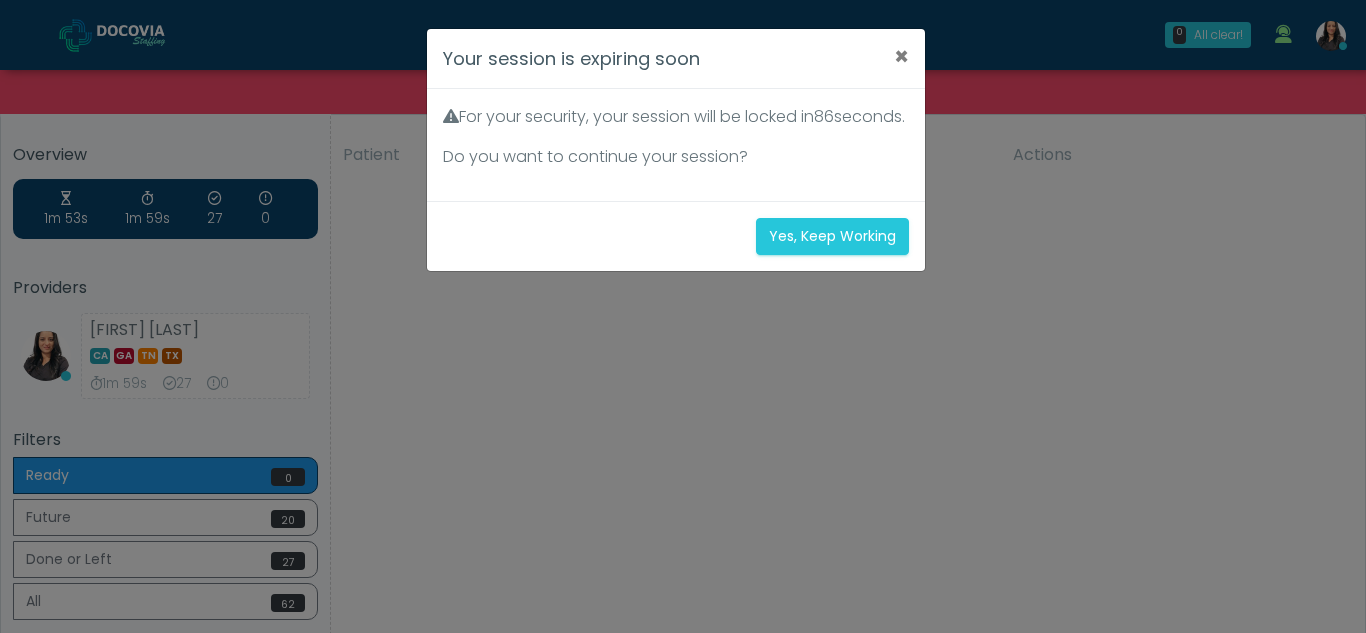 scroll, scrollTop: 0, scrollLeft: 0, axis: both 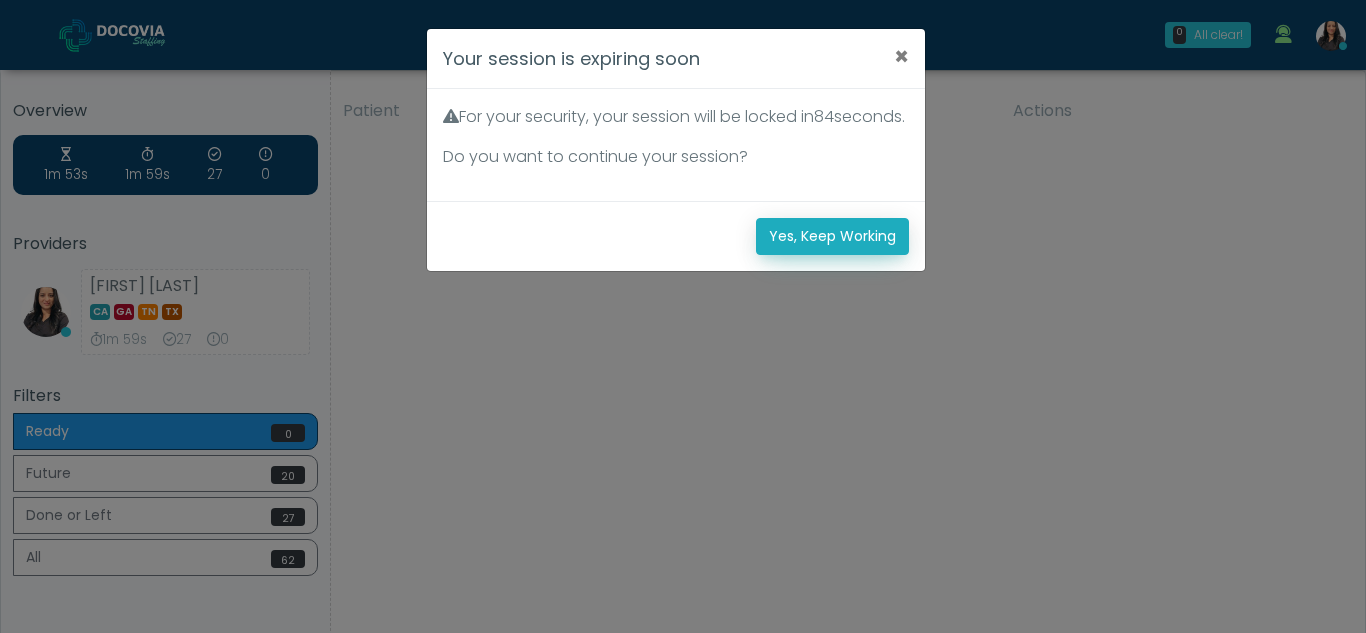 click on "Yes, Keep Working" at bounding box center (832, 236) 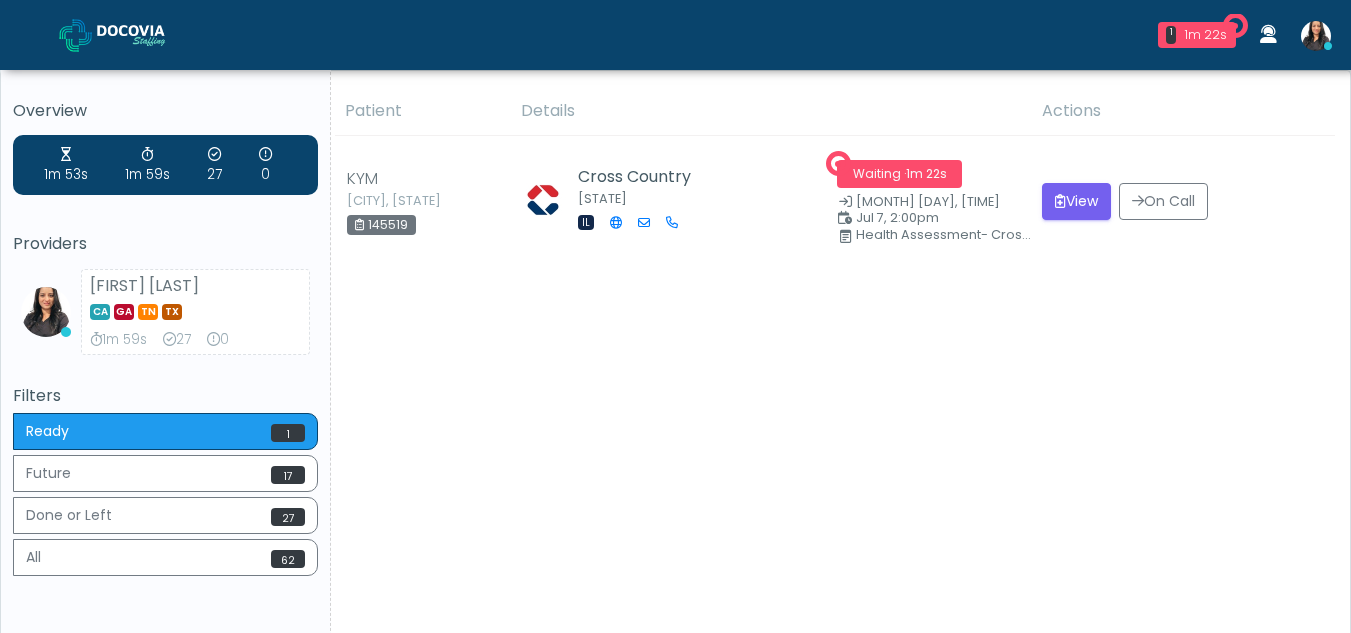 scroll, scrollTop: 0, scrollLeft: 0, axis: both 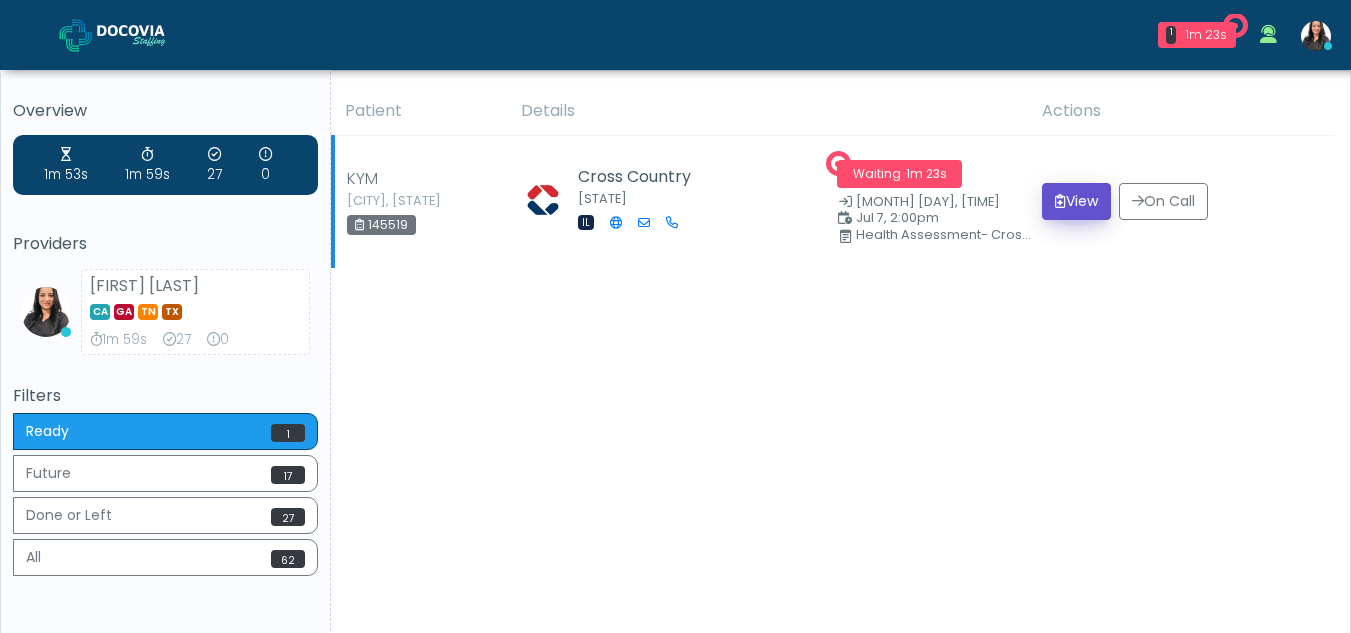 click on "View" at bounding box center [1076, 201] 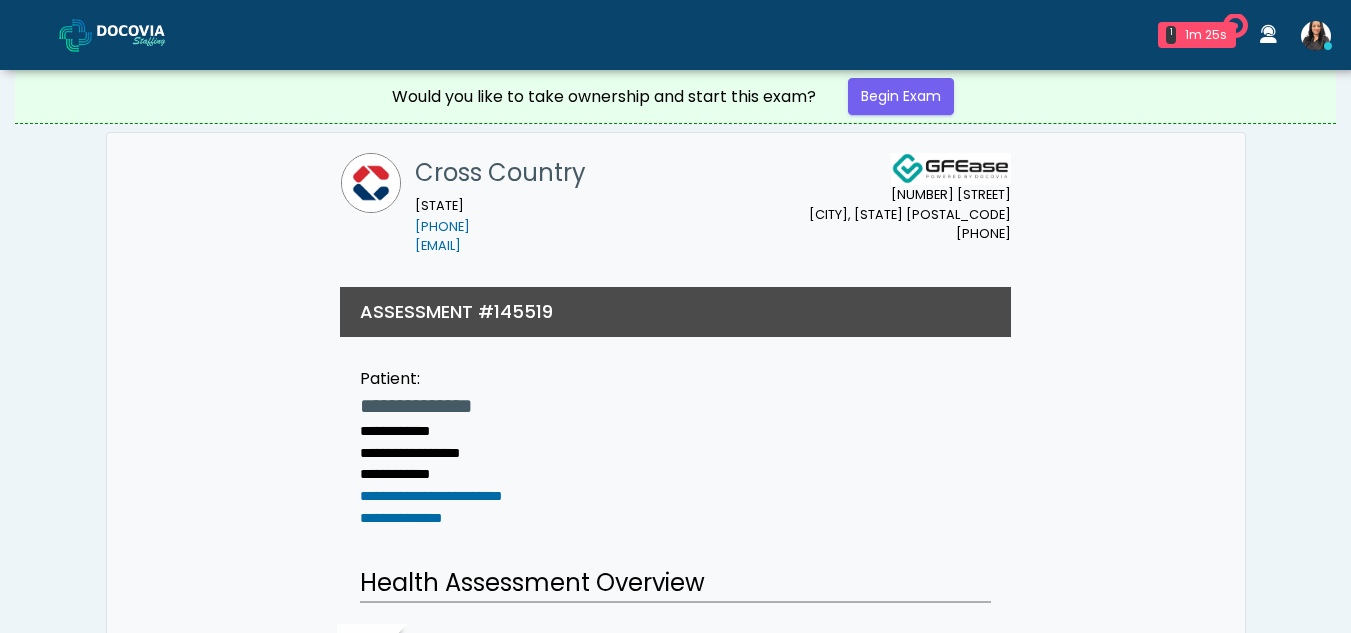 scroll, scrollTop: 0, scrollLeft: 0, axis: both 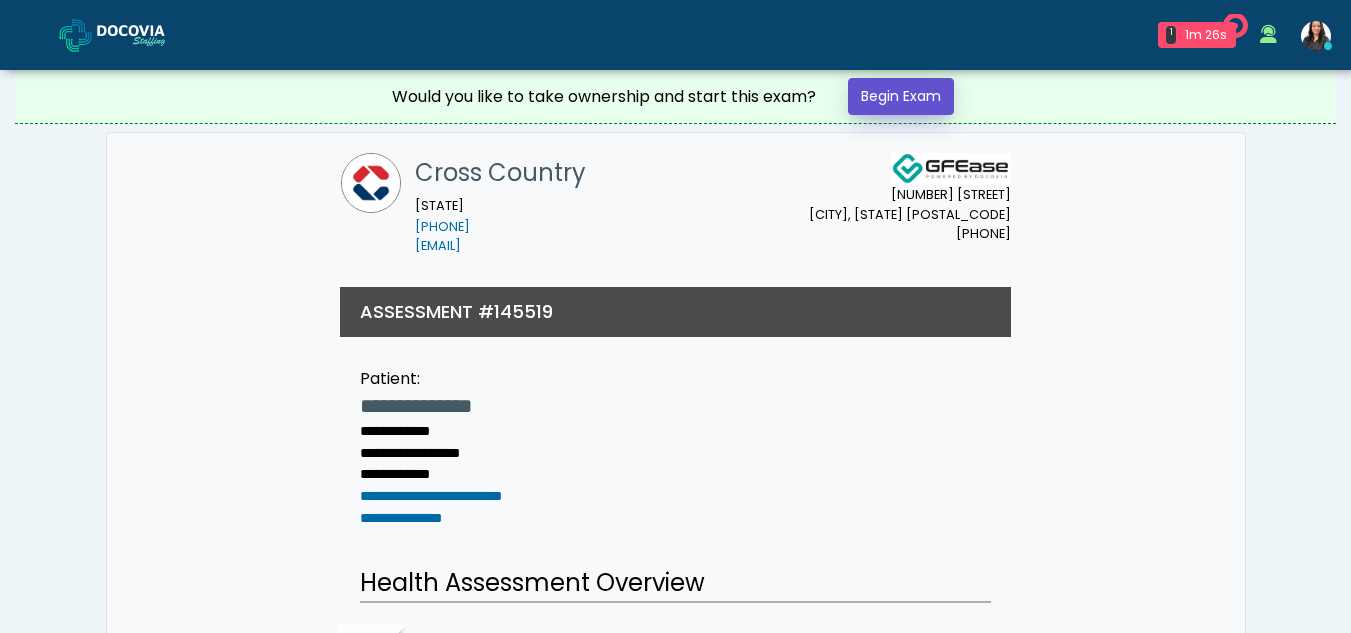 click on "Begin Exam" at bounding box center [901, 96] 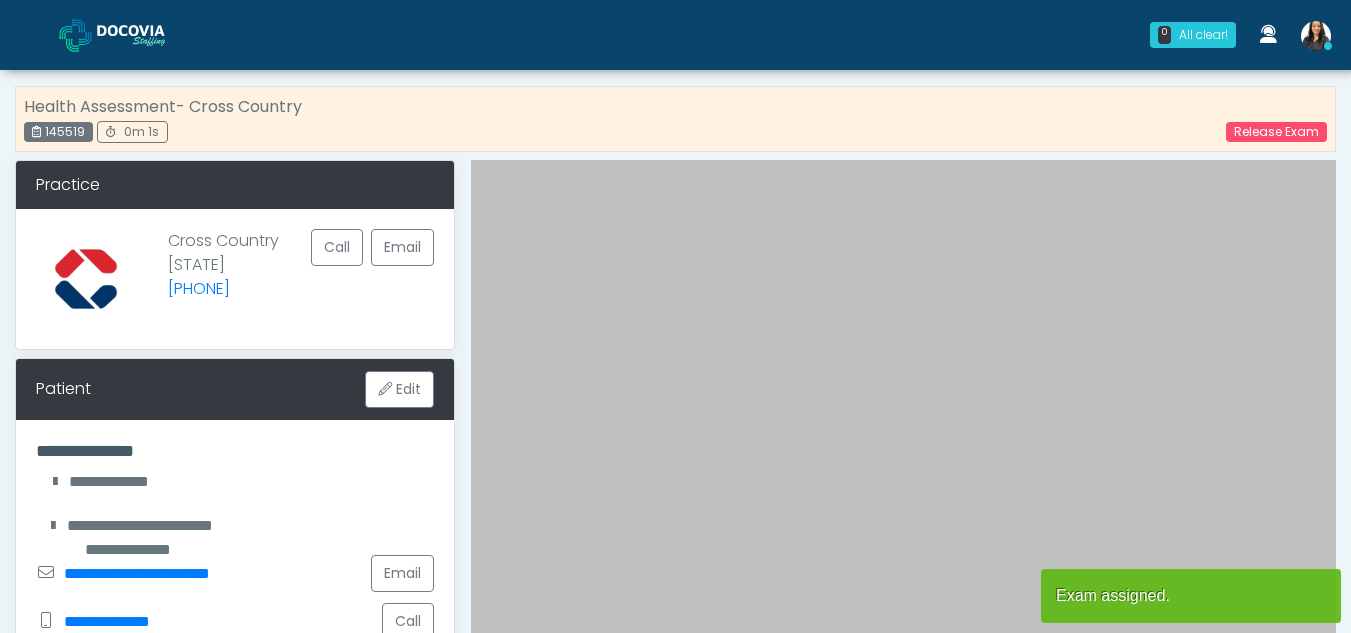 scroll, scrollTop: 0, scrollLeft: 0, axis: both 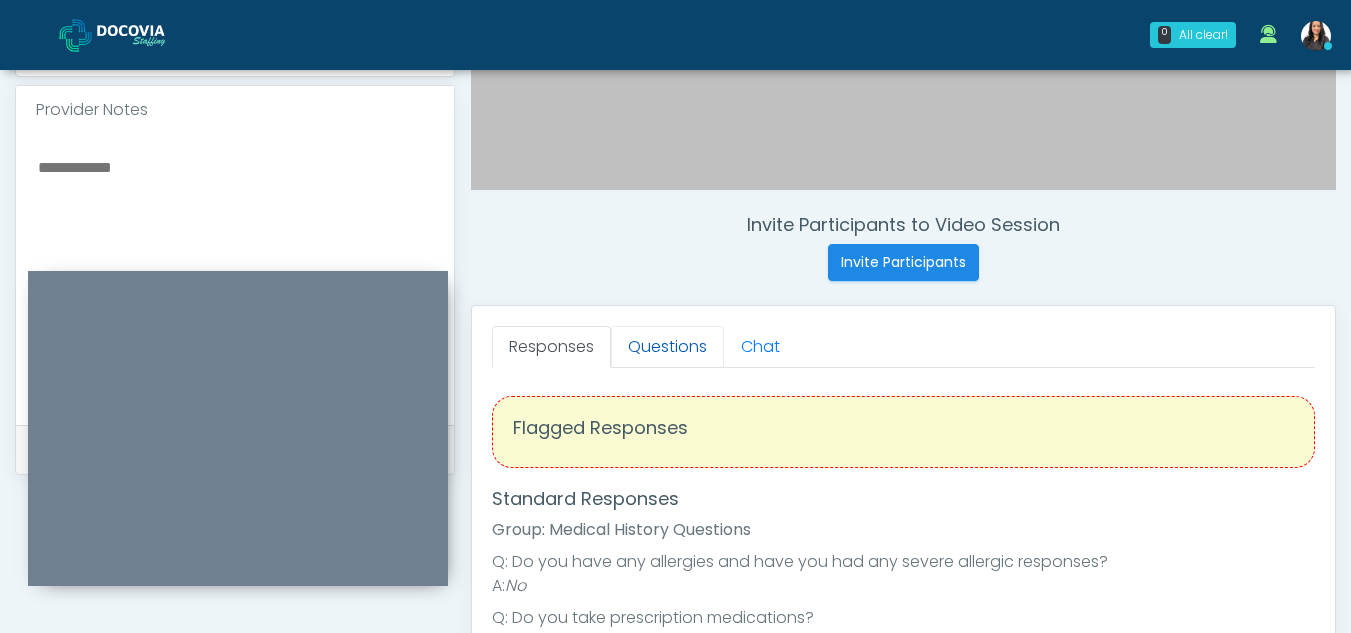 click on "Questions" at bounding box center (667, 347) 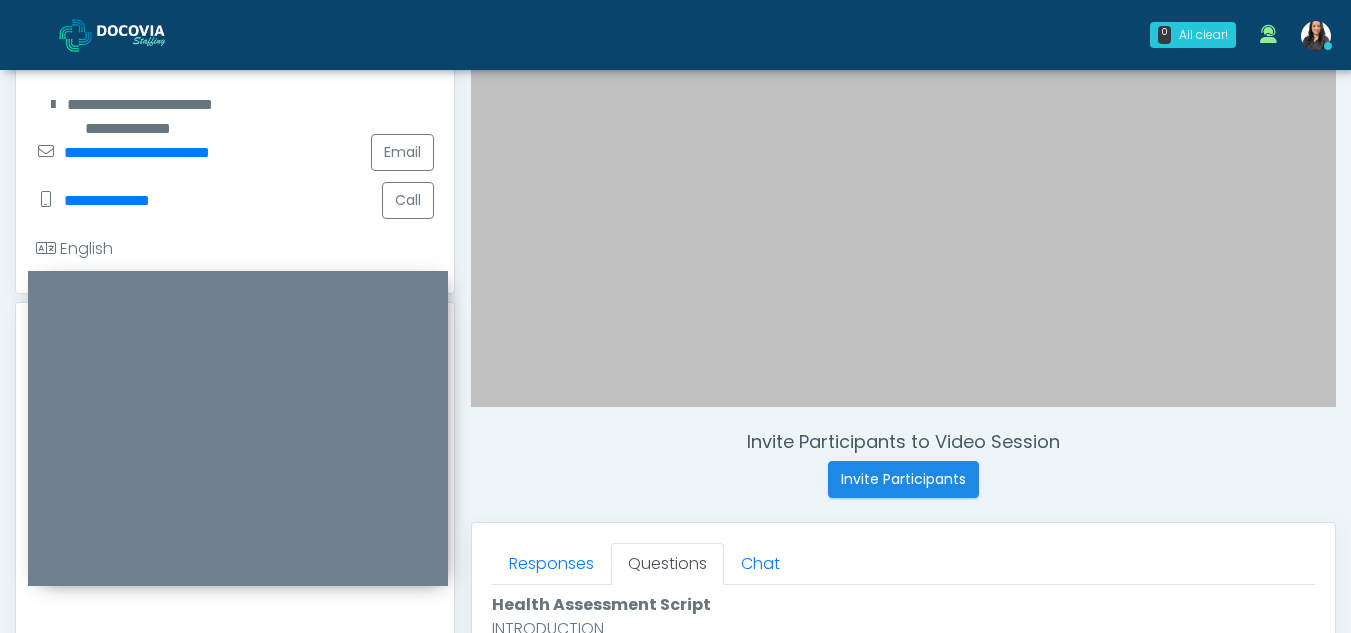 scroll, scrollTop: 415, scrollLeft: 0, axis: vertical 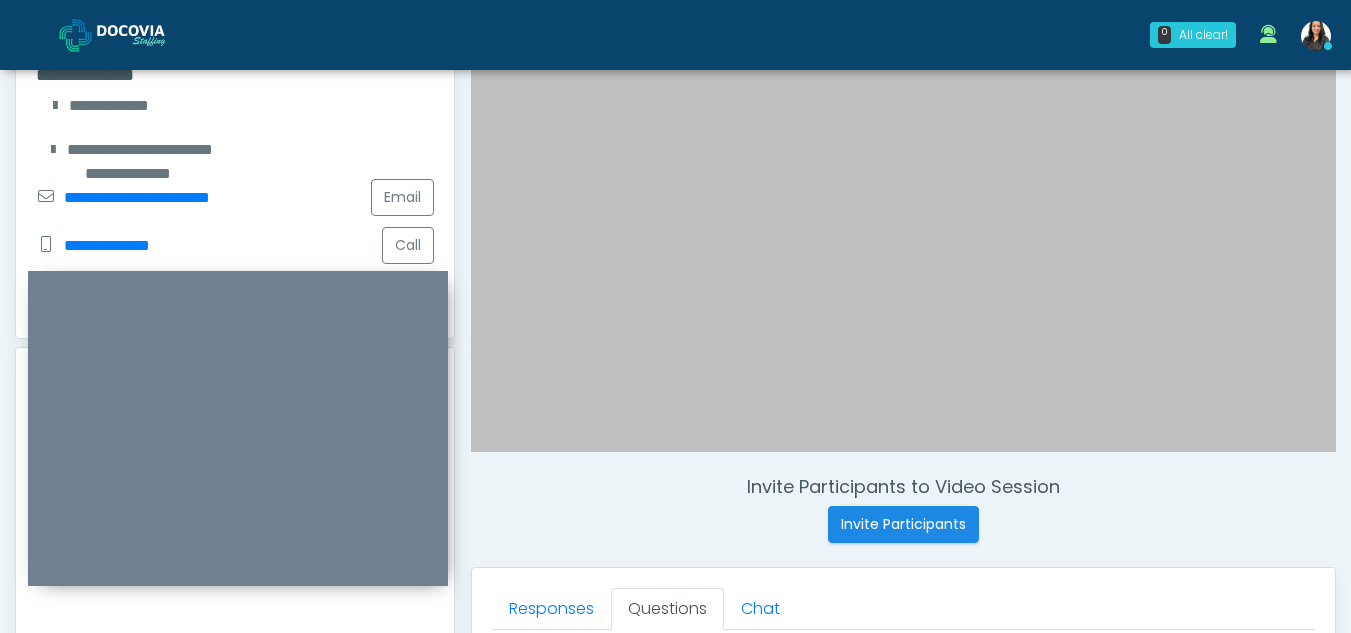 drag, startPoint x: 1362, startPoint y: 283, endPoint x: 1329, endPoint y: 128, distance: 158.47397 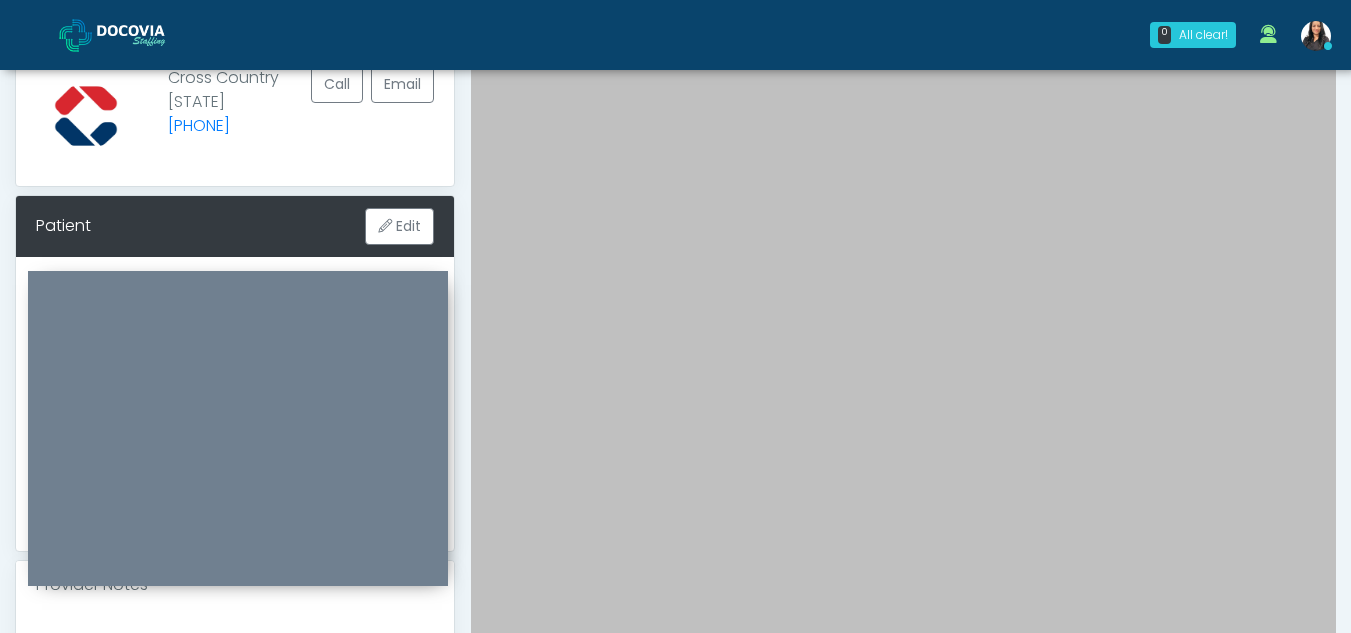 scroll, scrollTop: 160, scrollLeft: 0, axis: vertical 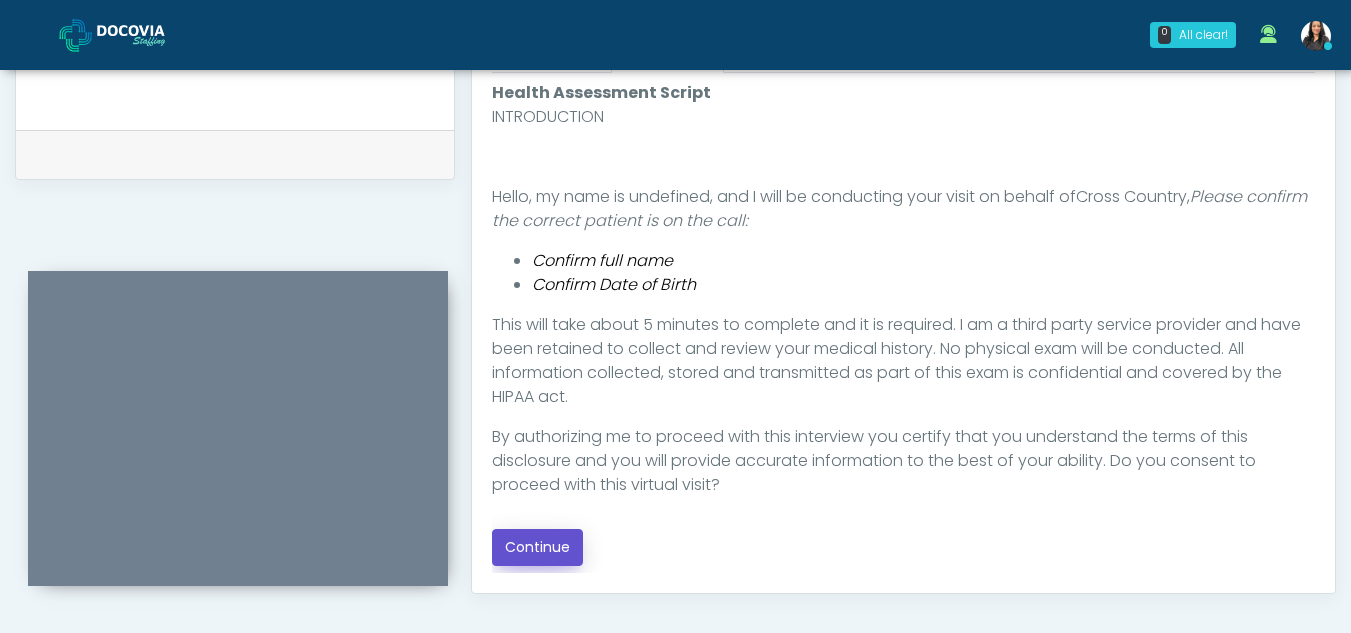 click on "Continue" at bounding box center [537, 547] 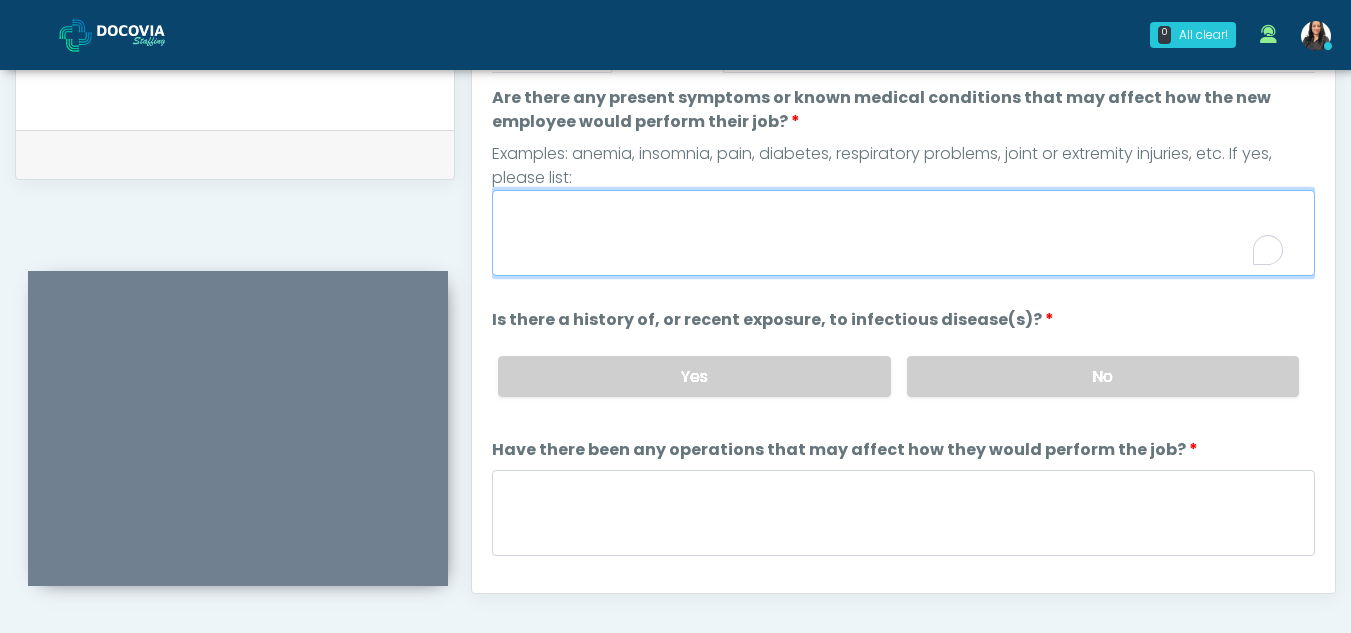 click on "Are there any present symptoms or known medical conditions that may affect how the new employee would perform their job?" at bounding box center (903, 233) 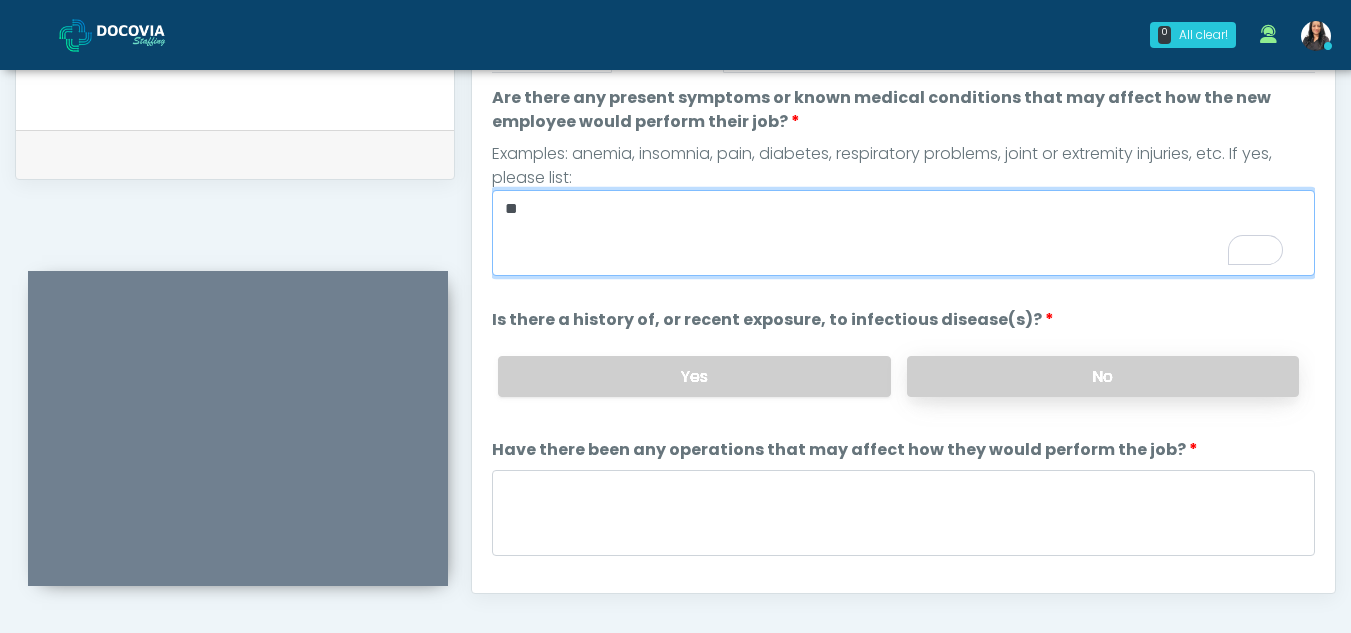 type on "**" 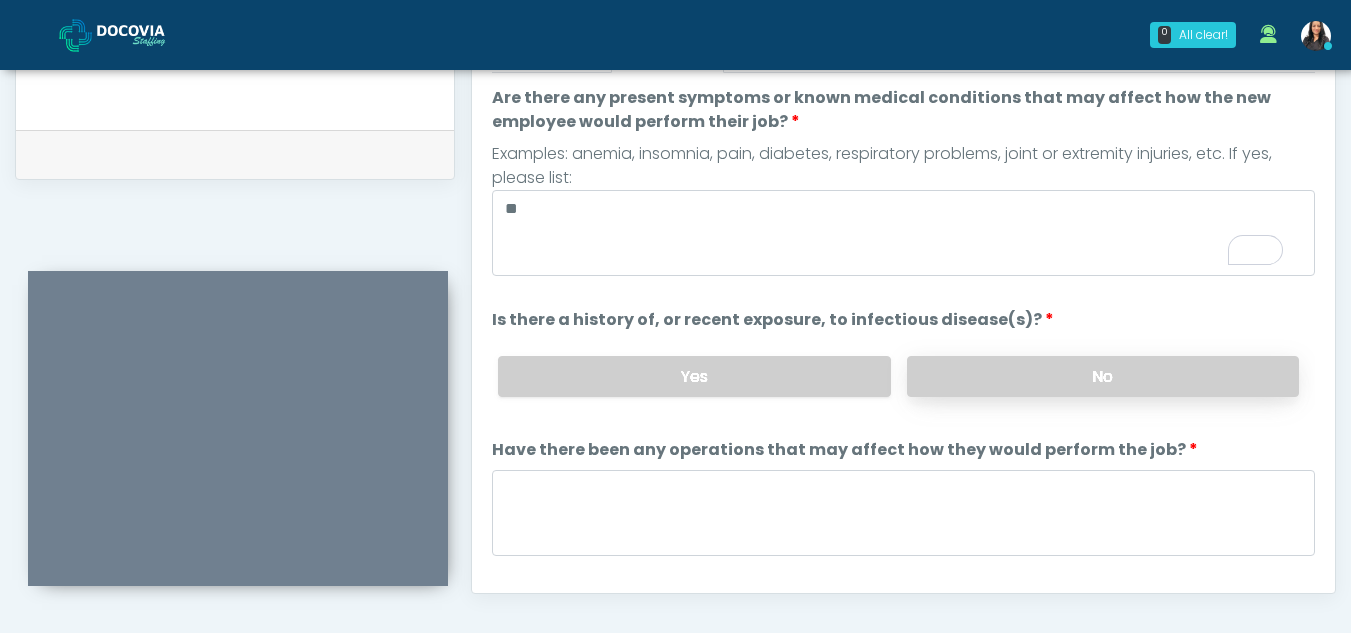 click on "No" at bounding box center [1103, 376] 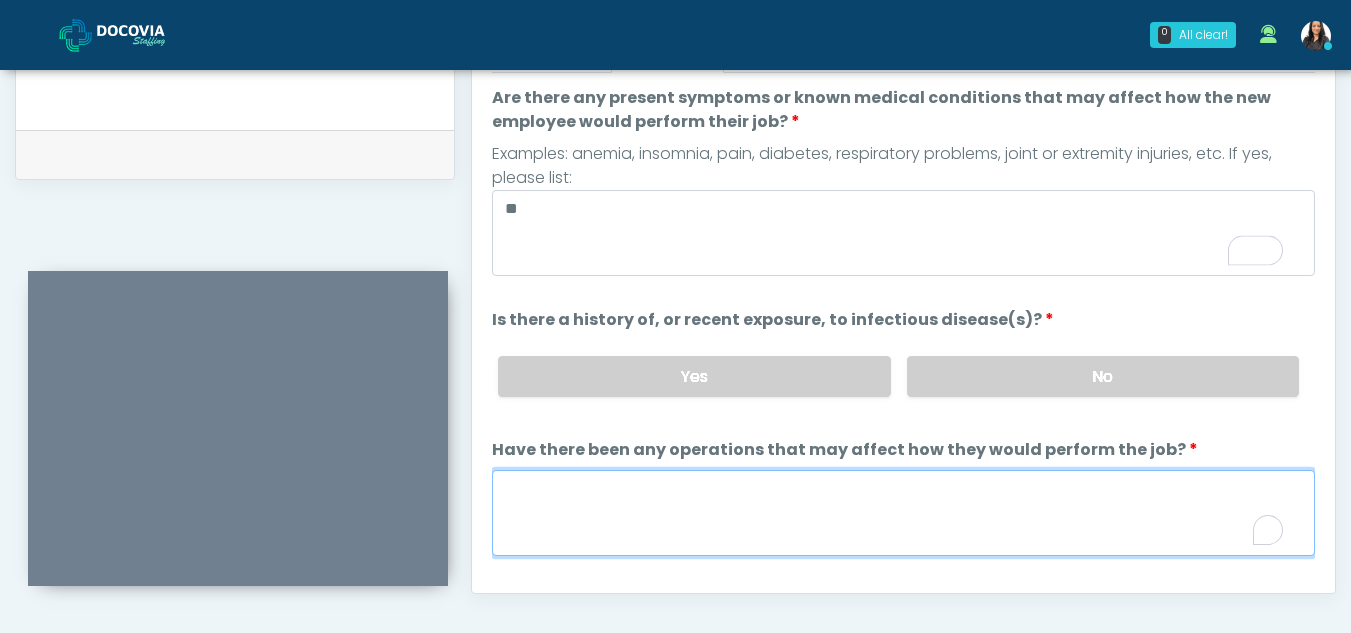 click on "Have there been any operations that may affect how they would perform the job?" at bounding box center (903, 513) 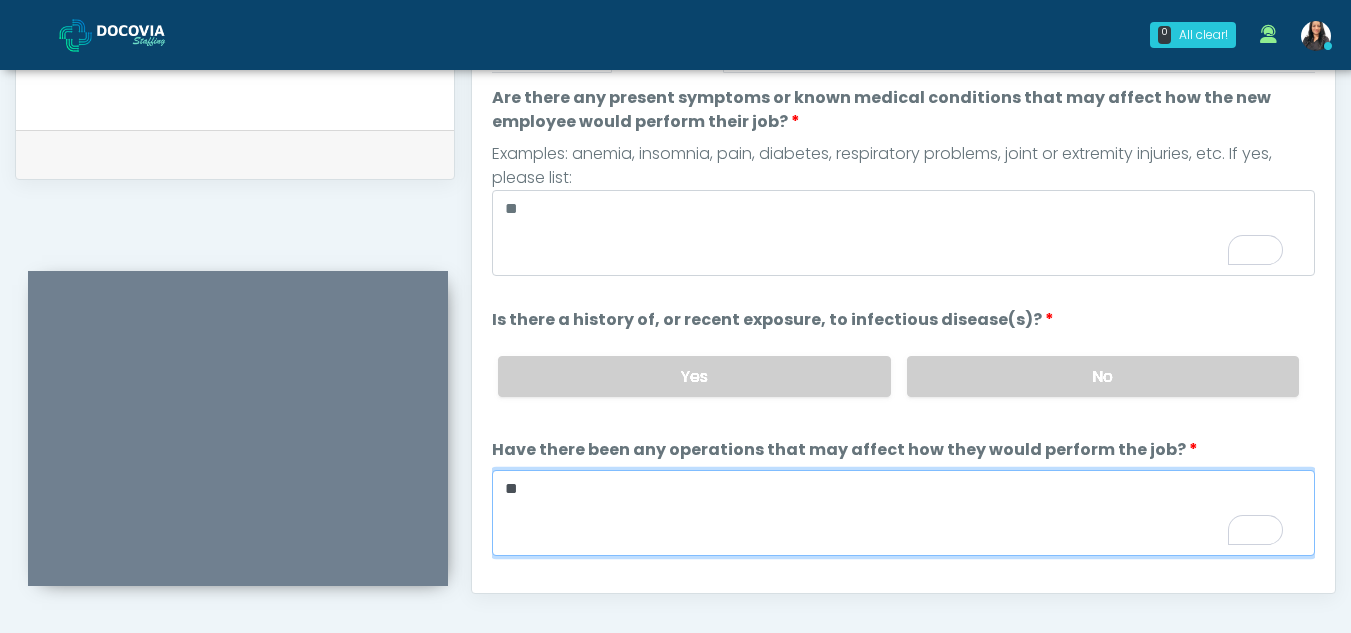 type on "**" 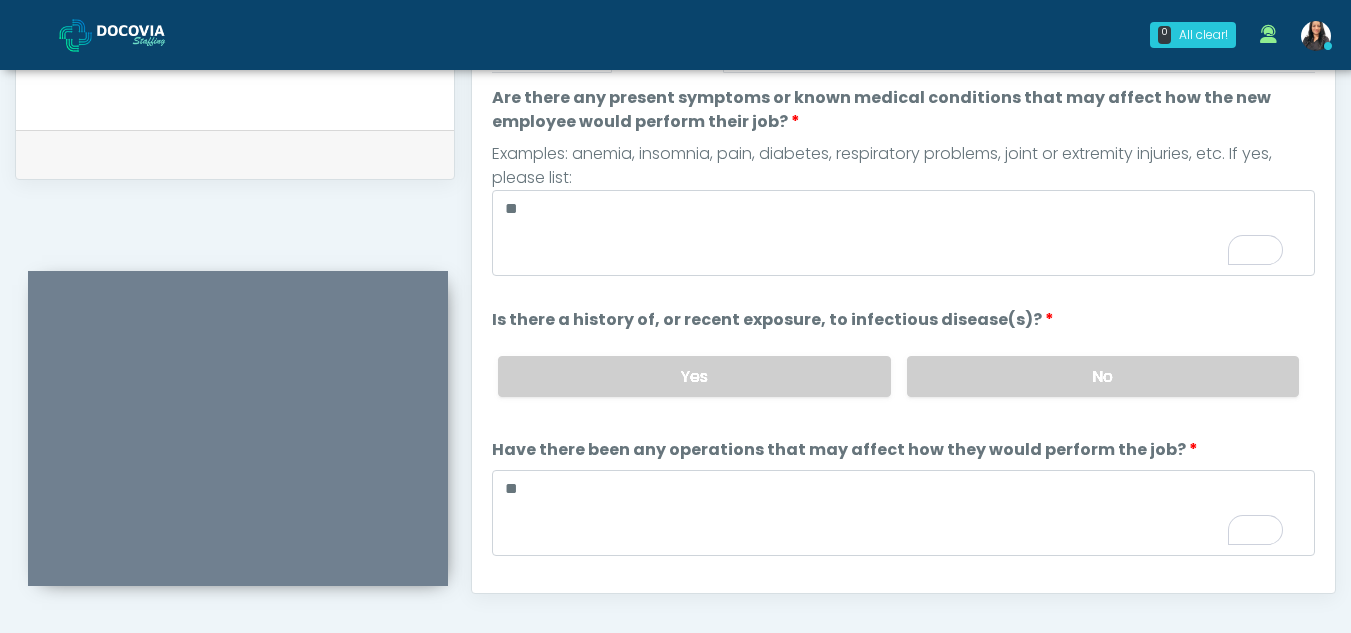 scroll, scrollTop: 171, scrollLeft: 0, axis: vertical 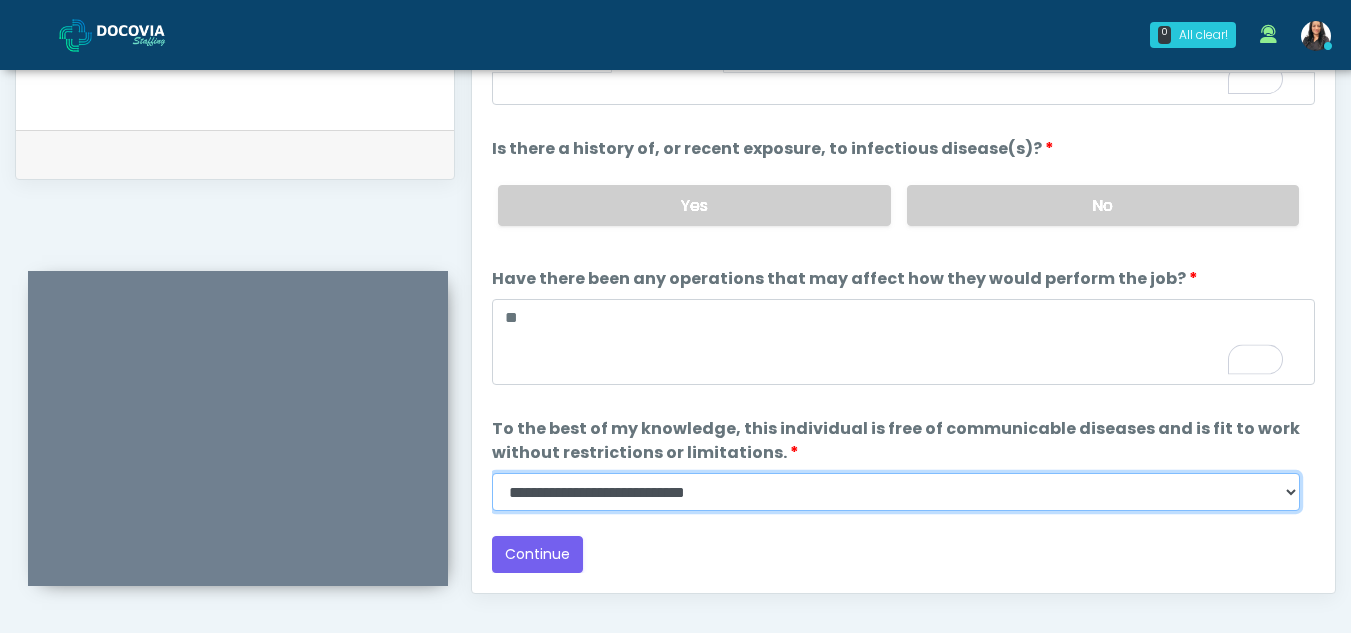 click on "**********" at bounding box center [896, 492] 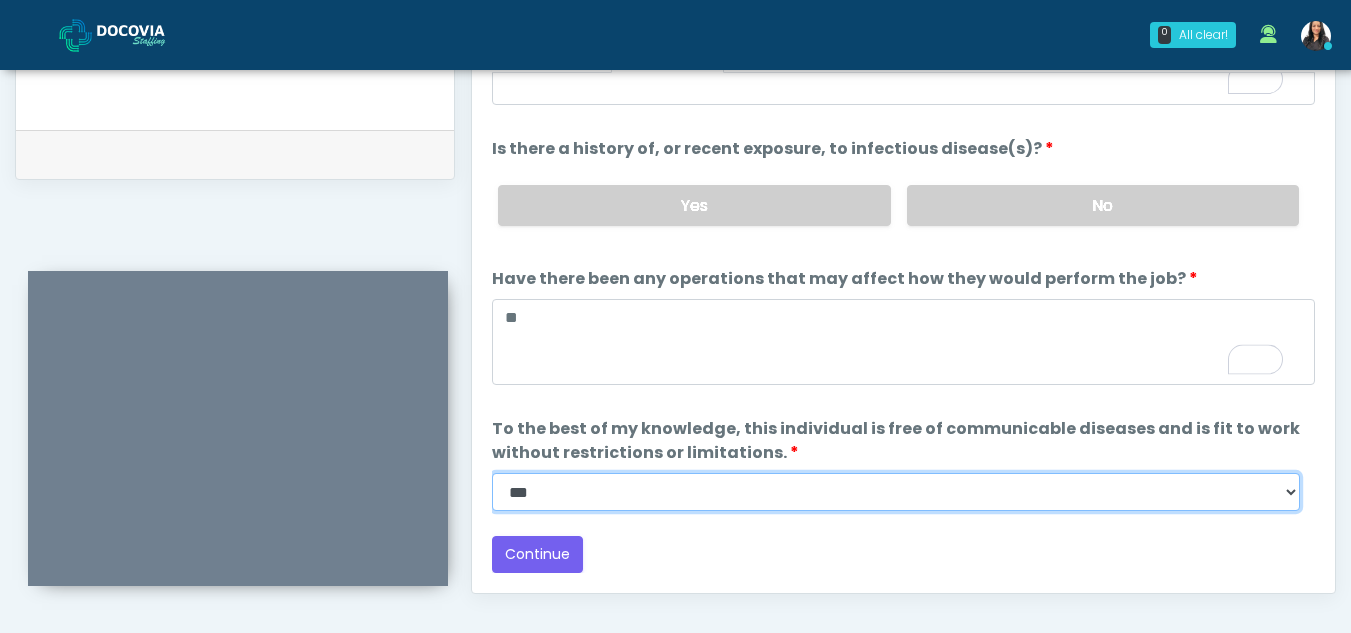 click on "**********" at bounding box center [896, 492] 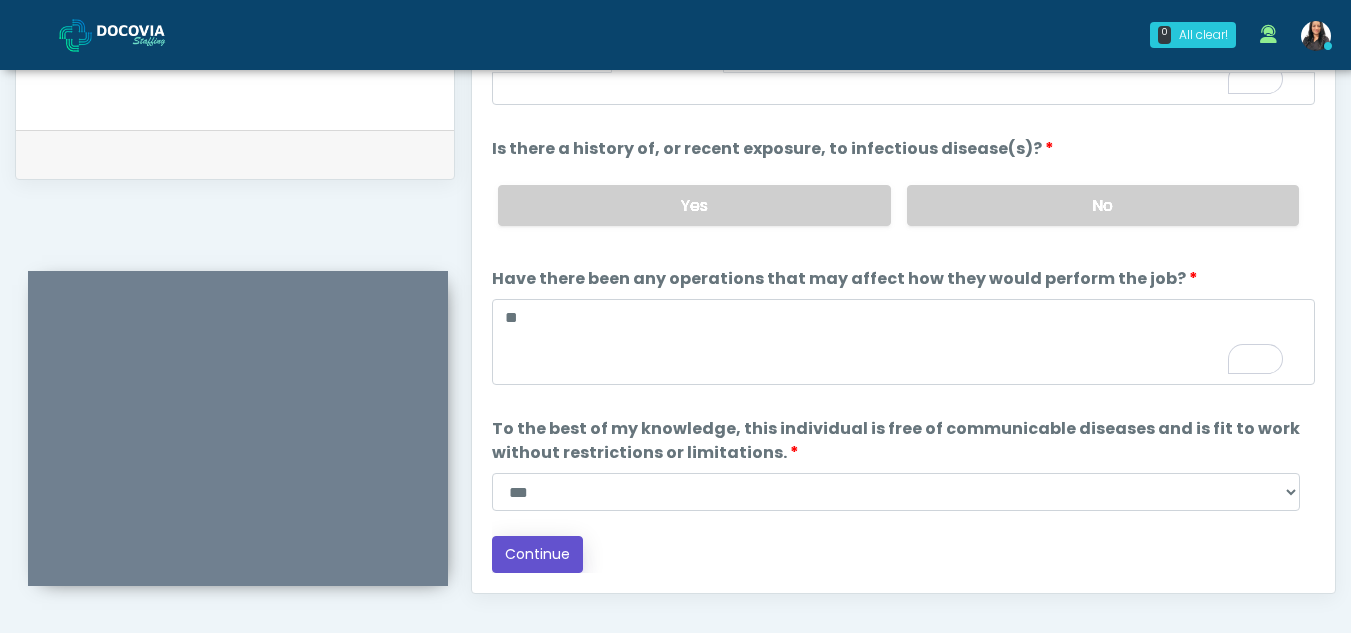 click on "Continue" at bounding box center [537, 554] 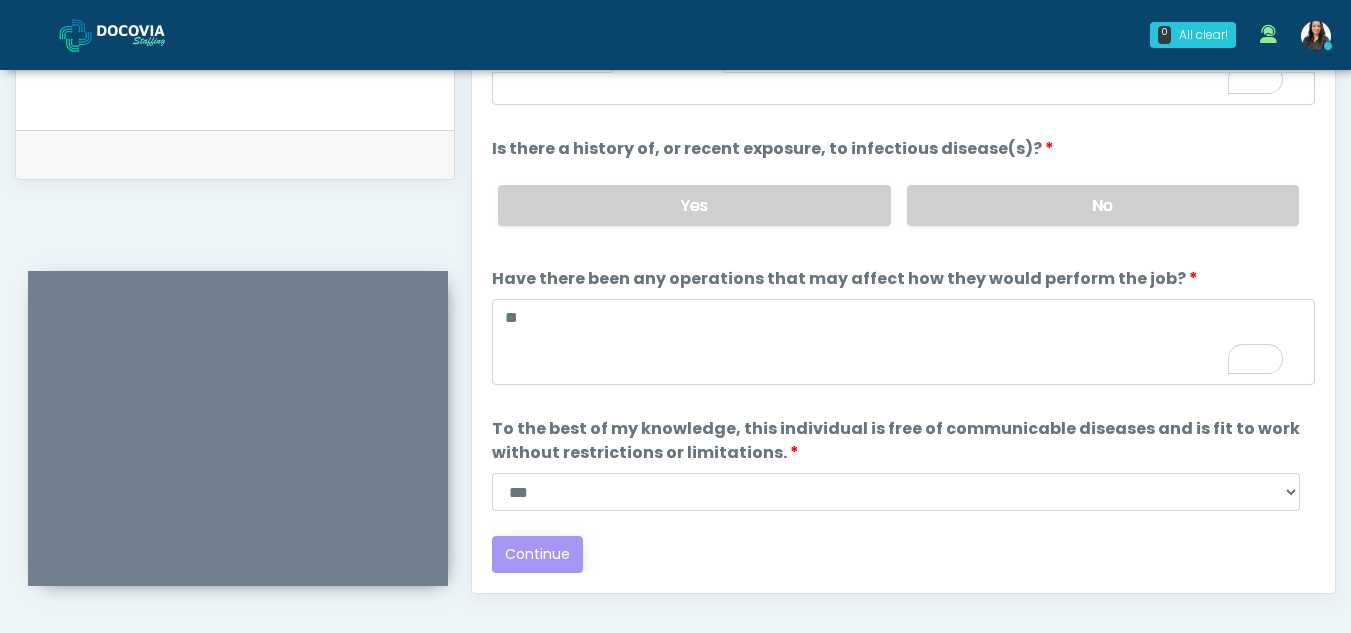 scroll, scrollTop: 0, scrollLeft: 0, axis: both 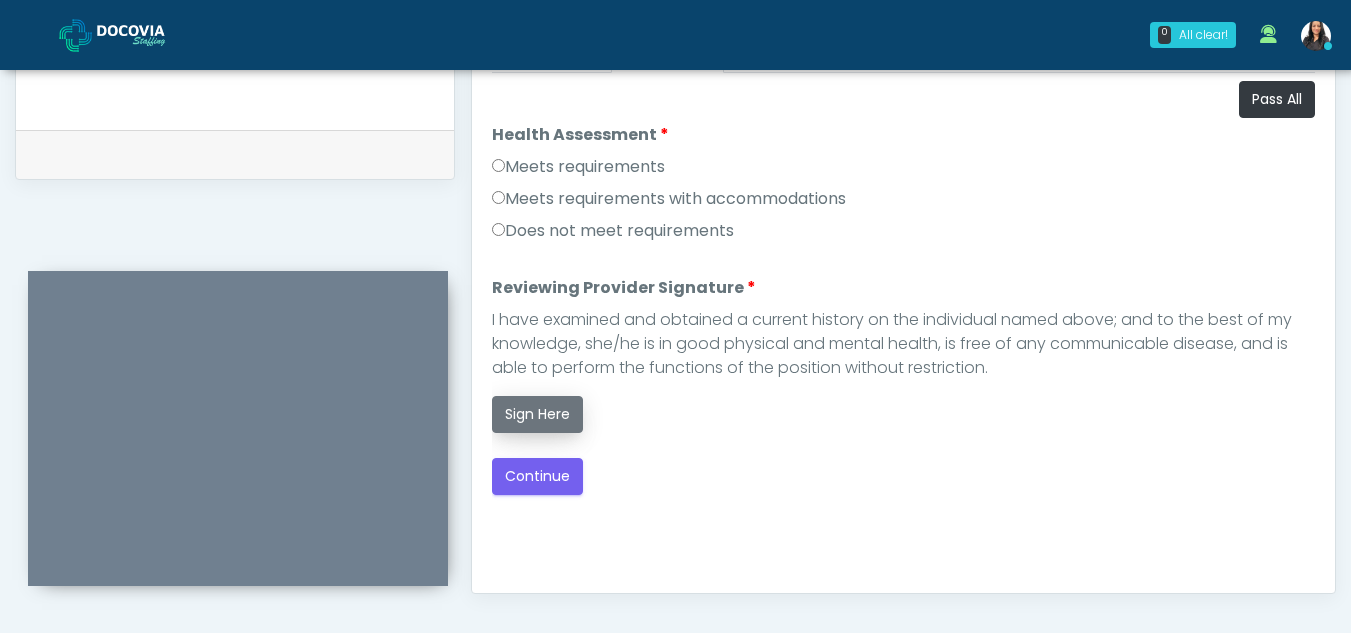 click on "Sign Here" at bounding box center (537, 414) 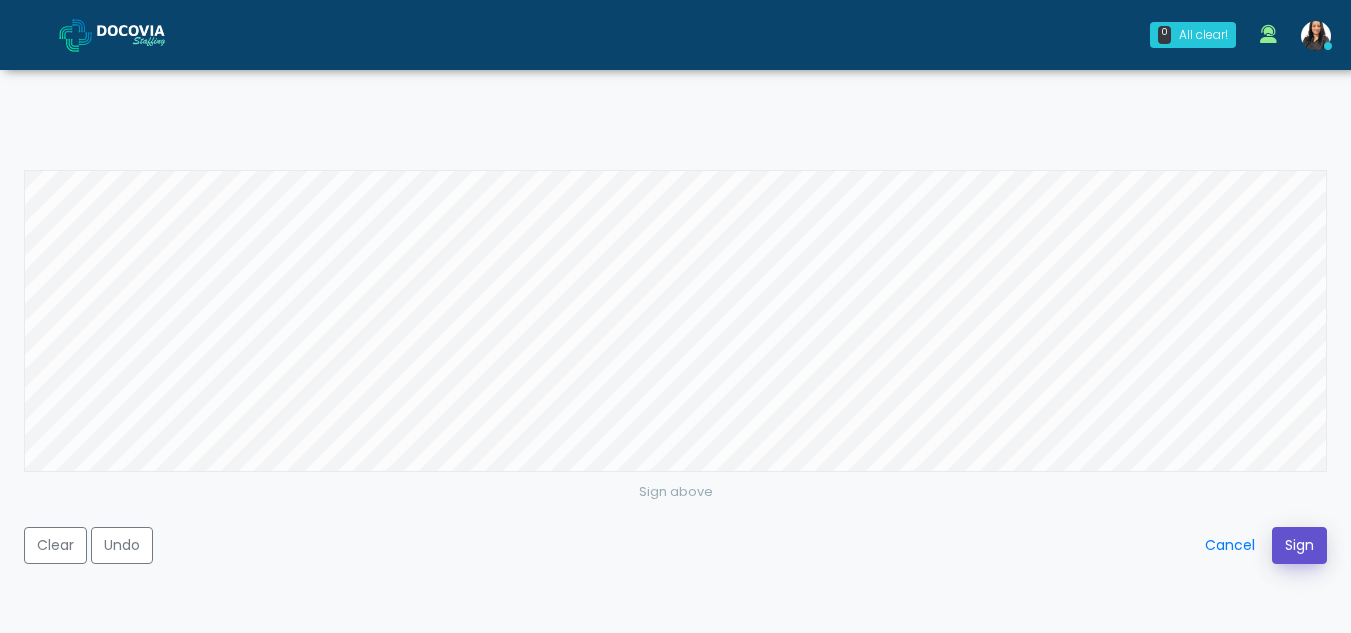 click on "Sign" at bounding box center (1299, 545) 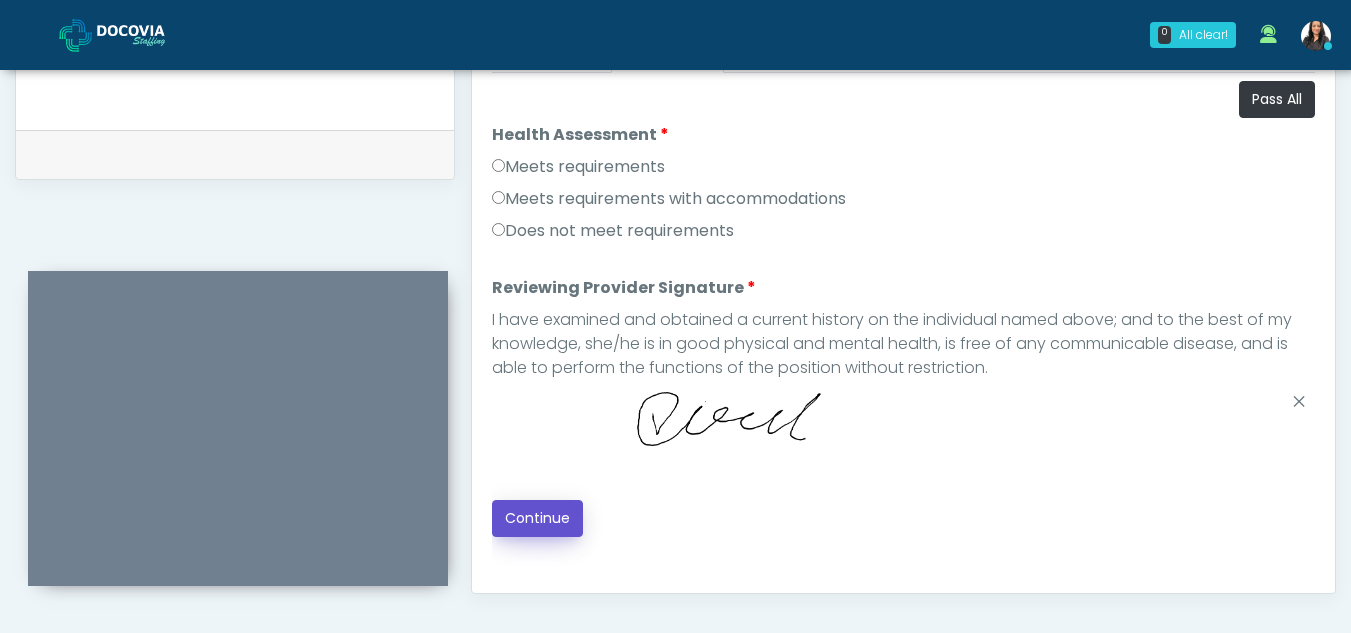 click on "Continue" at bounding box center [537, 518] 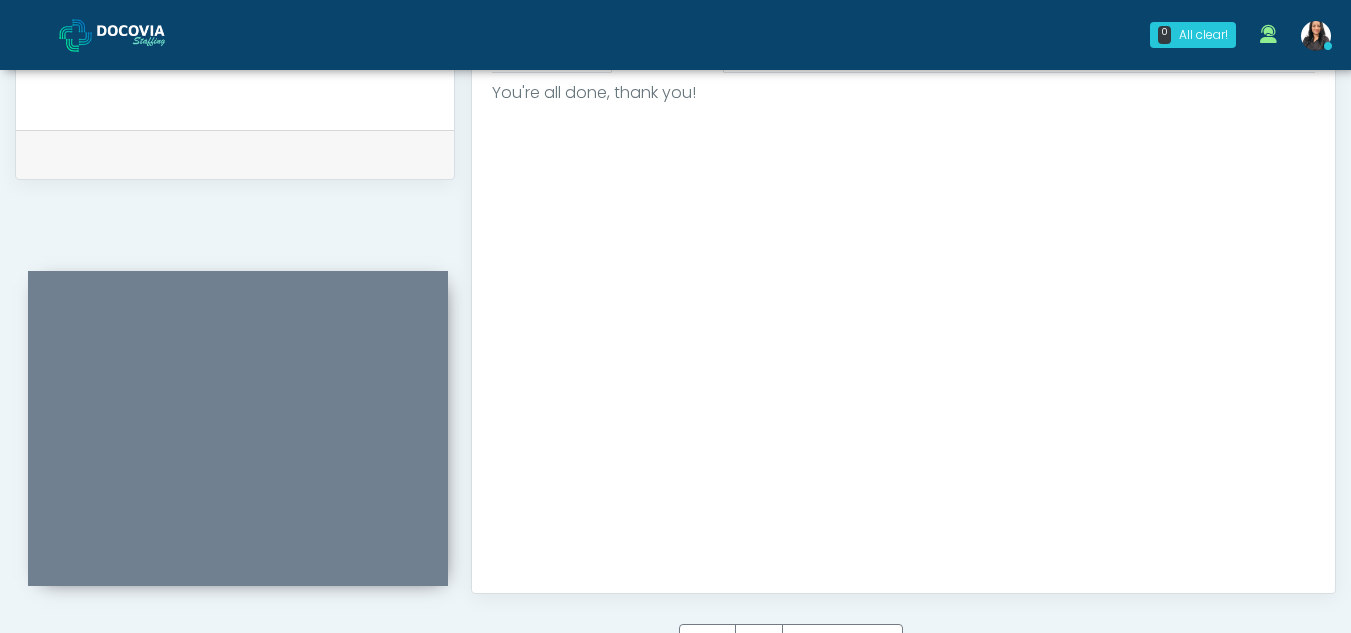scroll, scrollTop: 1199, scrollLeft: 0, axis: vertical 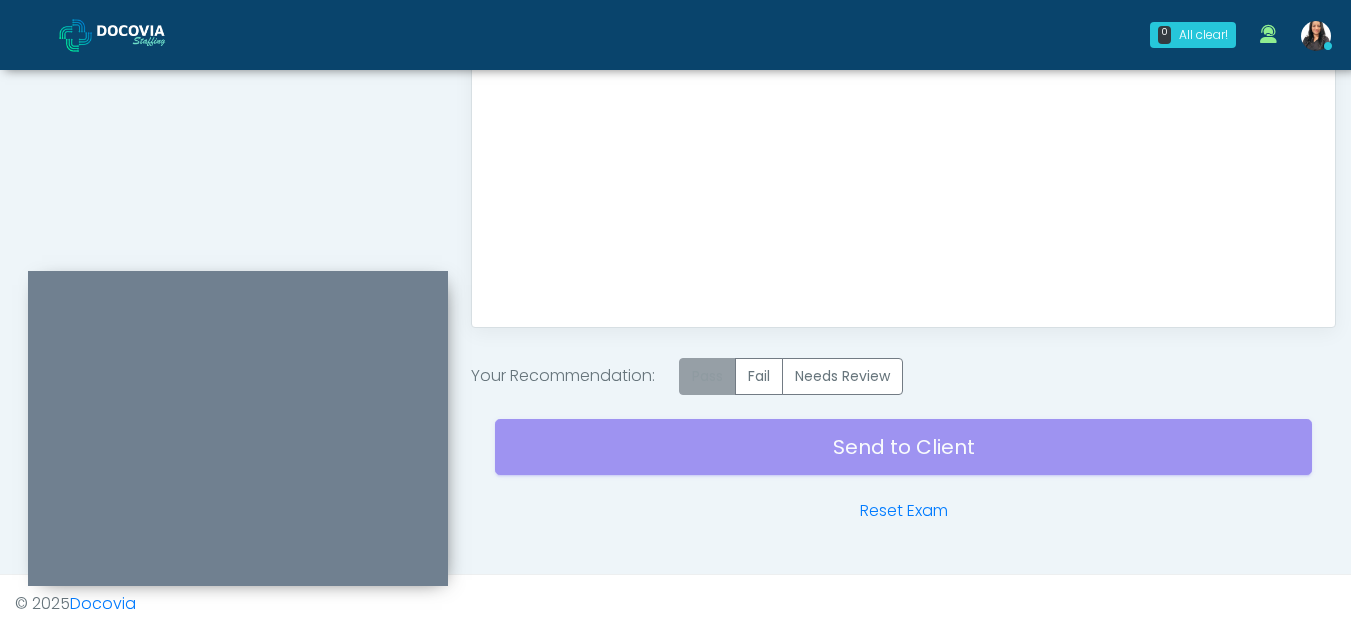 click on "Pass" at bounding box center (707, 376) 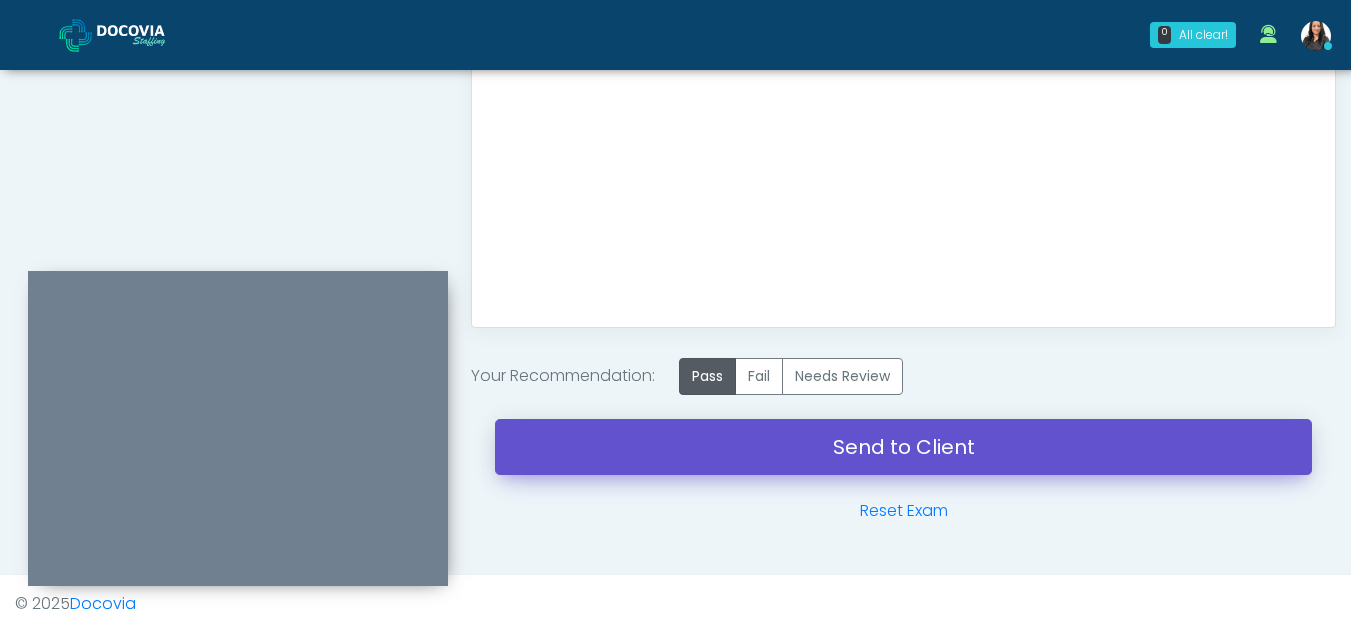click on "Send to Client" at bounding box center [903, 447] 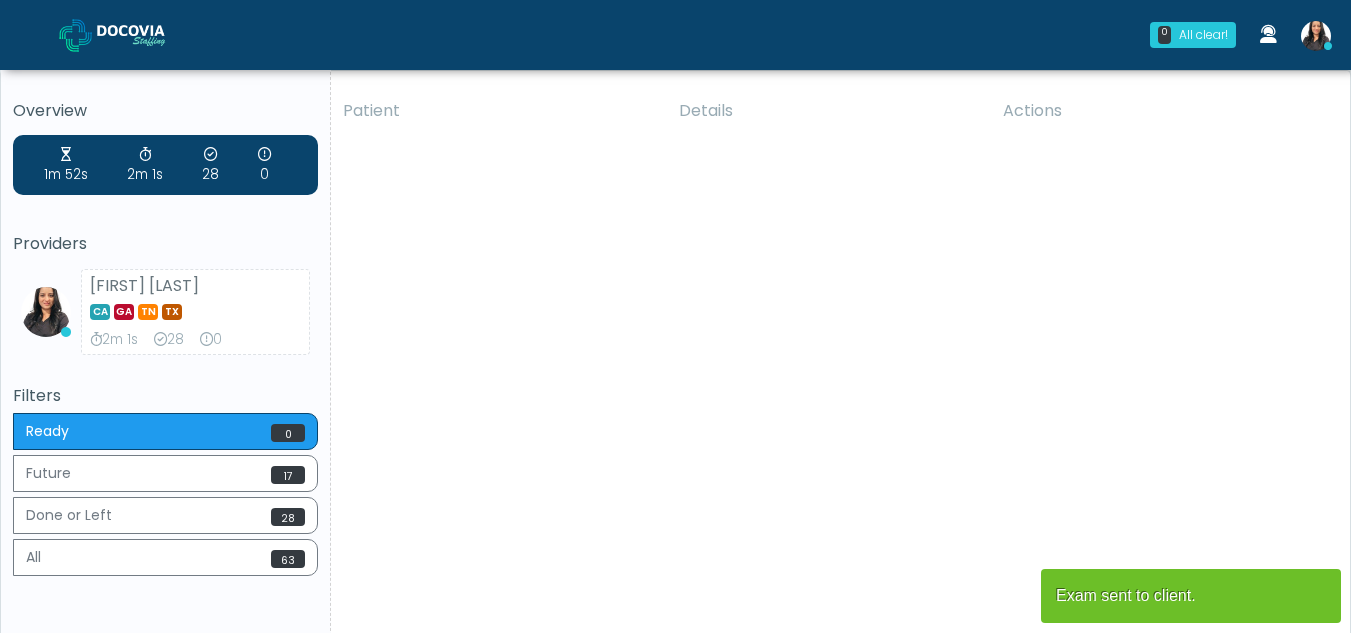 scroll, scrollTop: 0, scrollLeft: 0, axis: both 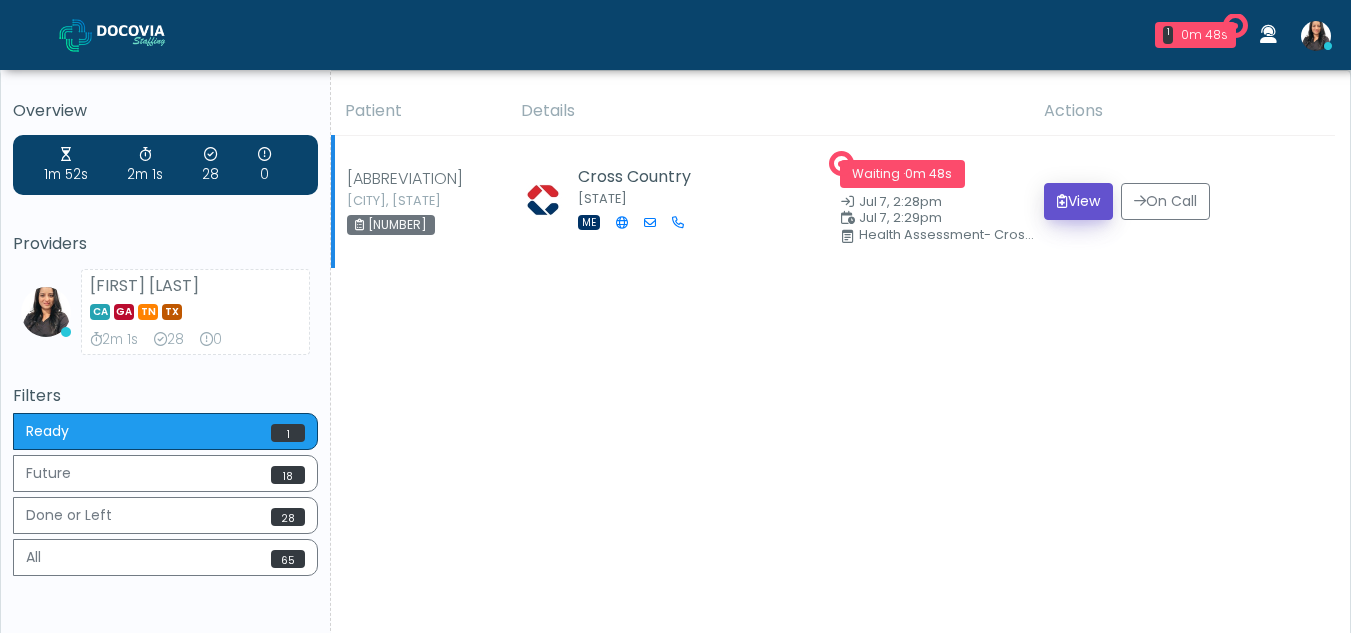click on "View" at bounding box center (1078, 201) 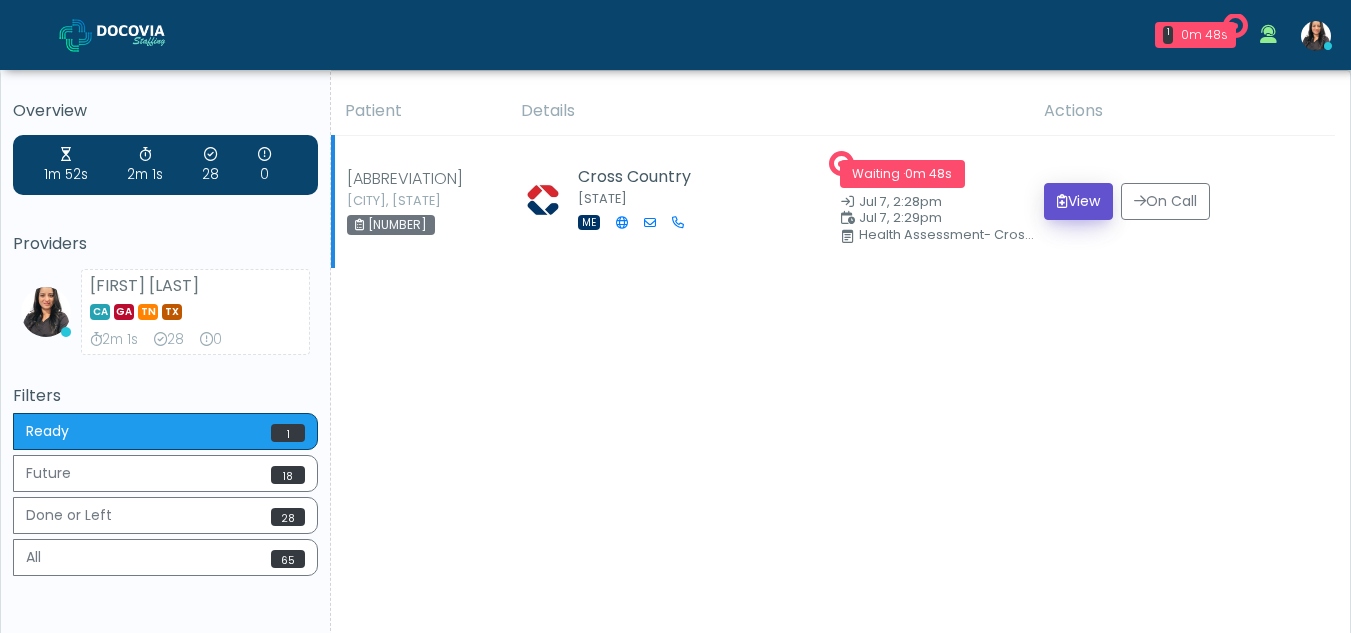 scroll, scrollTop: 0, scrollLeft: 0, axis: both 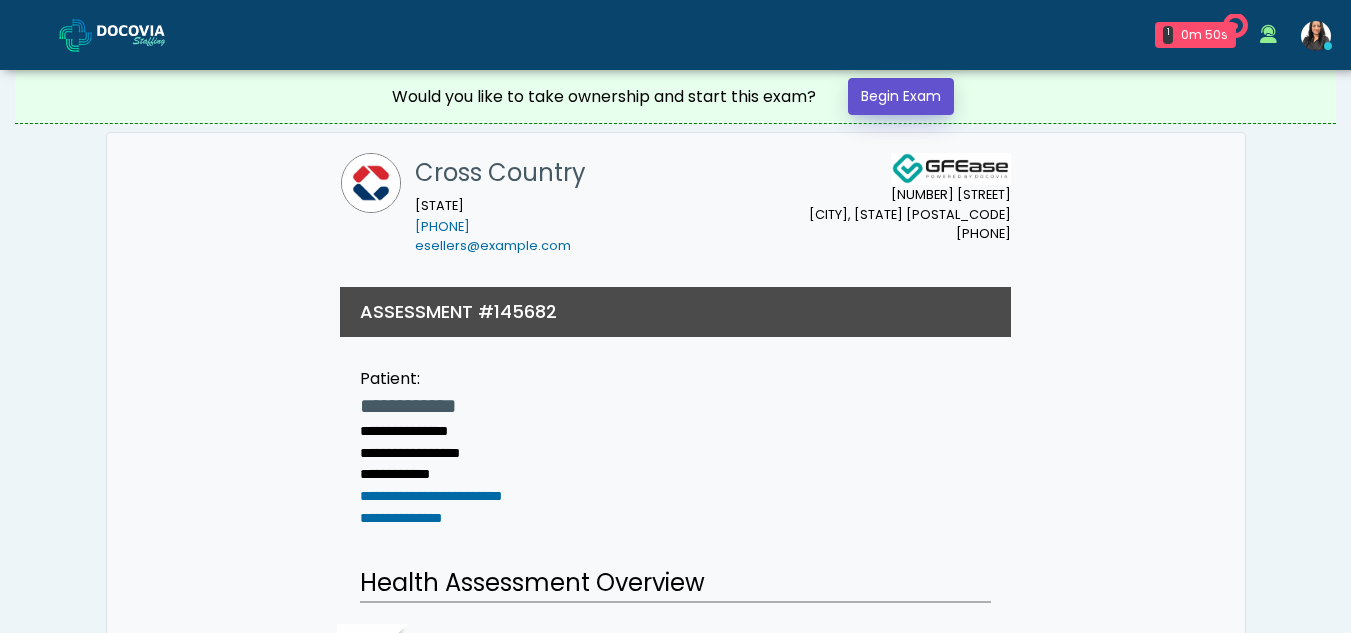 click on "Begin Exam" at bounding box center (901, 96) 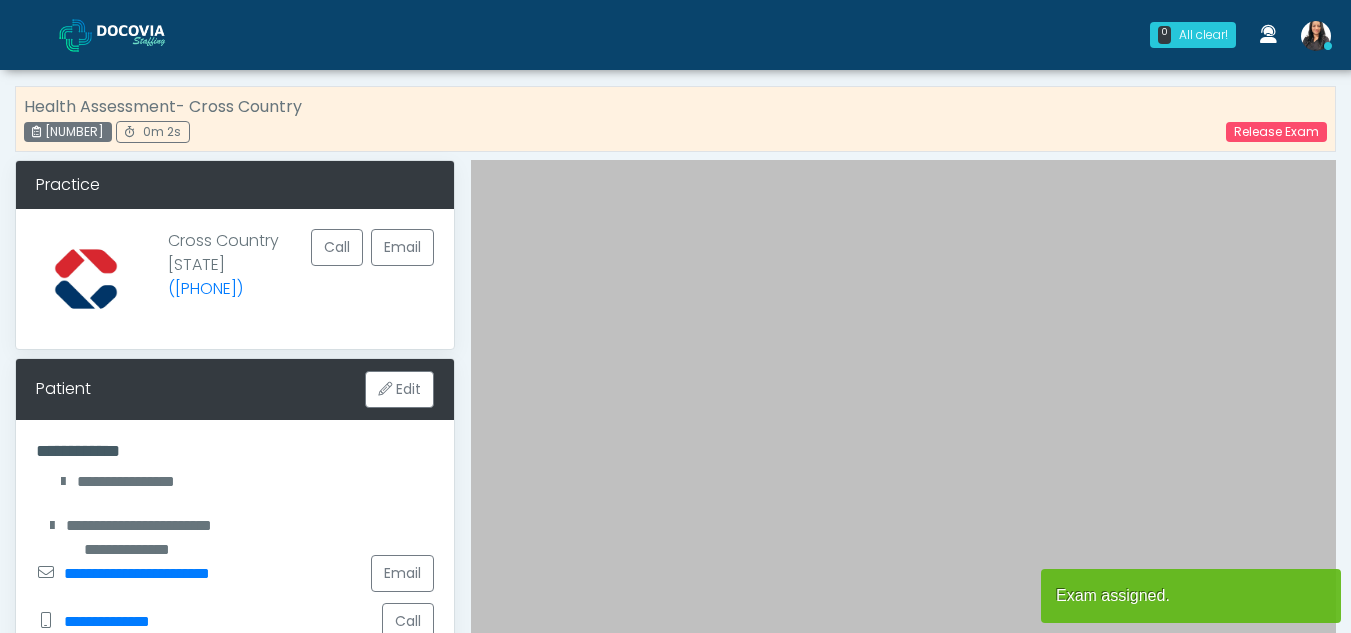 scroll, scrollTop: 0, scrollLeft: 0, axis: both 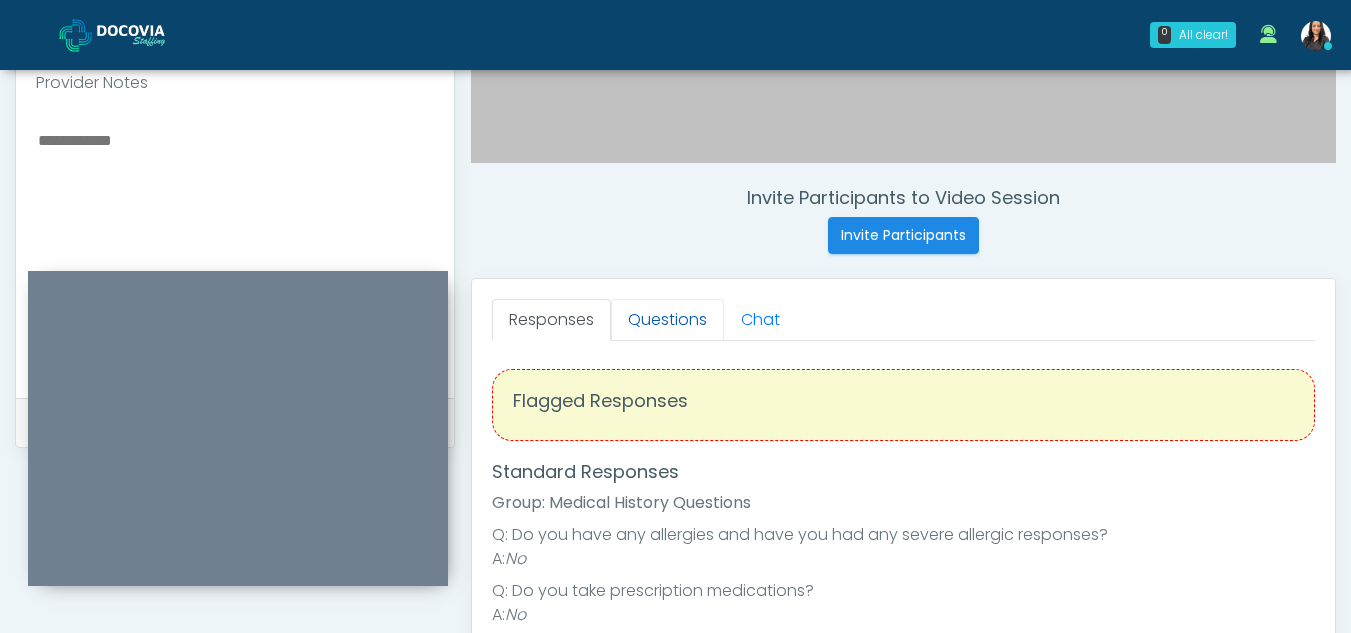 click on "Questions" at bounding box center [667, 320] 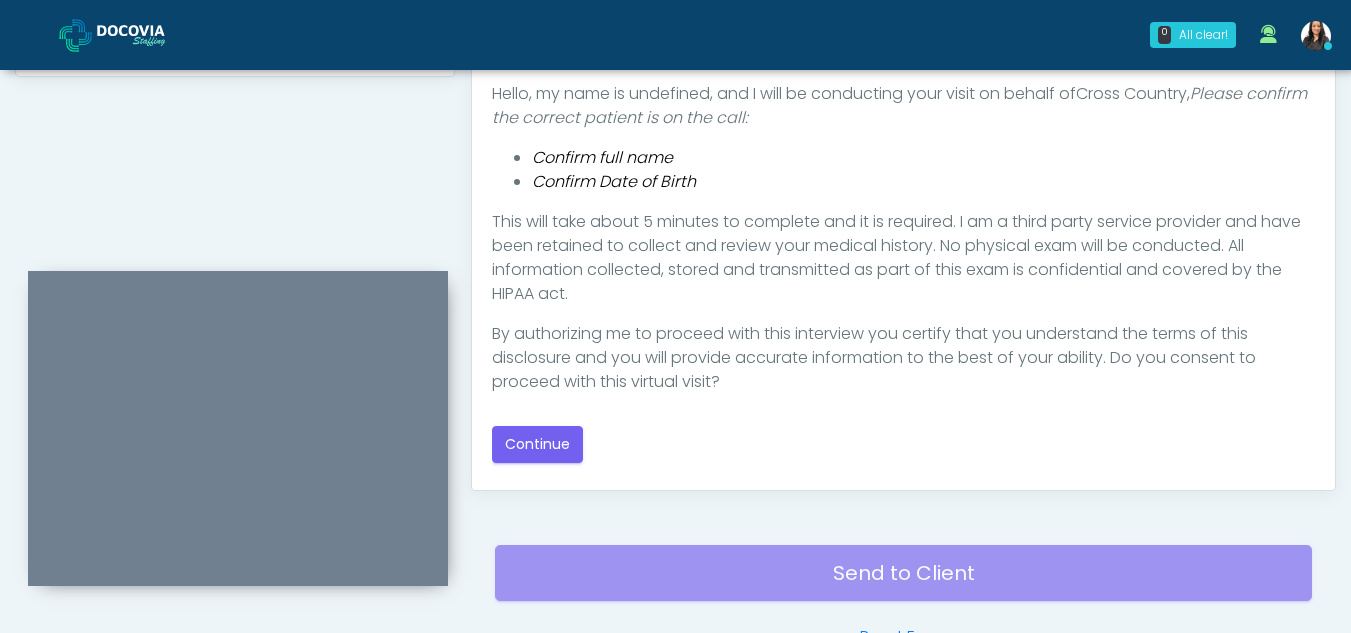 scroll, scrollTop: 1039, scrollLeft: 0, axis: vertical 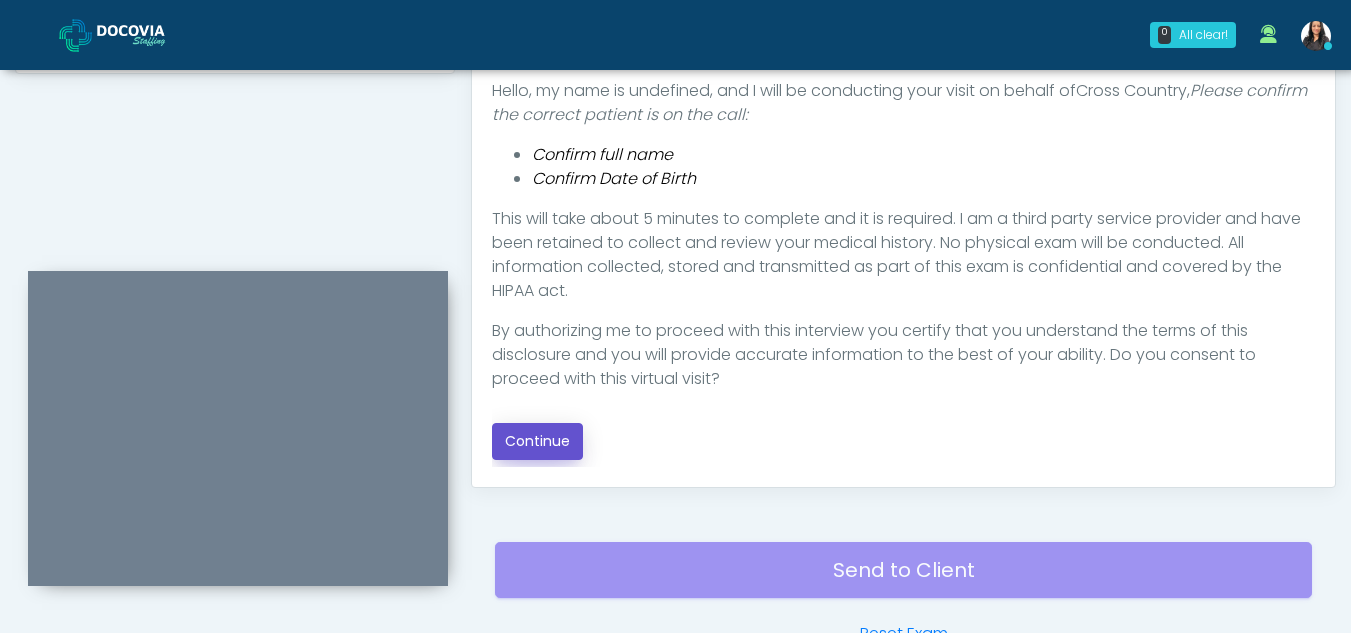 click on "Continue" at bounding box center (537, 441) 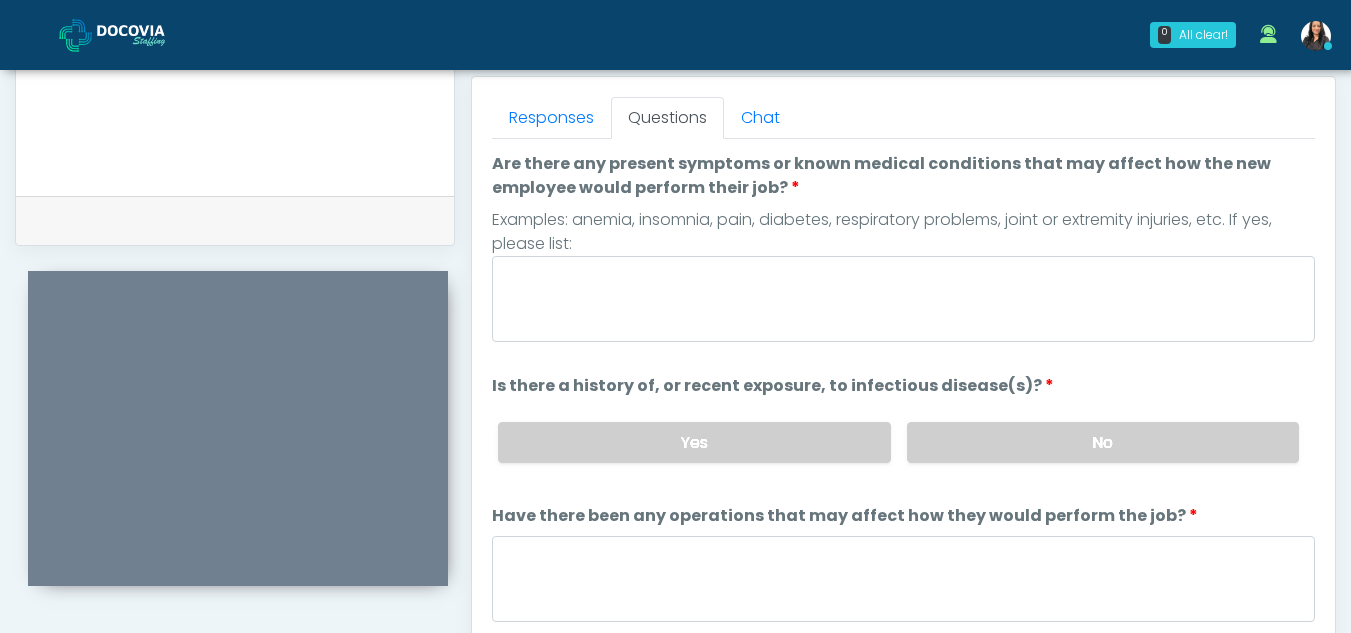 scroll, scrollTop: 858, scrollLeft: 0, axis: vertical 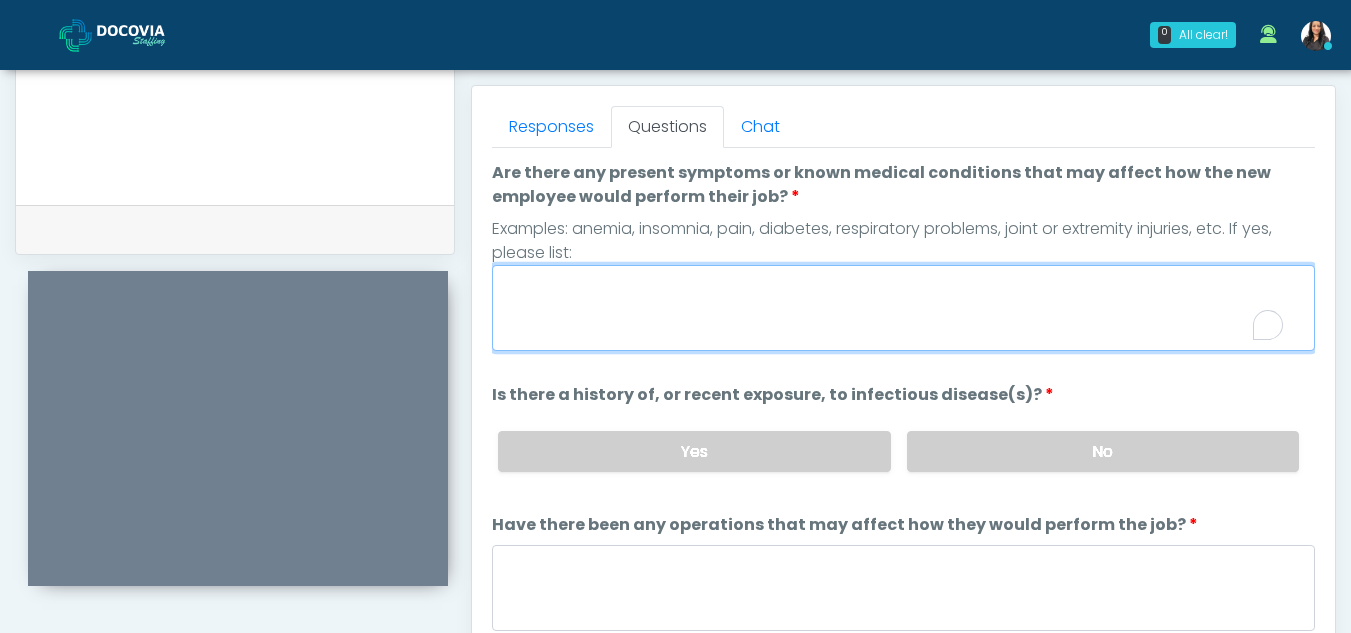 click on "Are there any present symptoms or known medical conditions that may affect how the new employee would perform their job?" at bounding box center [903, 308] 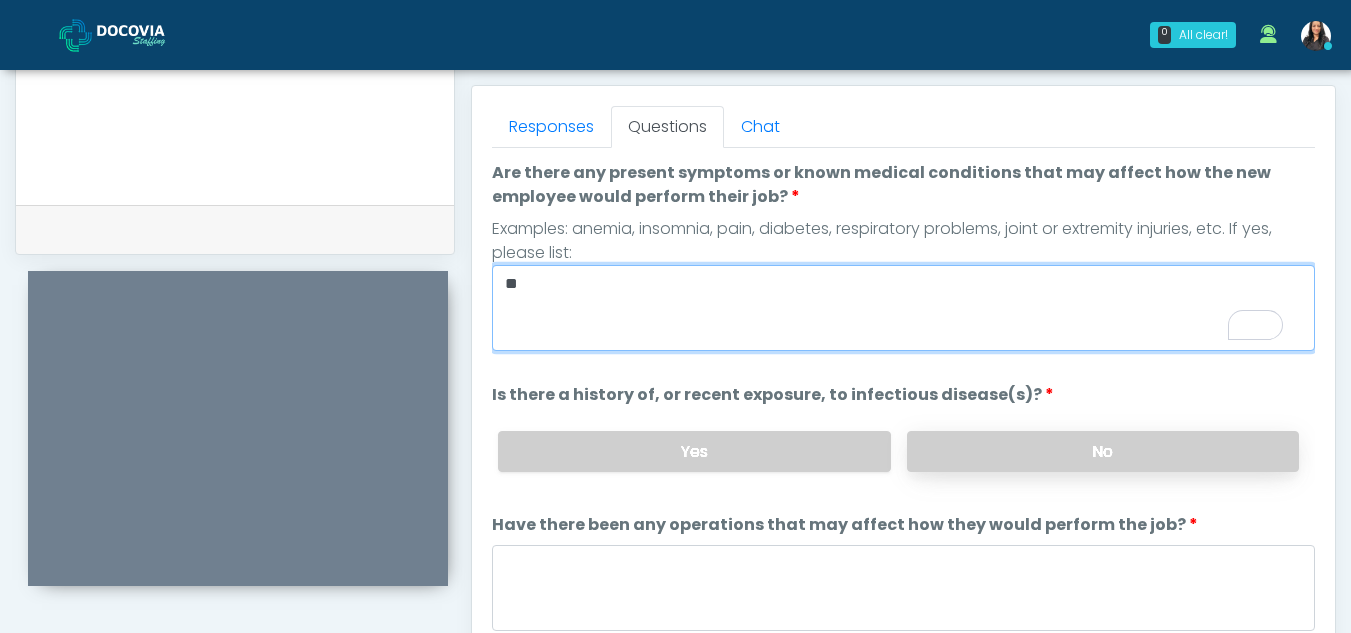 type on "**" 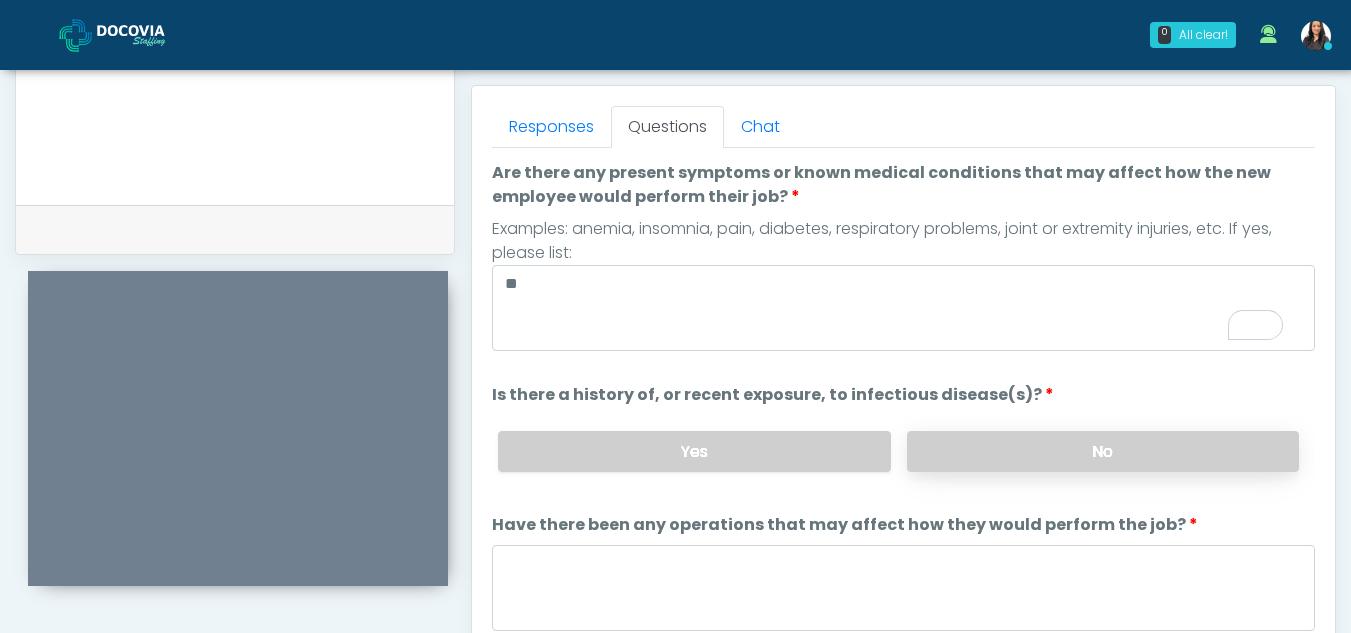 click on "No" at bounding box center (1103, 451) 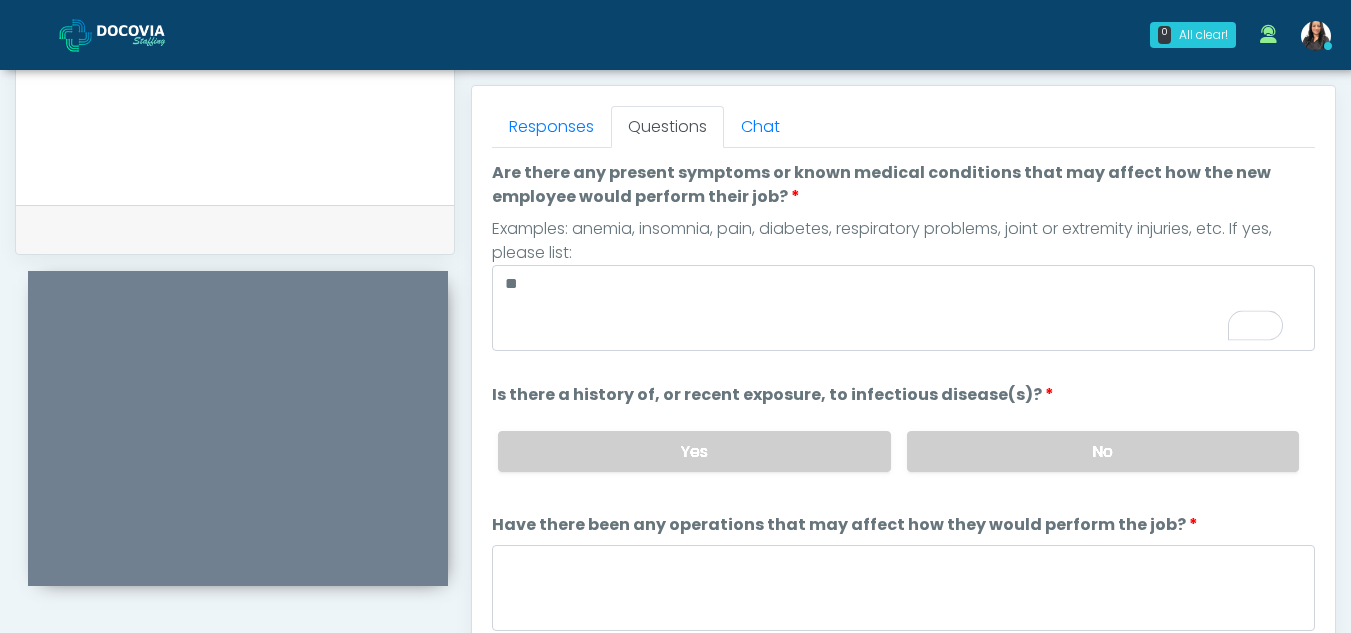 scroll, scrollTop: 114, scrollLeft: 0, axis: vertical 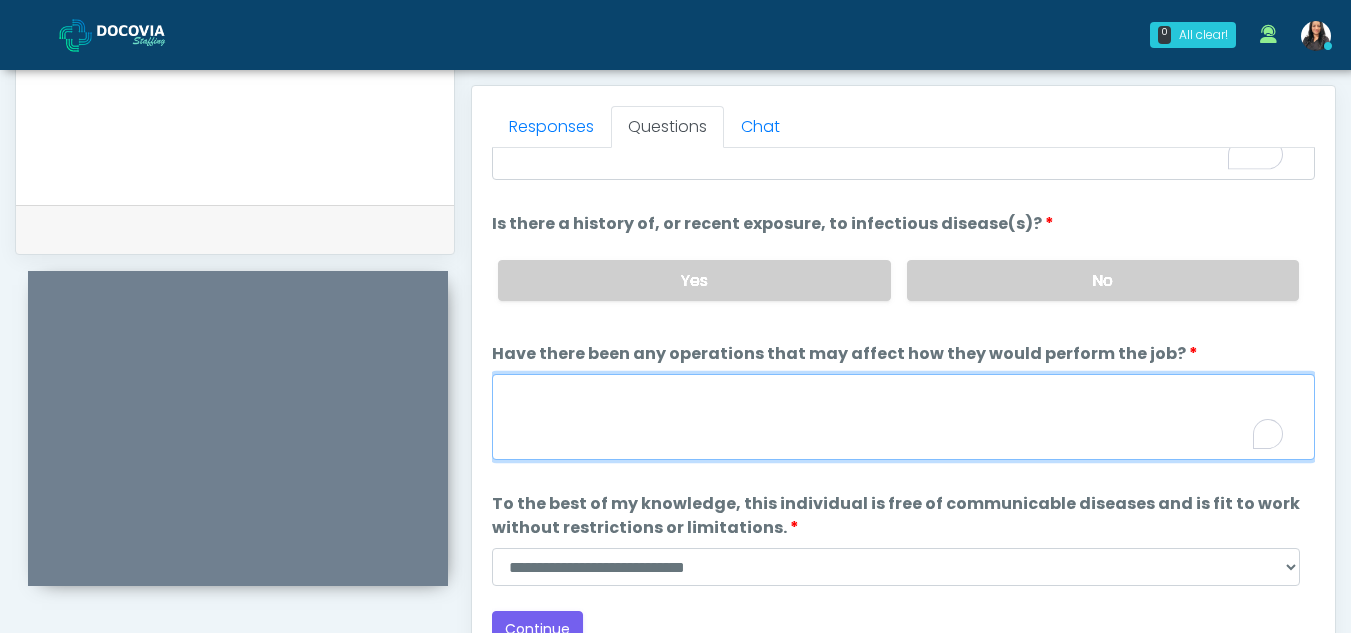 click on "Have there been any operations that may affect how they would perform the job?" at bounding box center (903, 417) 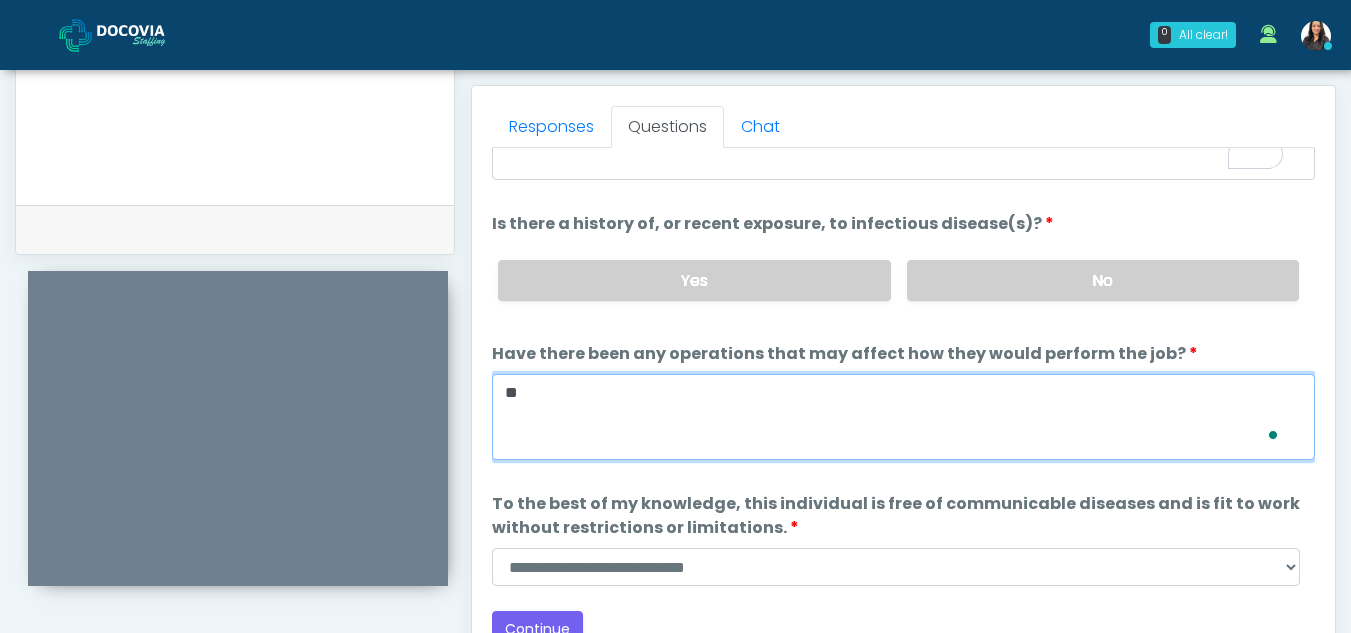 scroll, scrollTop: 171, scrollLeft: 0, axis: vertical 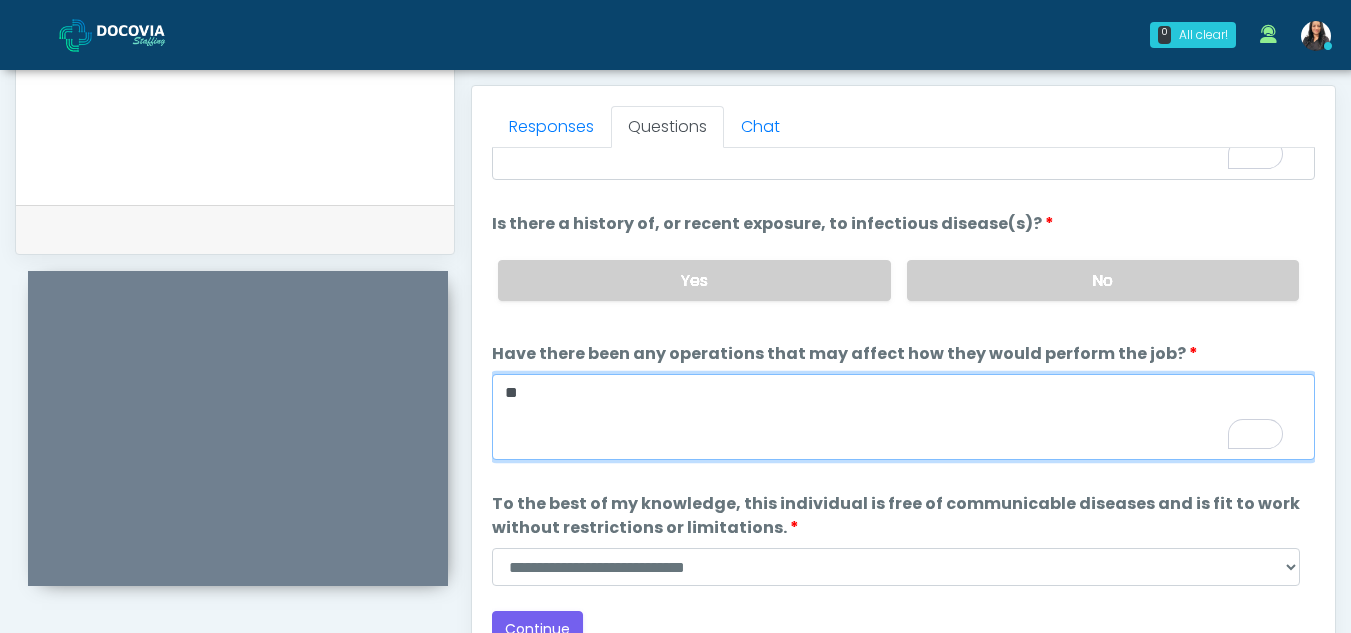 type on "**" 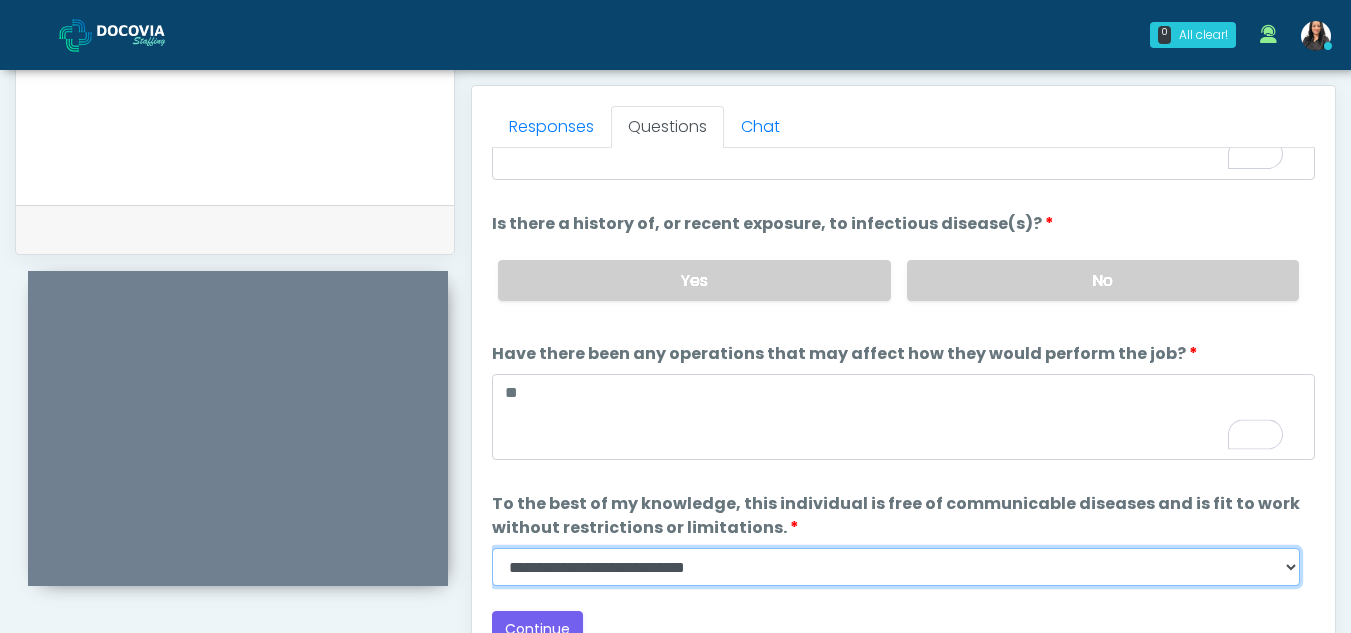 click on "**********" at bounding box center (896, 567) 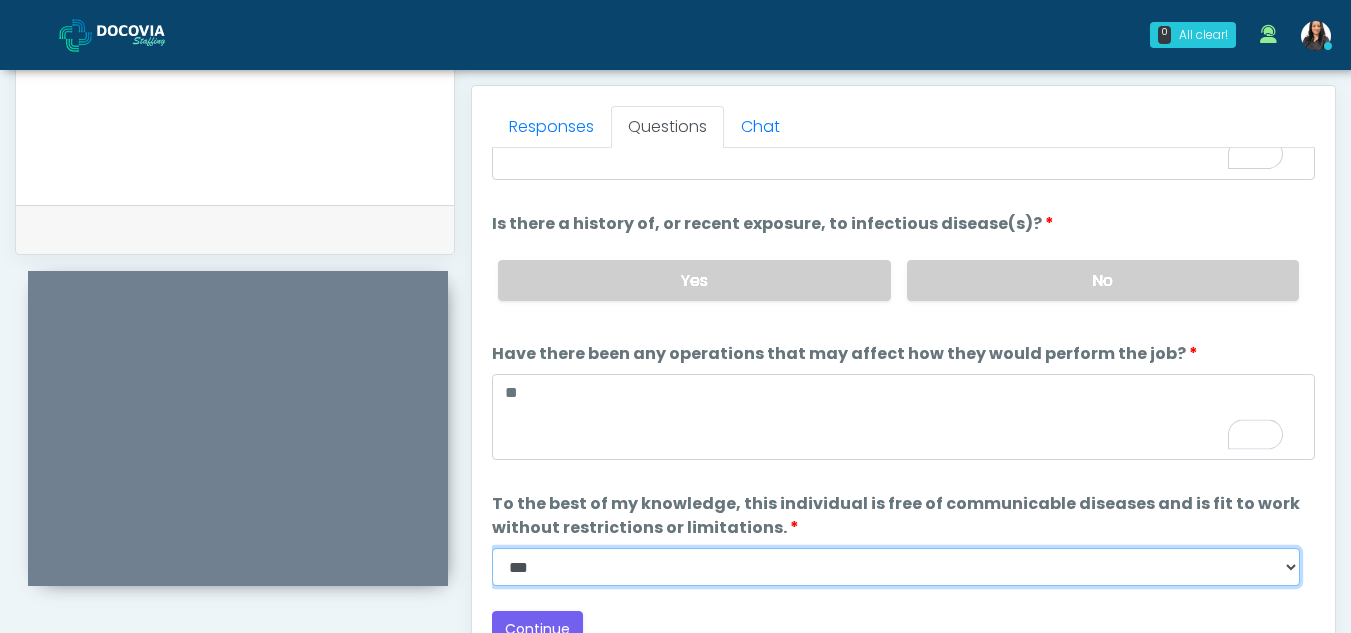 click on "**********" at bounding box center [896, 567] 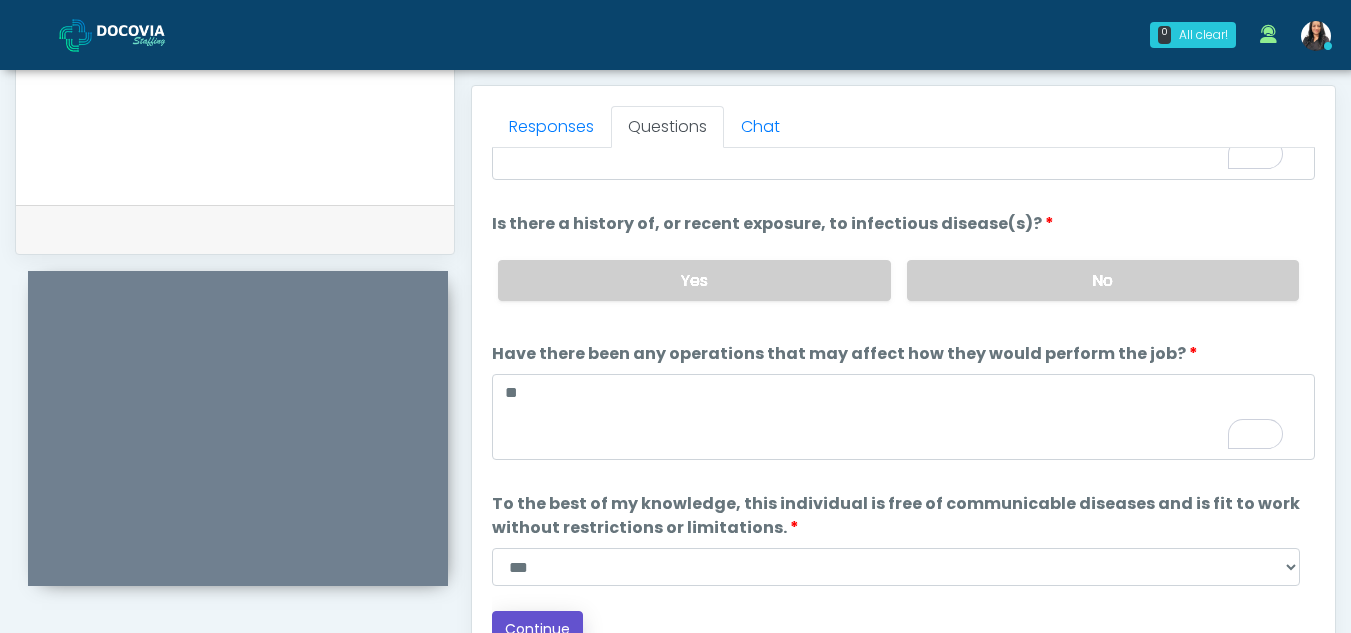 click on "Continue" at bounding box center (537, 629) 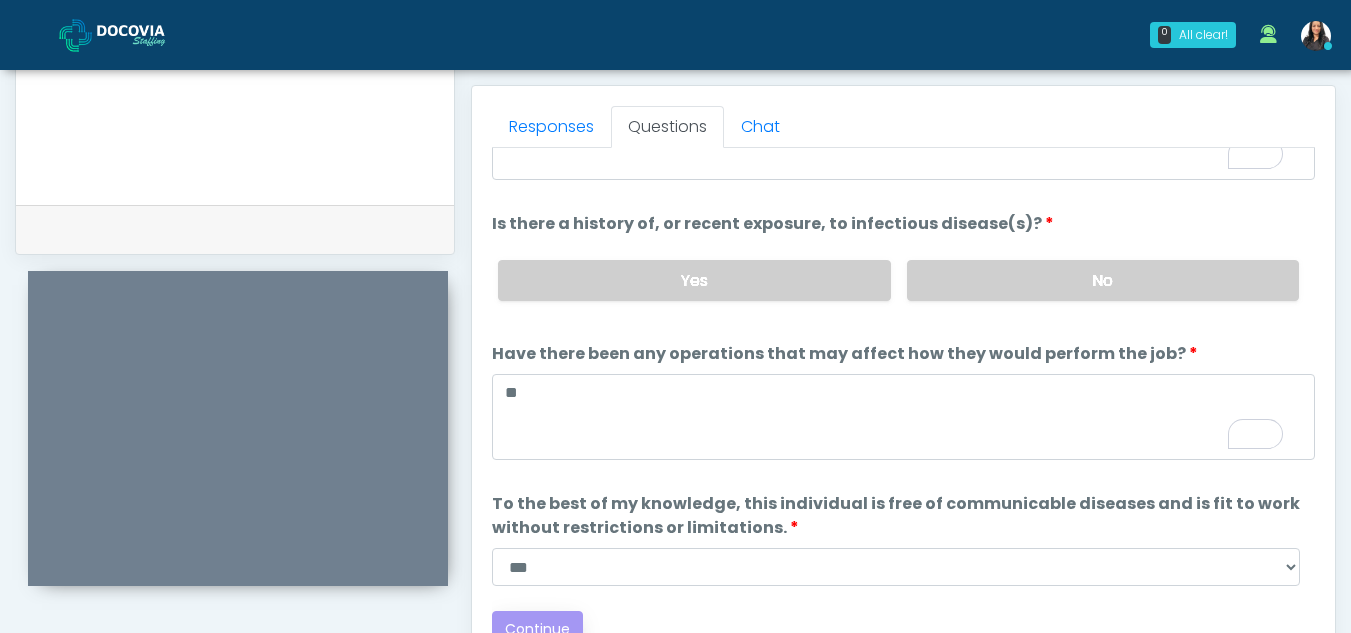 scroll, scrollTop: 0, scrollLeft: 0, axis: both 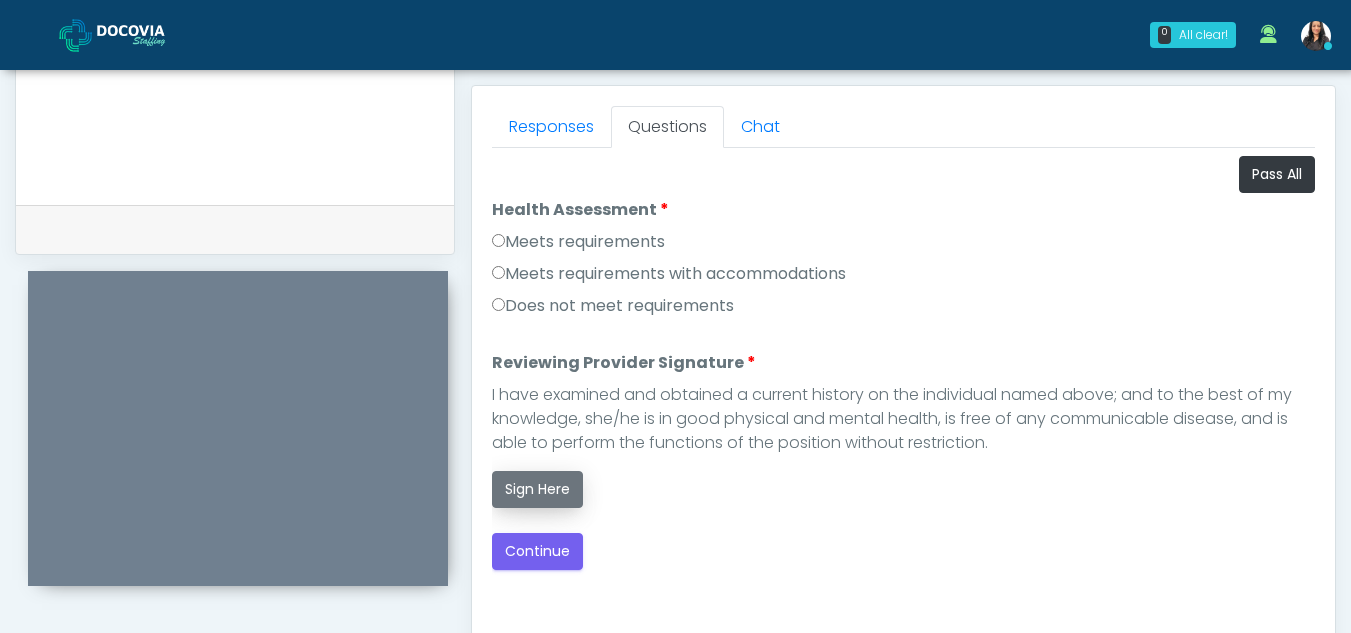click on "Sign Here" at bounding box center (537, 489) 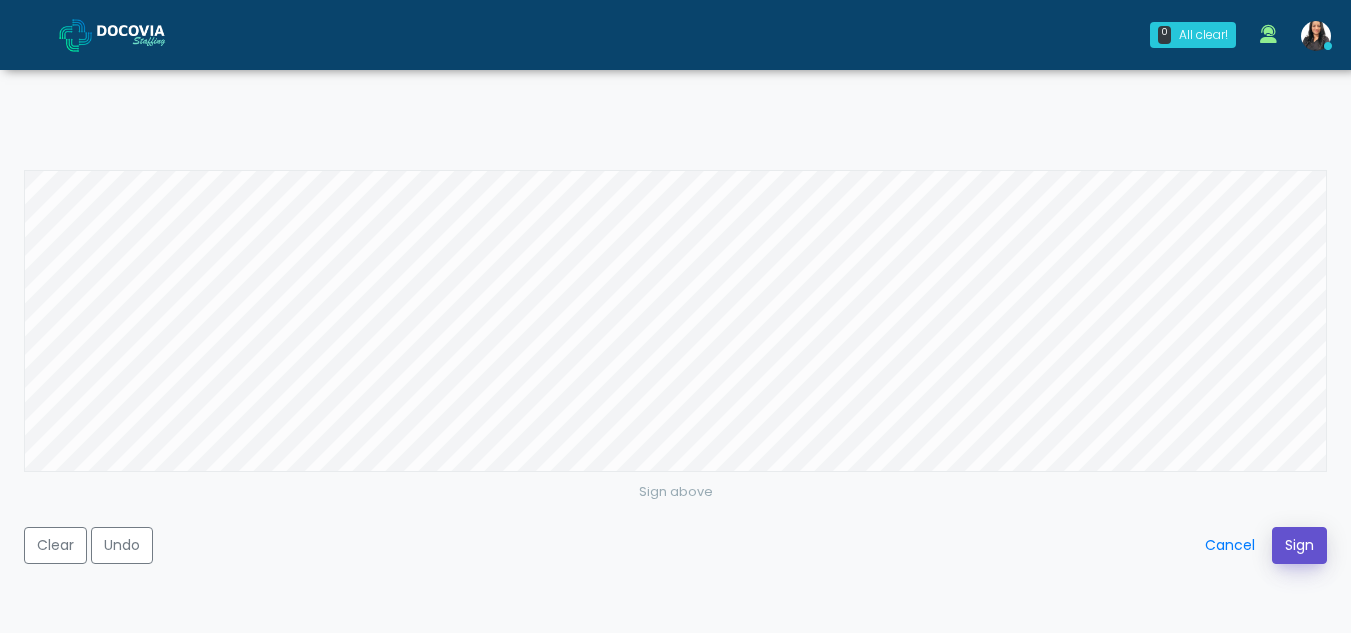 click on "Sign" at bounding box center (1299, 545) 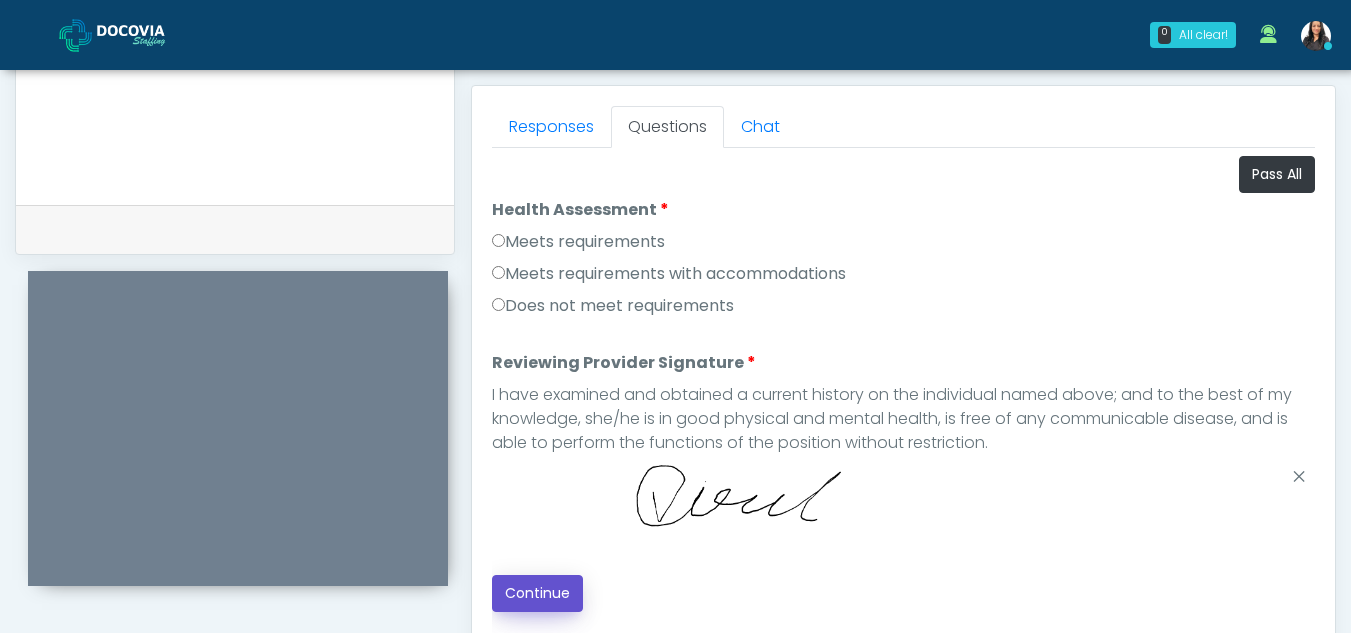 click on "Continue" at bounding box center (537, 593) 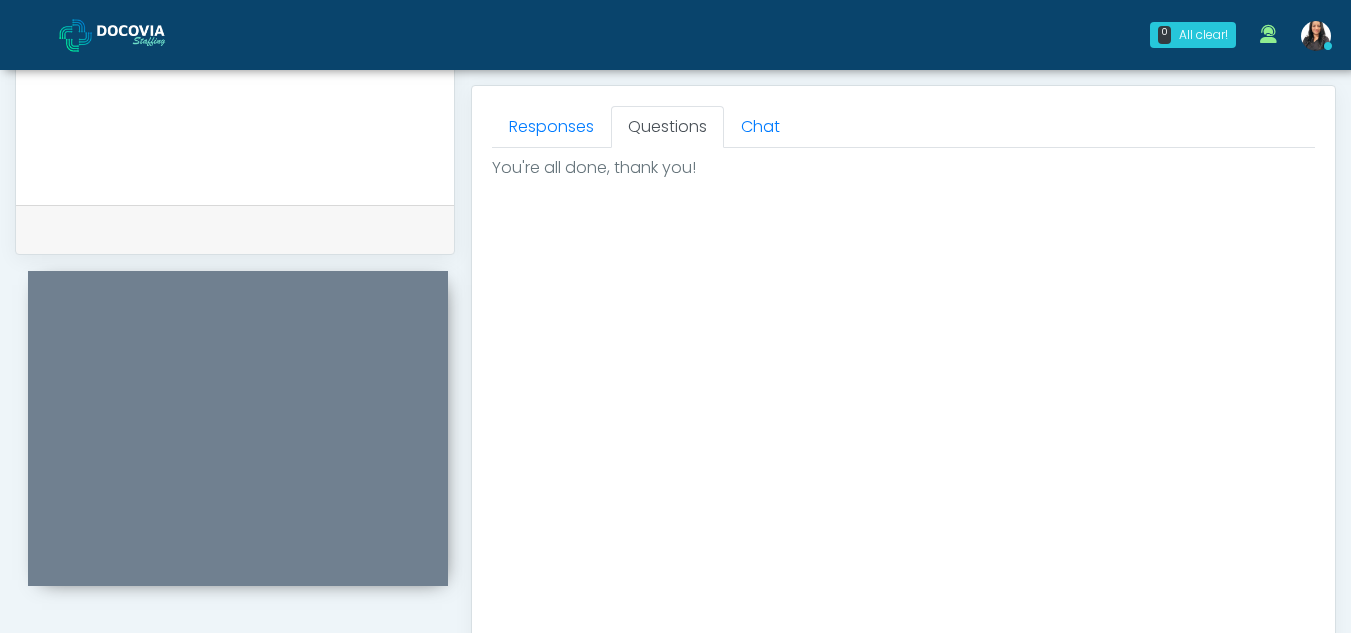 scroll, scrollTop: 1199, scrollLeft: 0, axis: vertical 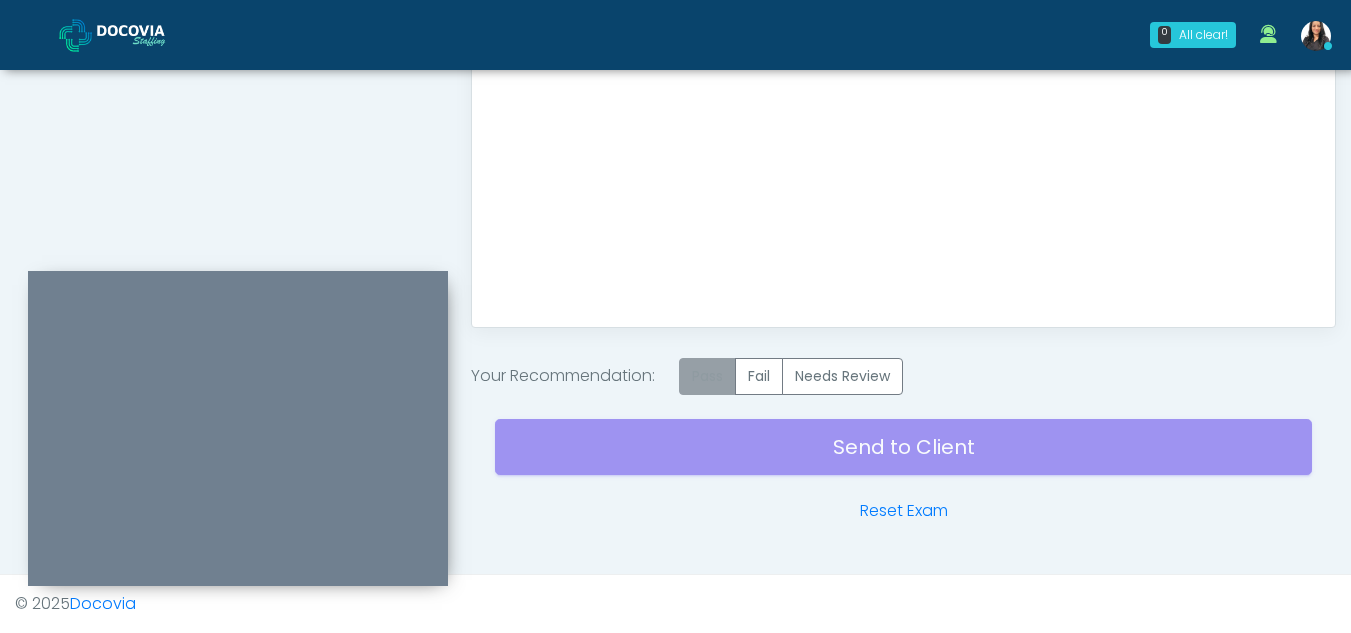 click on "Pass" at bounding box center (707, 376) 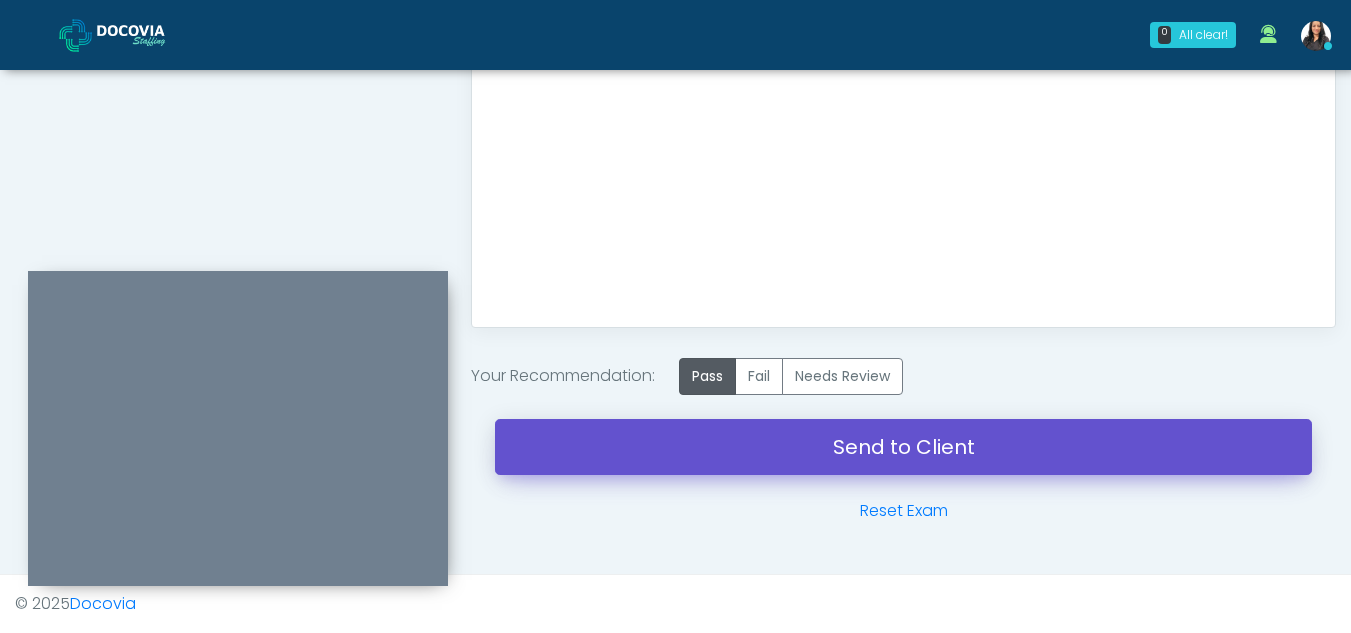 click on "Send to Client" at bounding box center (903, 447) 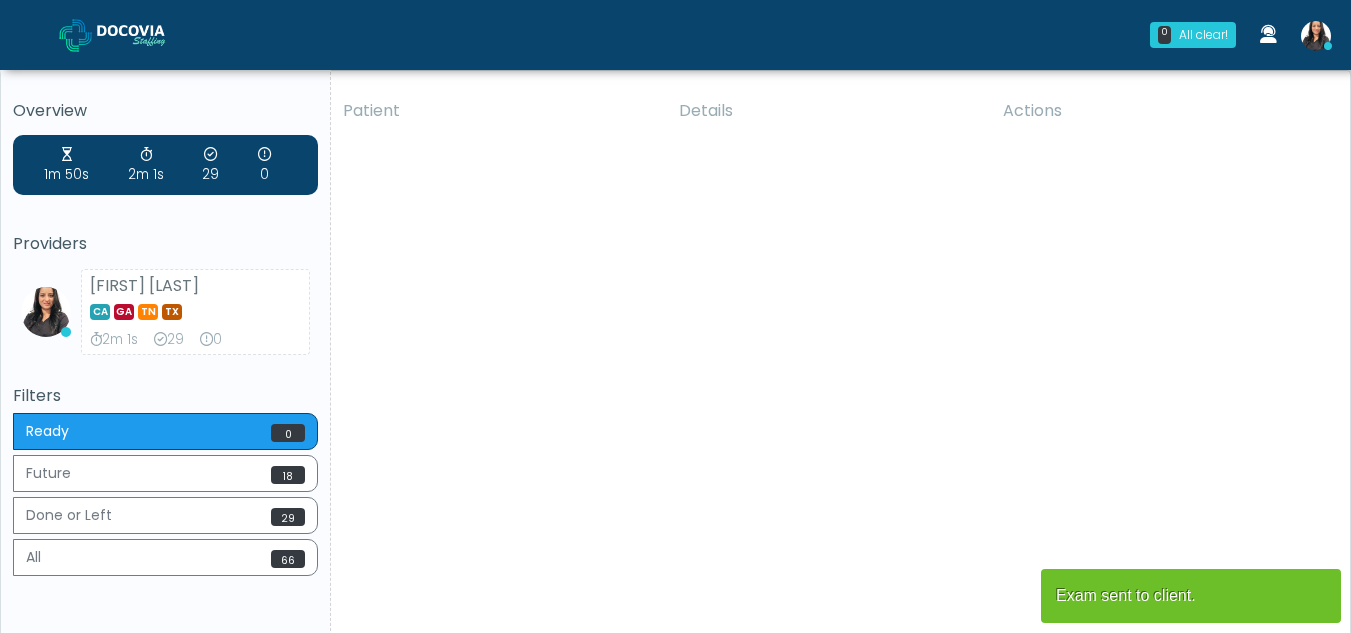 scroll, scrollTop: 0, scrollLeft: 0, axis: both 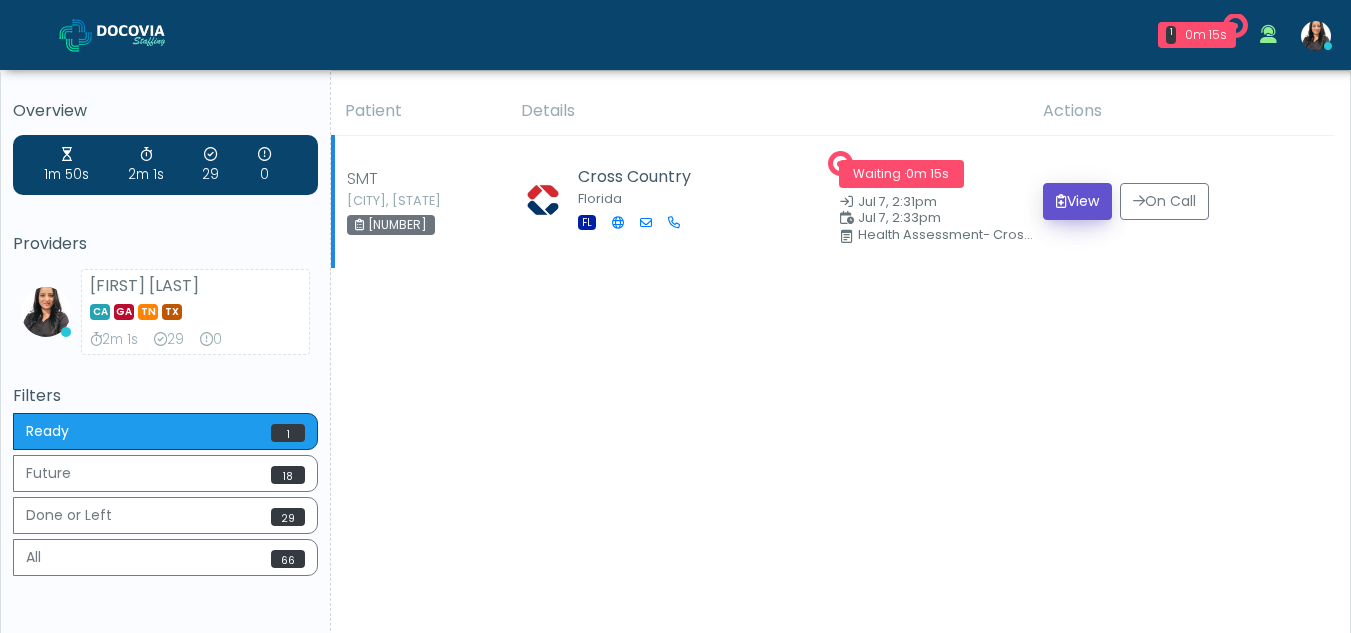 click on "View" at bounding box center [1077, 201] 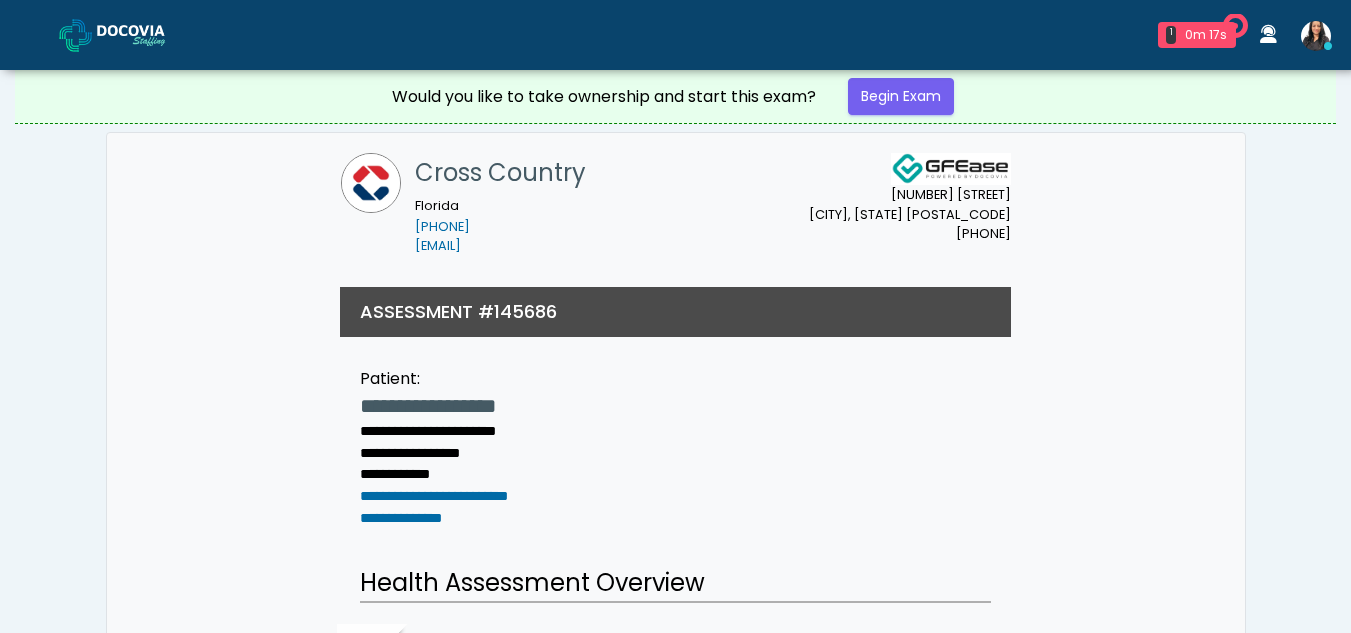 scroll, scrollTop: 0, scrollLeft: 0, axis: both 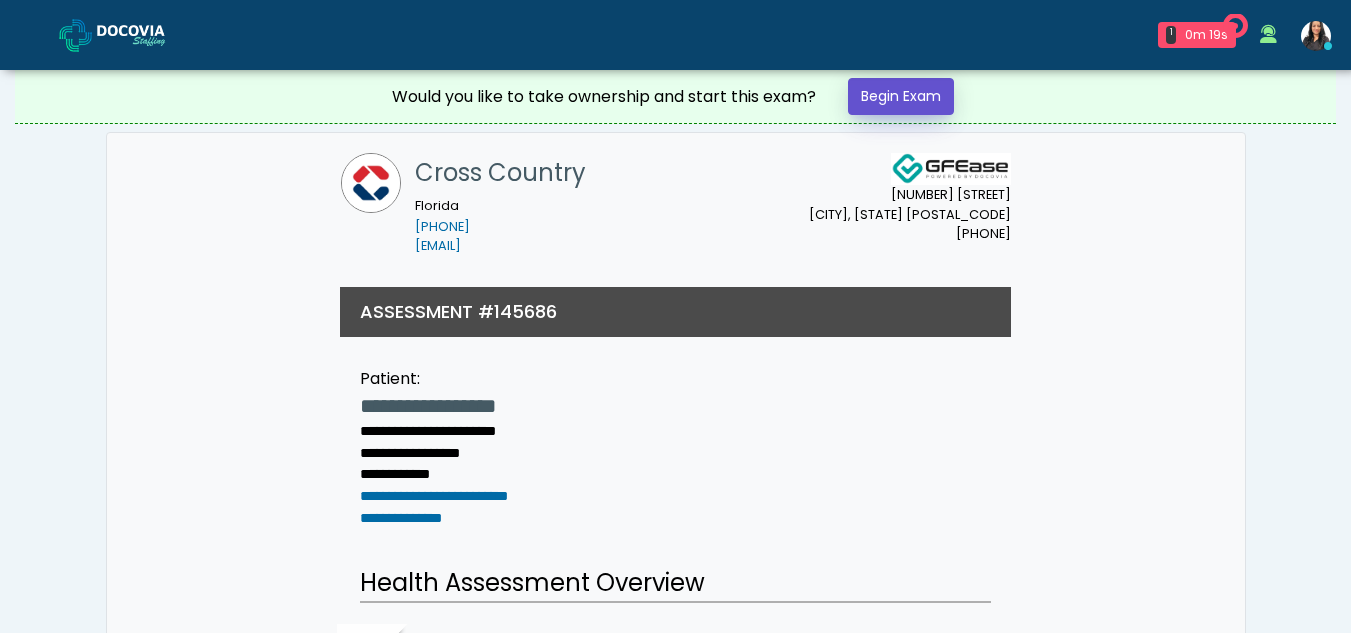 click on "Begin Exam" at bounding box center (901, 96) 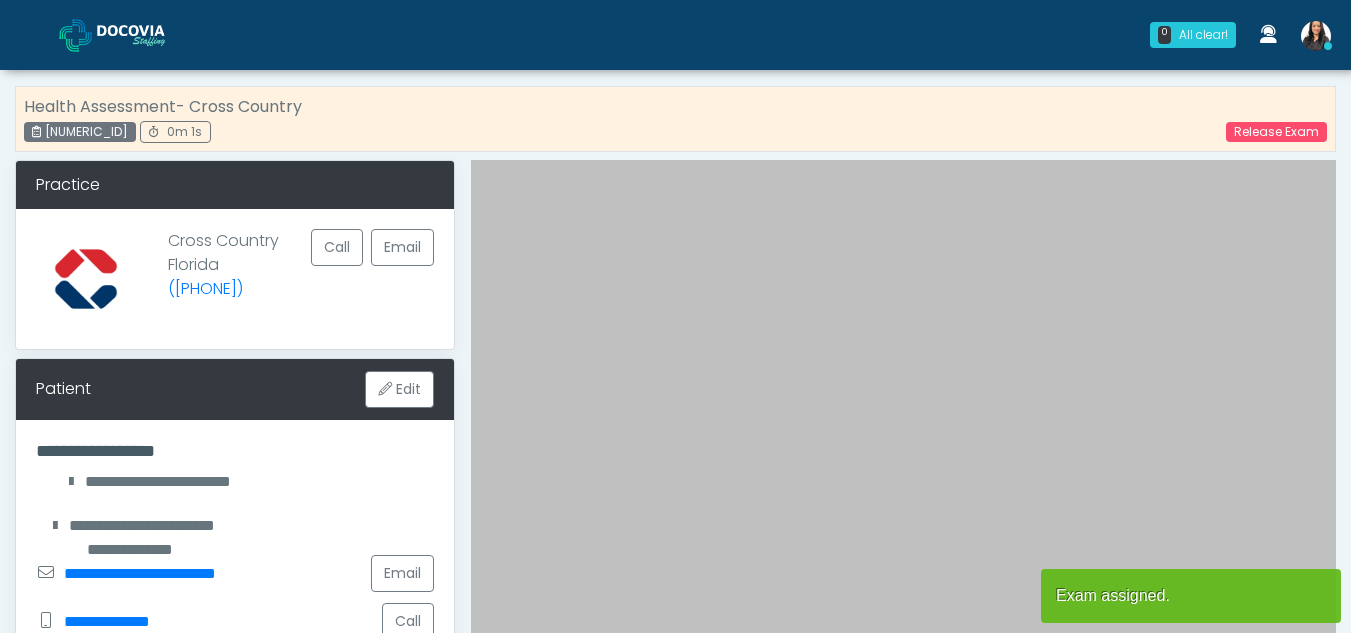 scroll, scrollTop: 0, scrollLeft: 0, axis: both 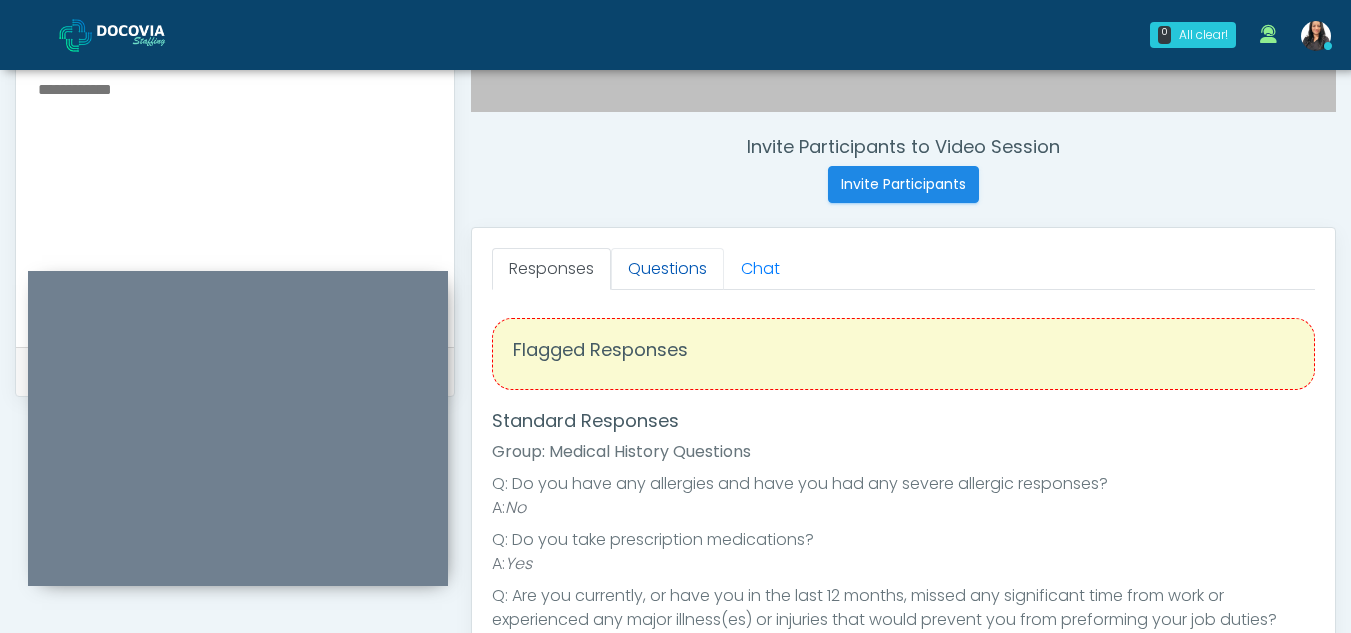 click on "Questions" at bounding box center [667, 269] 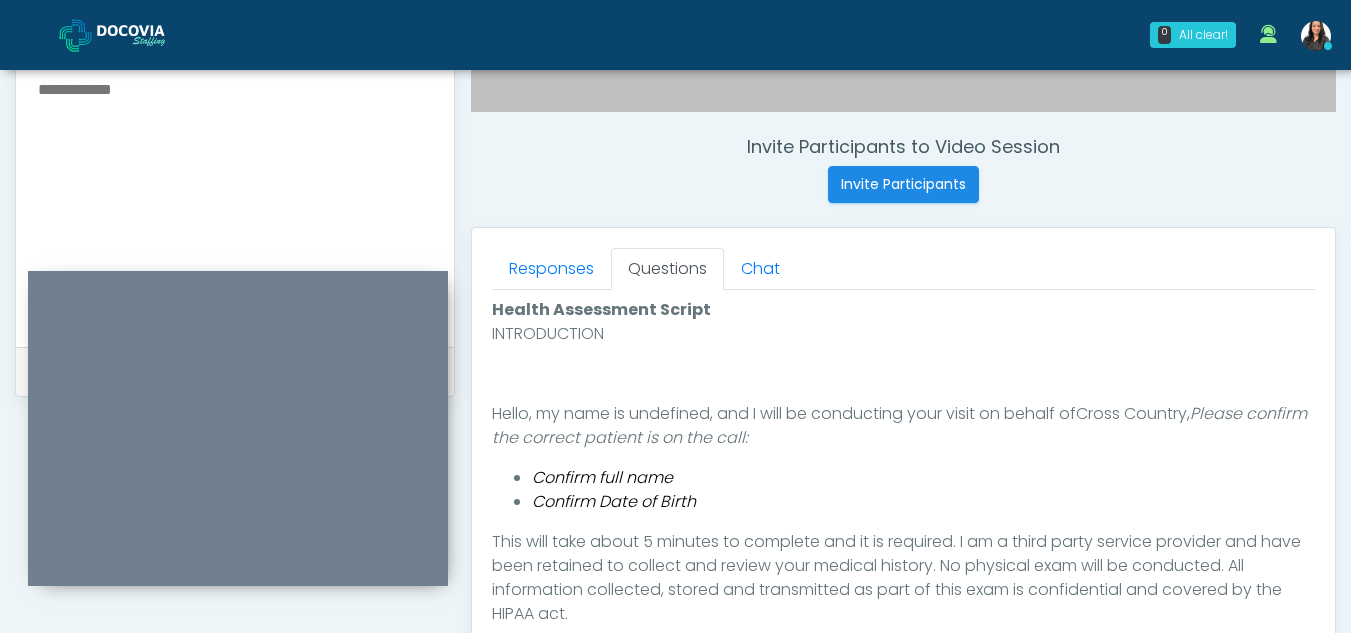 scroll, scrollTop: 1162, scrollLeft: 0, axis: vertical 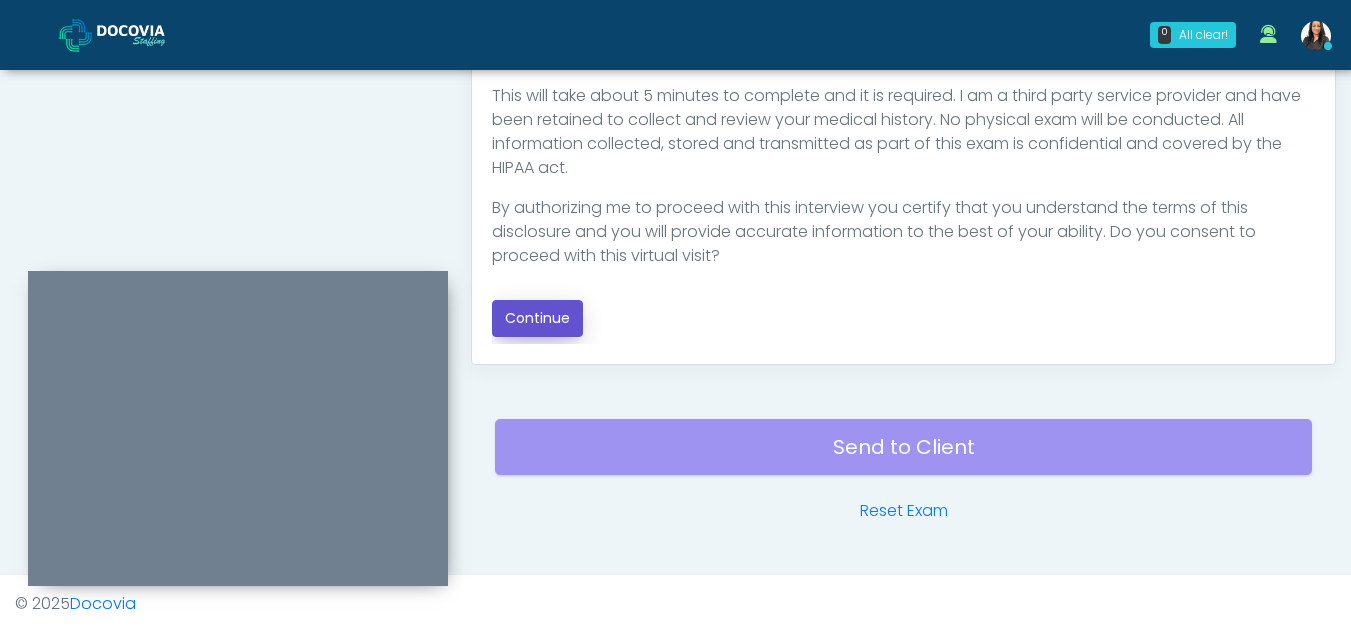click on "Continue" at bounding box center [537, 318] 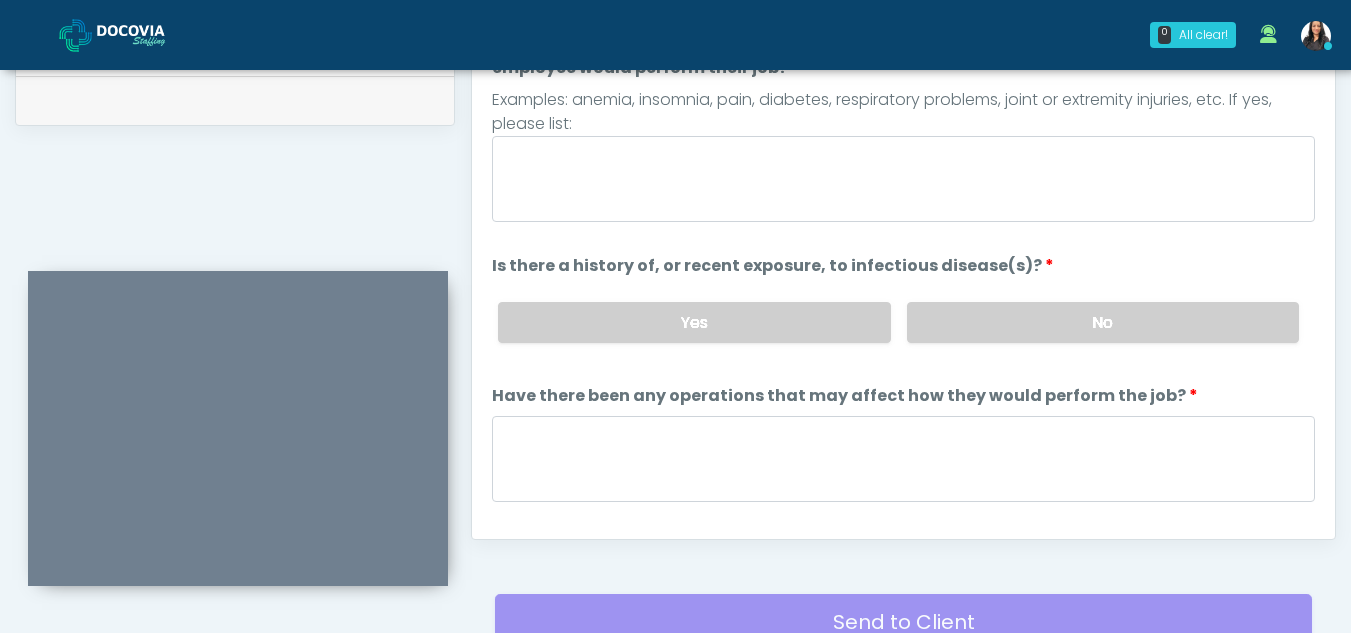 scroll, scrollTop: 984, scrollLeft: 0, axis: vertical 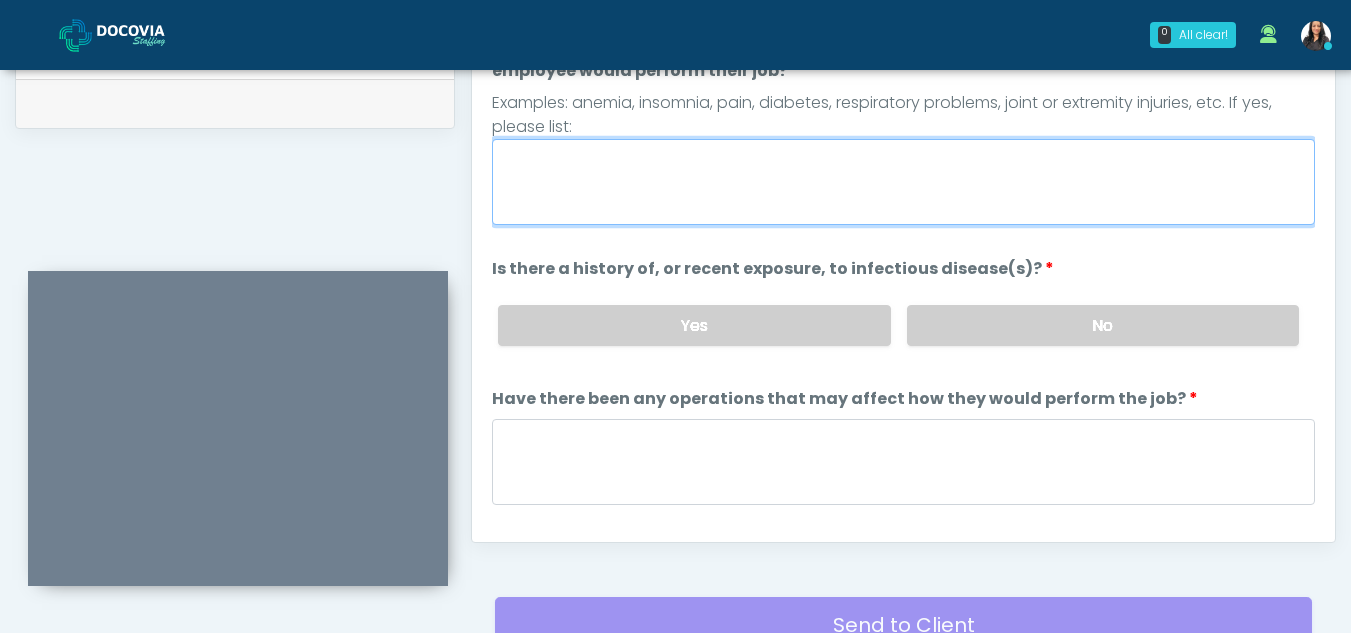 click on "Are there any present symptoms or known medical conditions that may affect how the new employee would perform their job?" at bounding box center (903, 182) 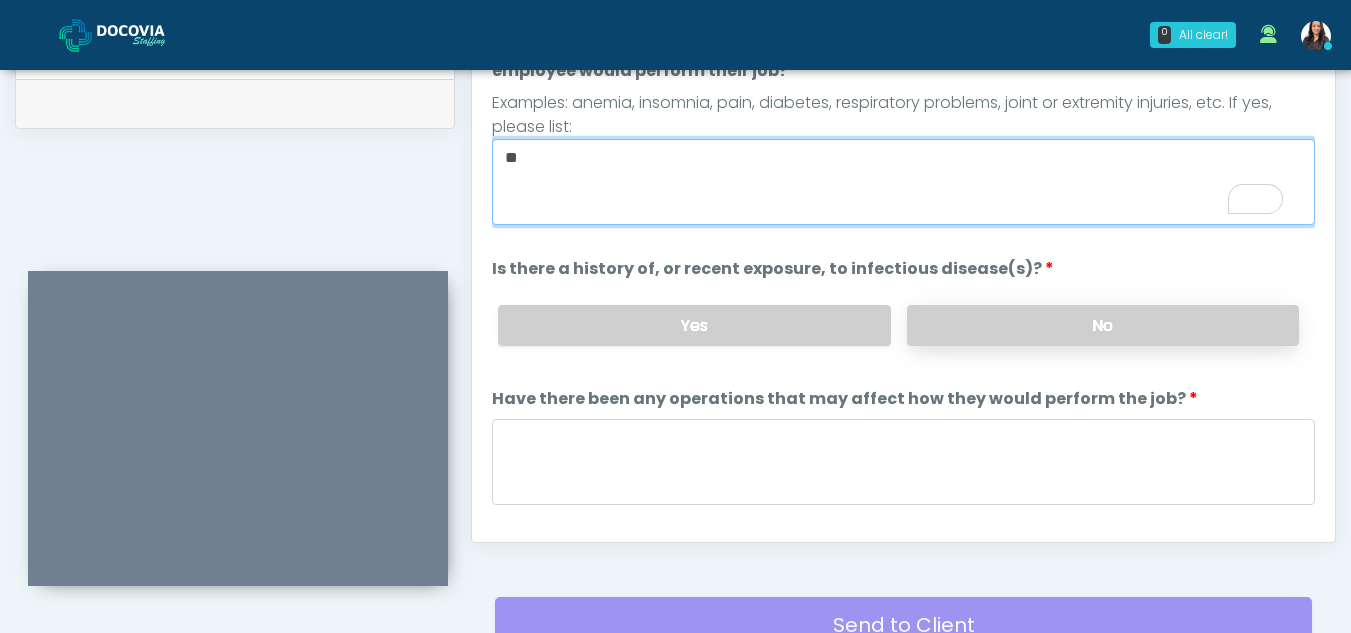 type on "**" 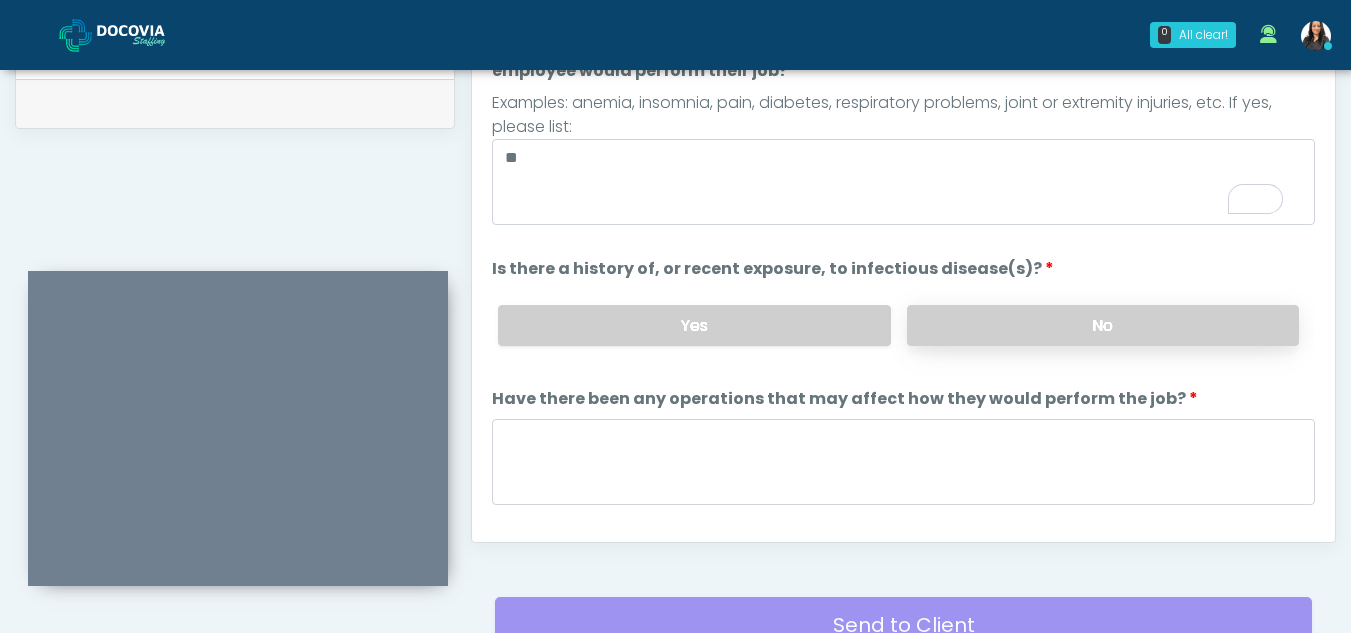 click on "No" at bounding box center [1103, 325] 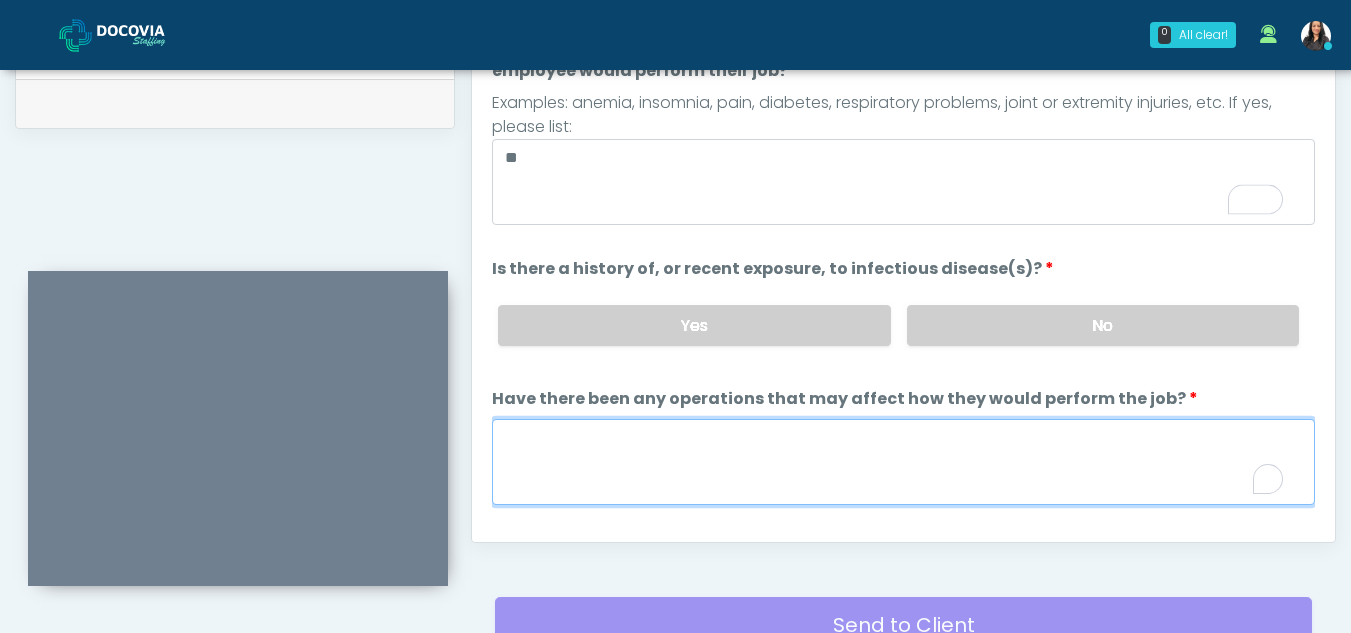 click on "Have there been any operations that may affect how they would perform the job?" at bounding box center [903, 462] 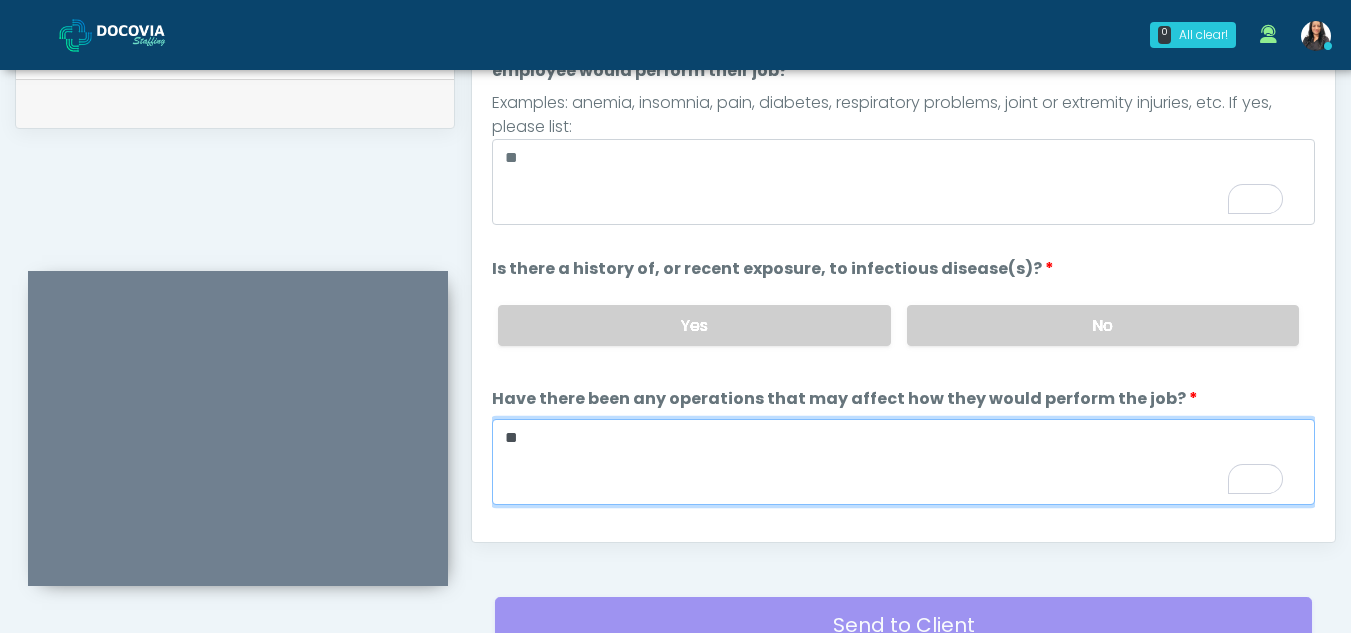 type on "**" 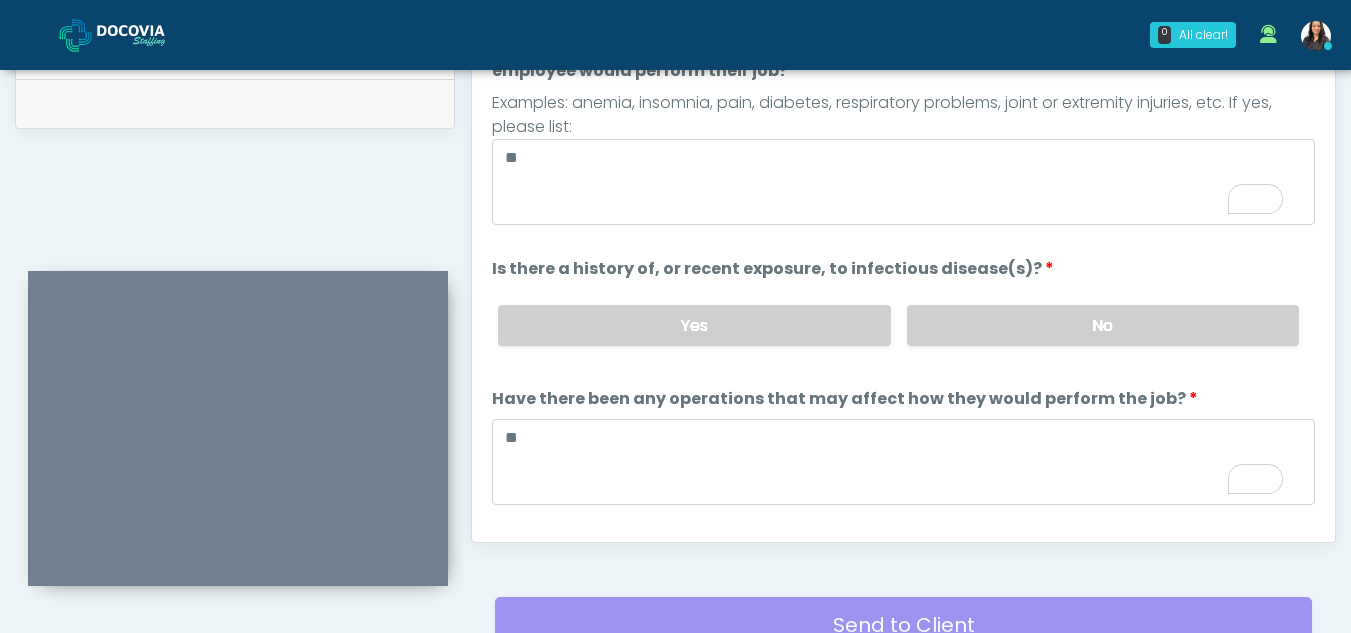 scroll, scrollTop: 148, scrollLeft: 0, axis: vertical 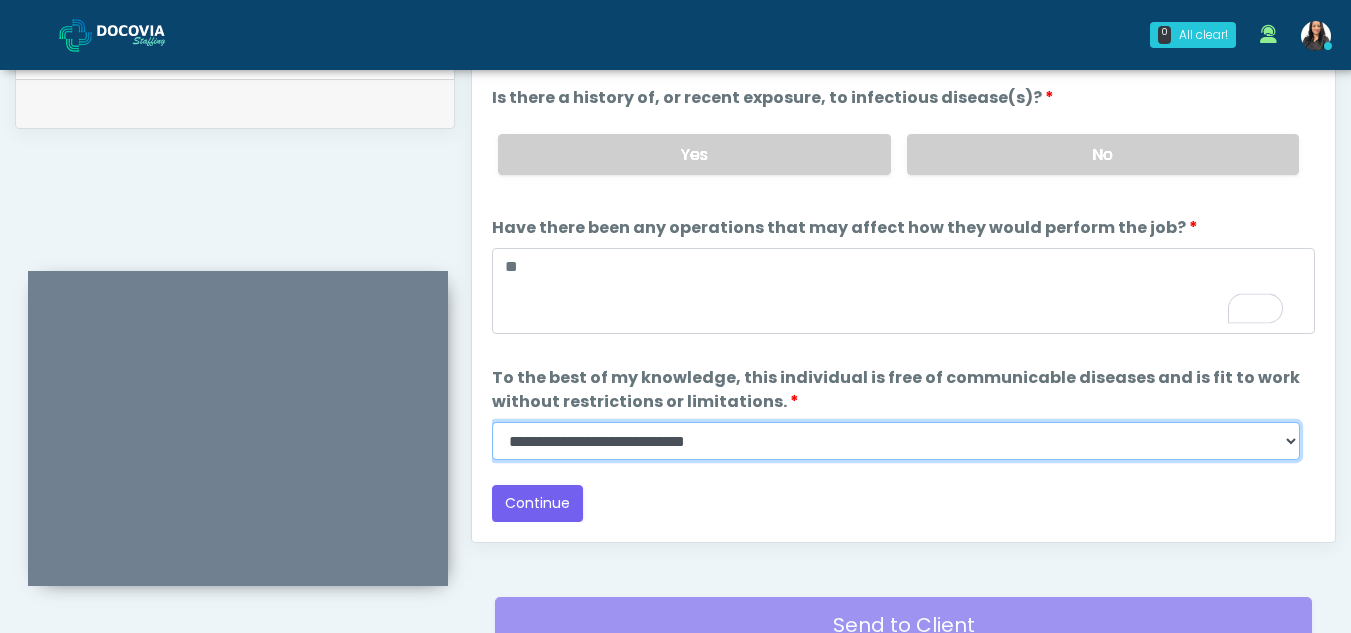 click on "**********" at bounding box center (896, 441) 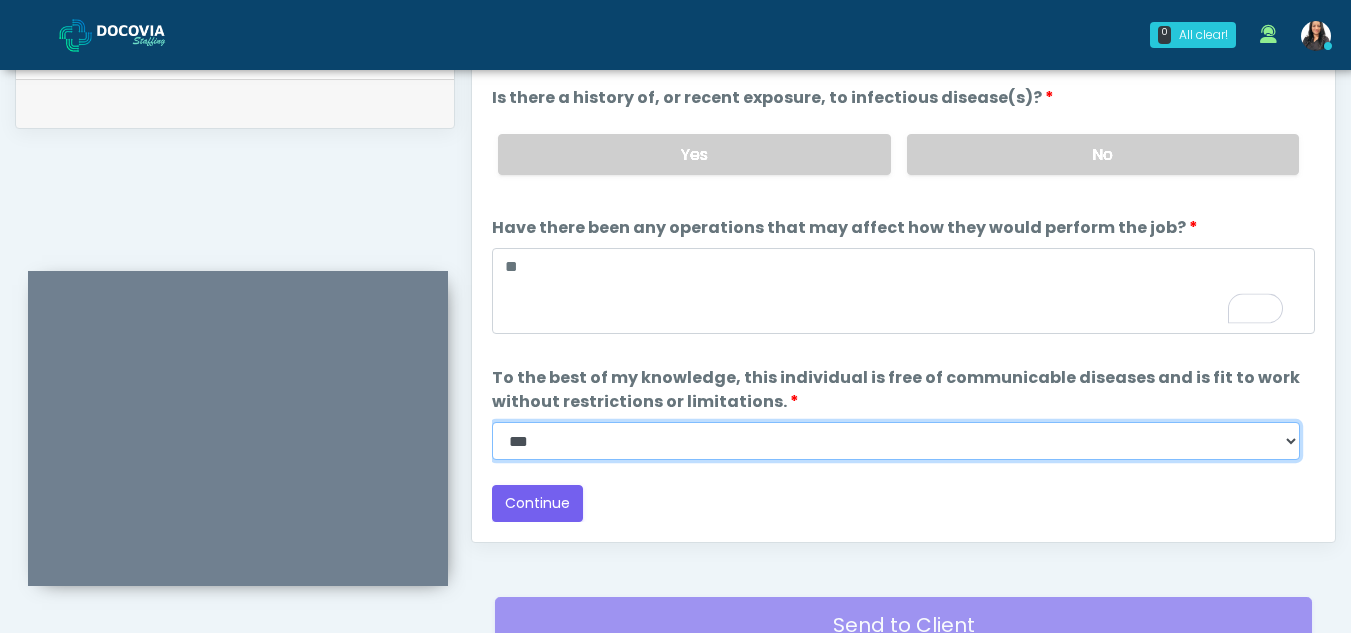 click on "**********" at bounding box center (896, 441) 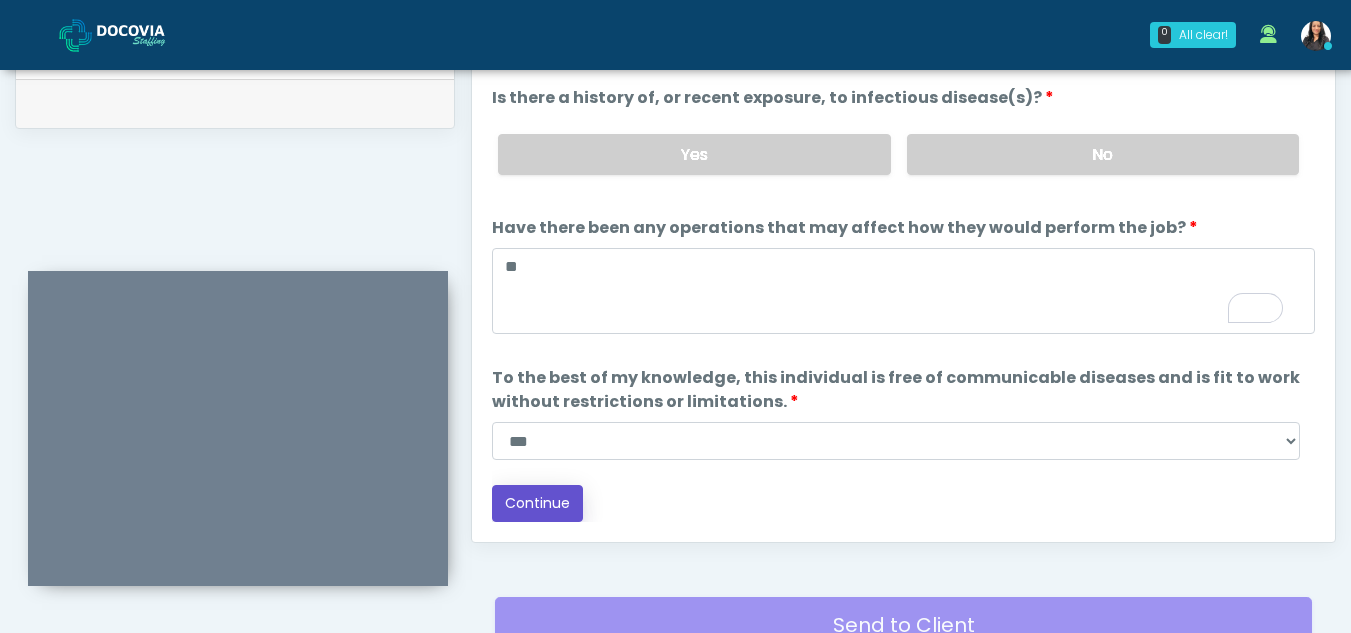 click on "Continue" at bounding box center (537, 503) 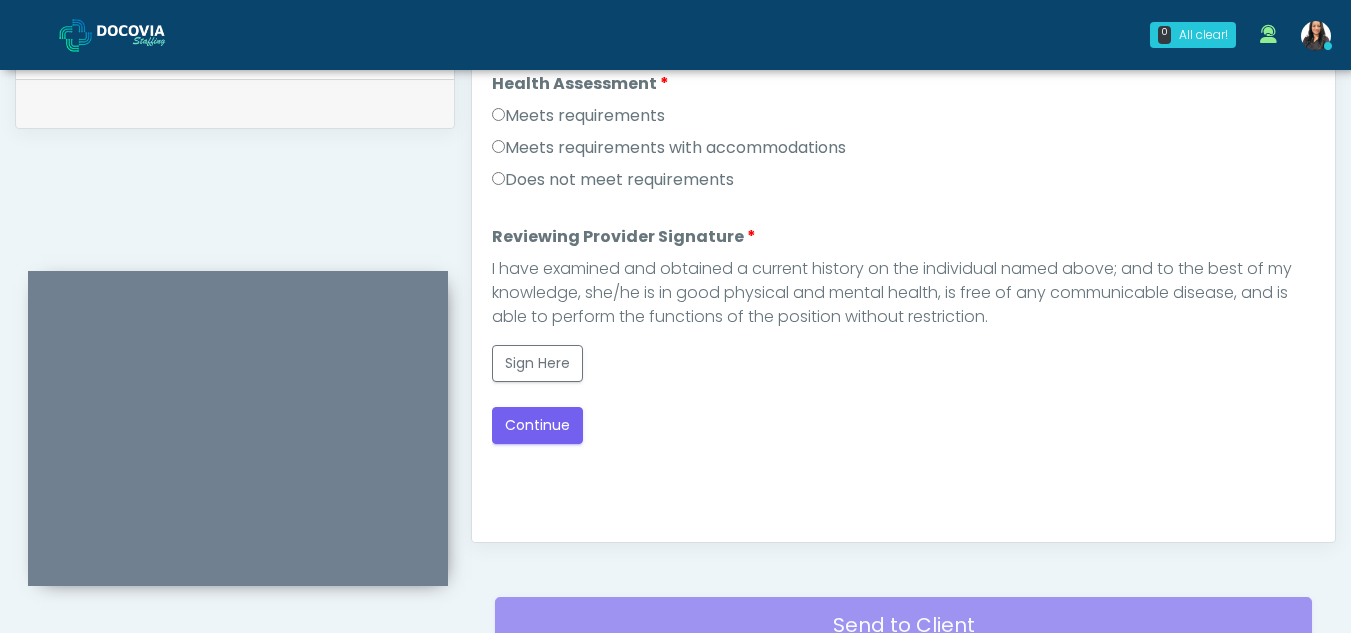 scroll, scrollTop: 0, scrollLeft: 0, axis: both 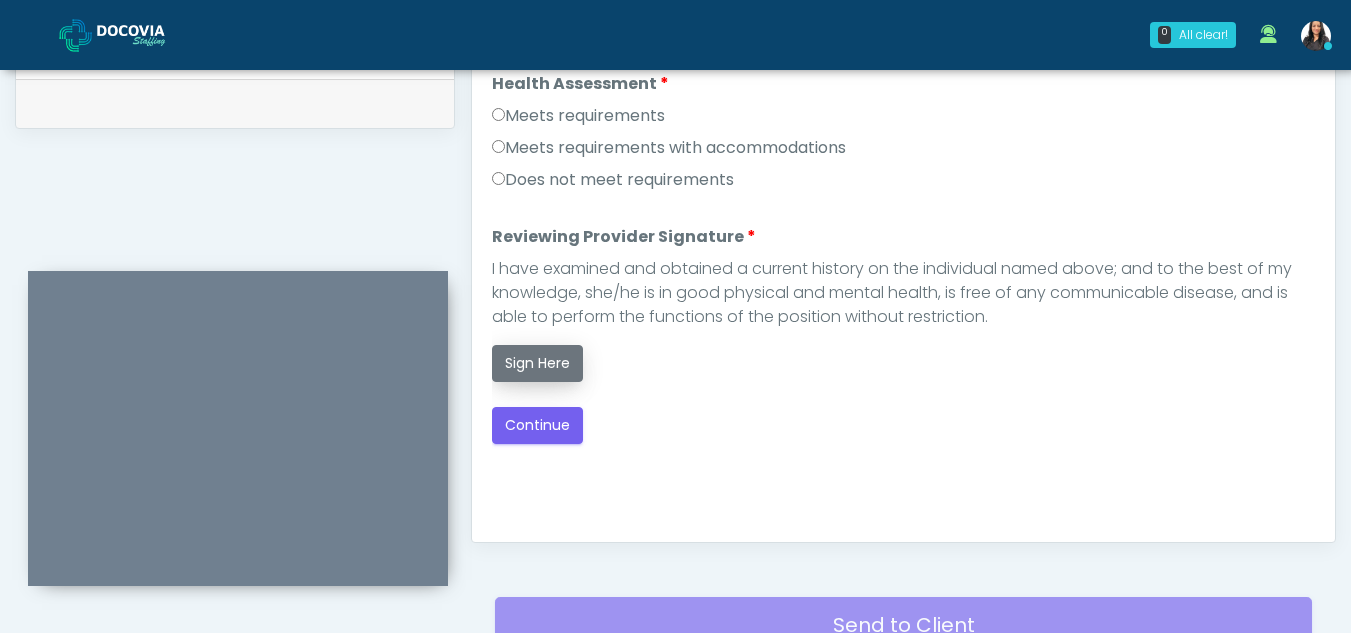 click on "Sign Here" at bounding box center [537, 363] 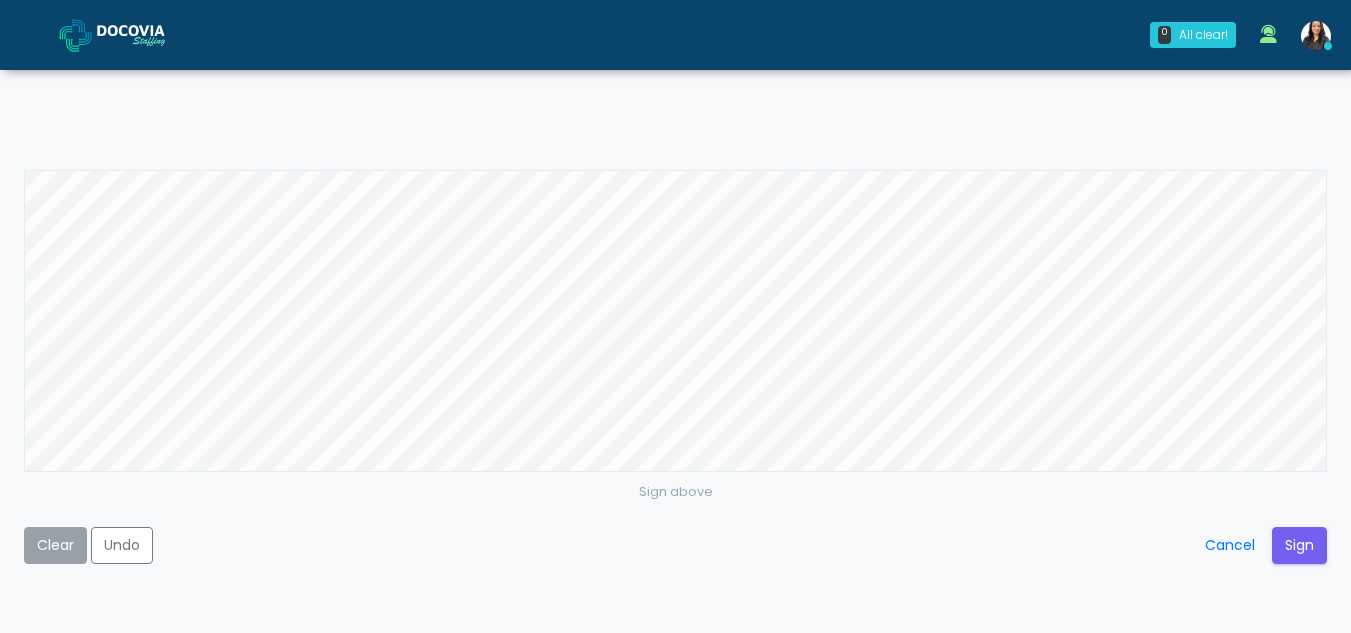 click on "Clear" at bounding box center [55, 545] 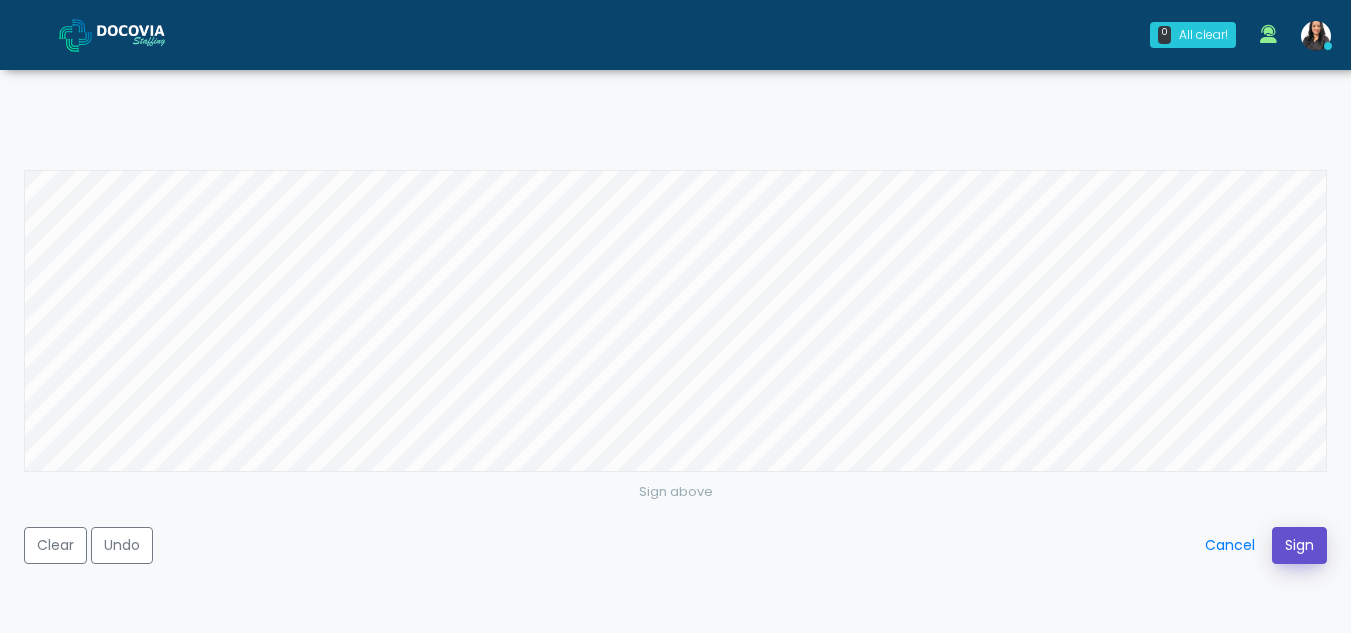 click on "Sign" at bounding box center [1299, 545] 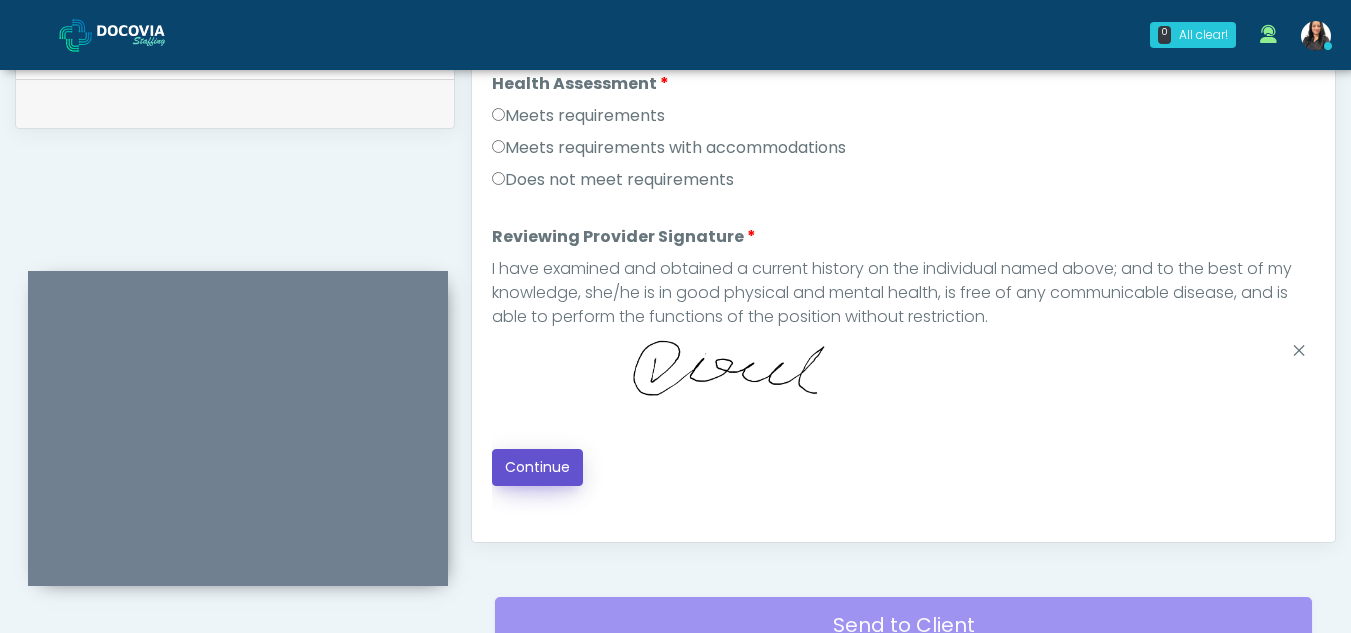 click on "Continue" at bounding box center [537, 467] 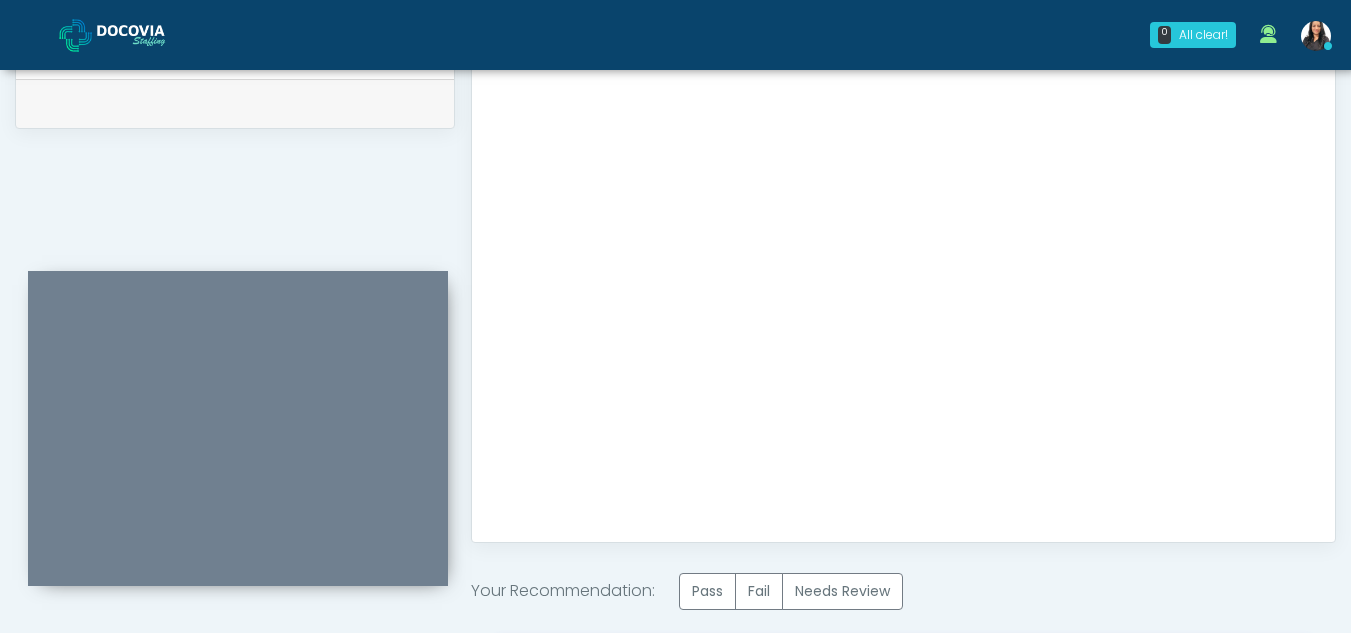 scroll, scrollTop: 1199, scrollLeft: 0, axis: vertical 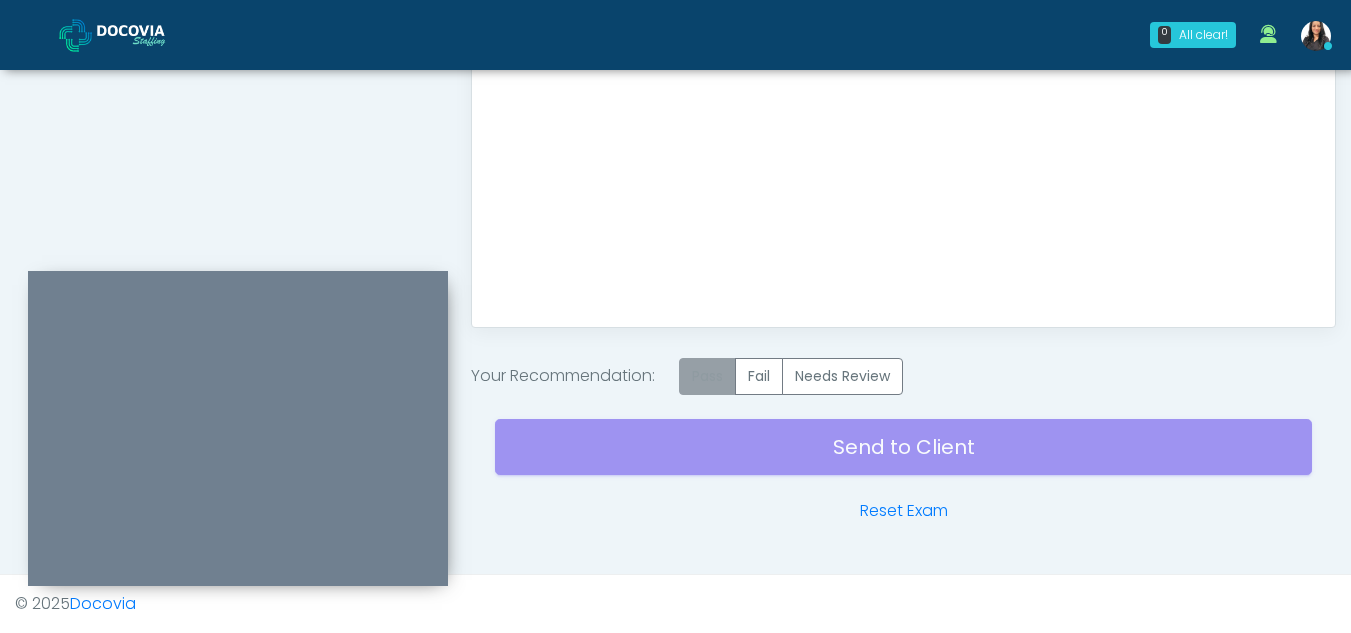 click on "Pass" at bounding box center [707, 376] 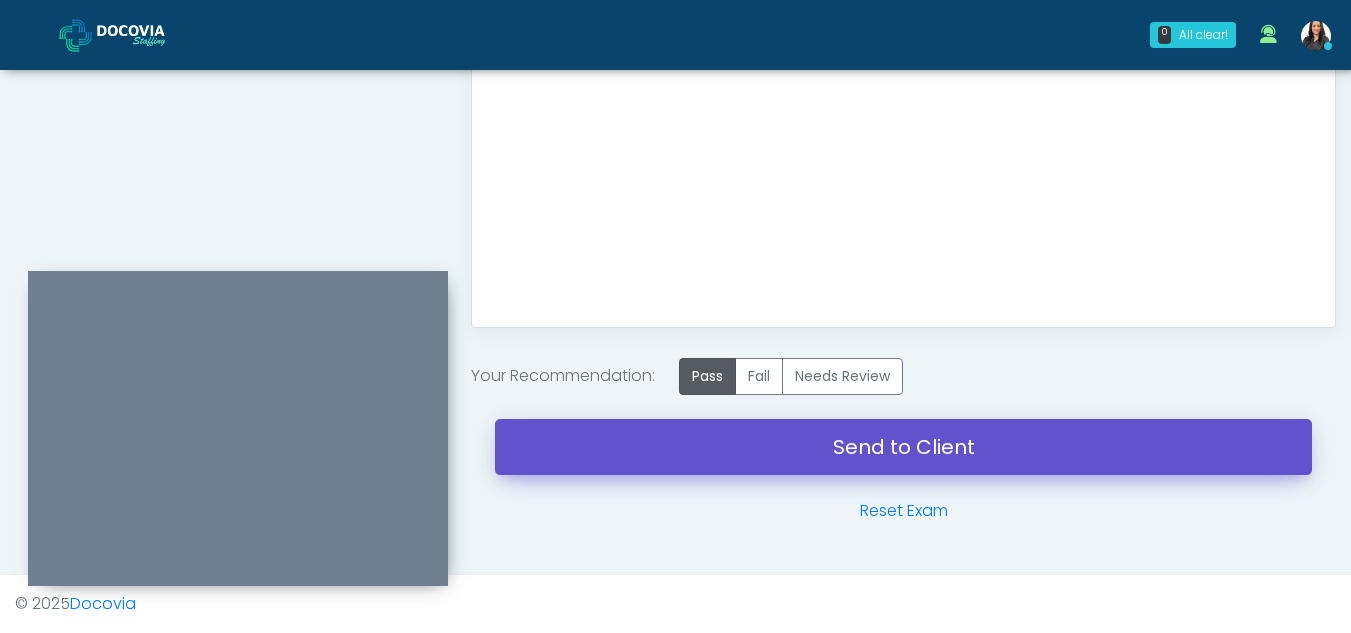 click on "Send to Client" at bounding box center [903, 447] 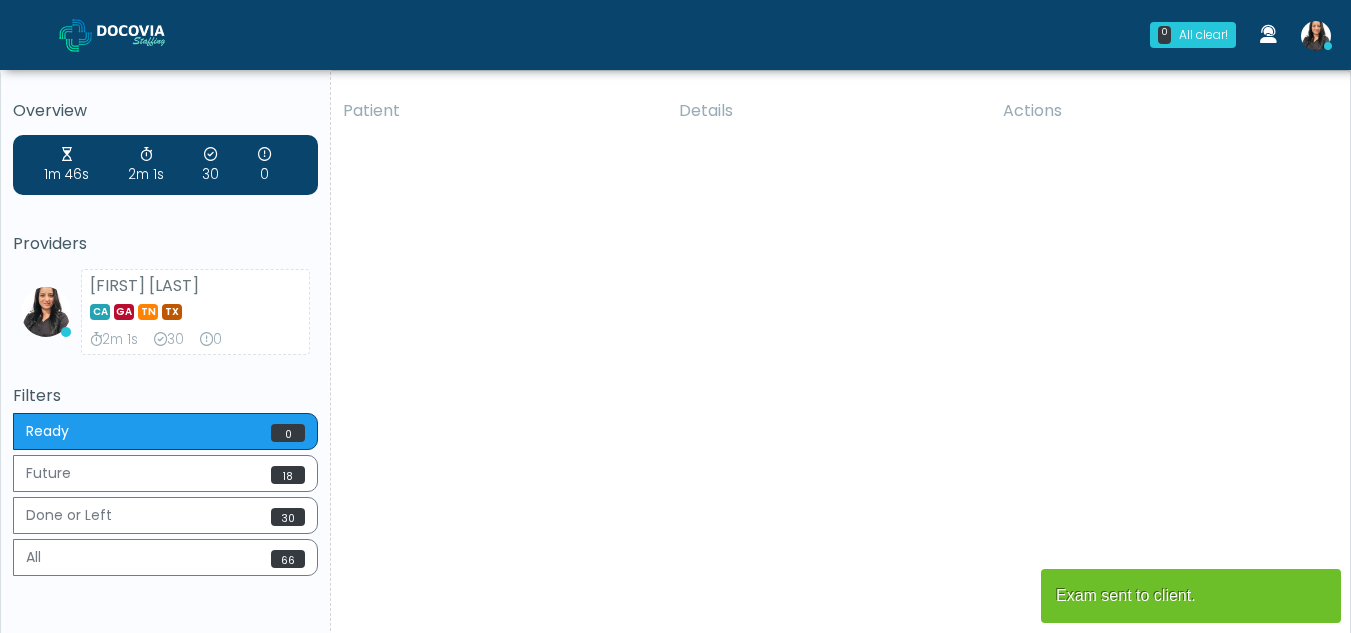 scroll, scrollTop: 0, scrollLeft: 0, axis: both 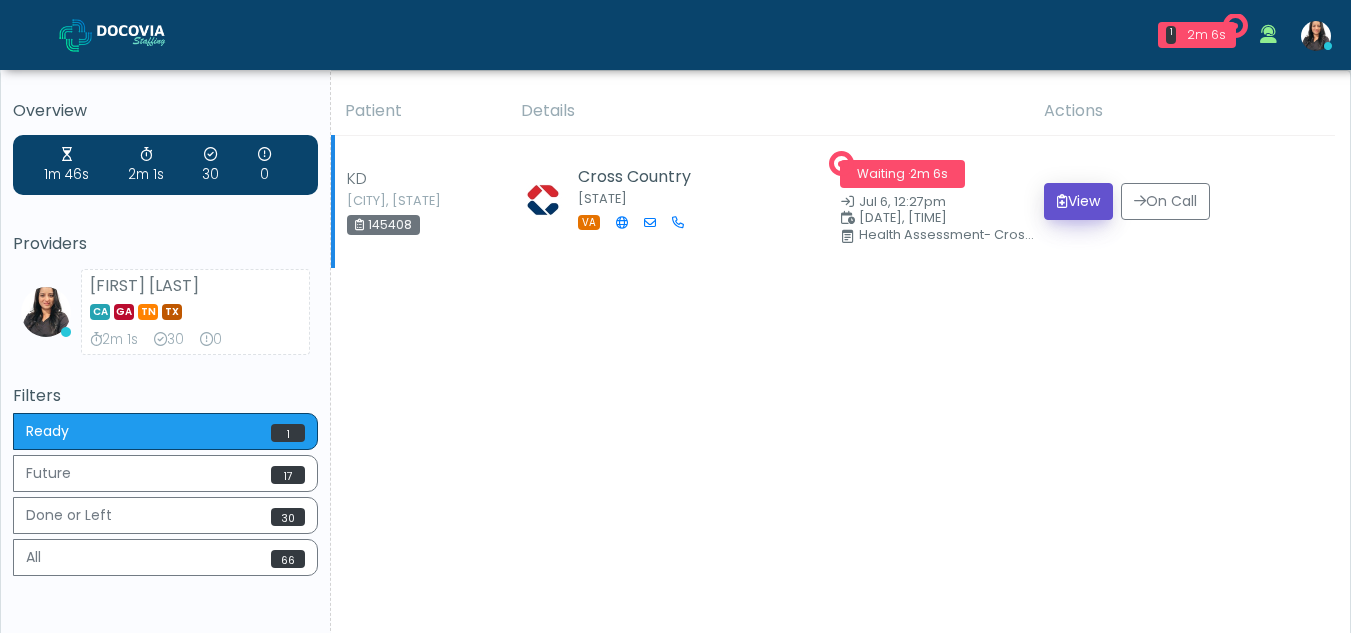 click on "View" at bounding box center [1078, 201] 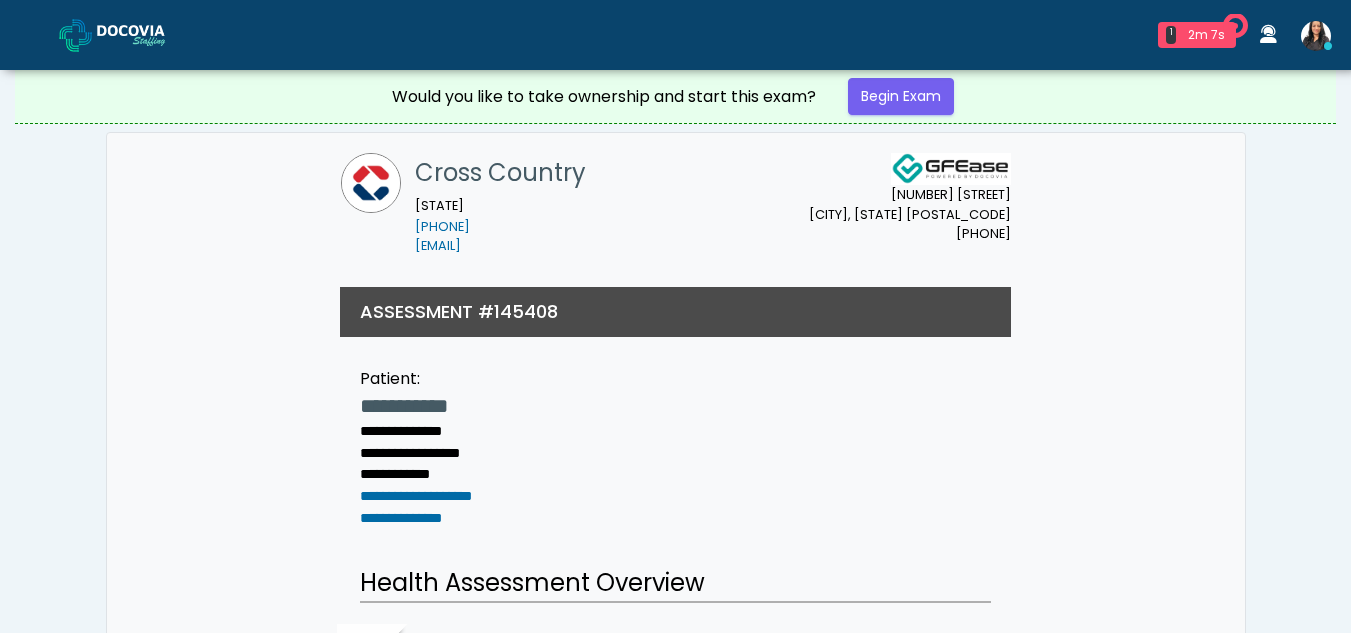 scroll, scrollTop: 0, scrollLeft: 0, axis: both 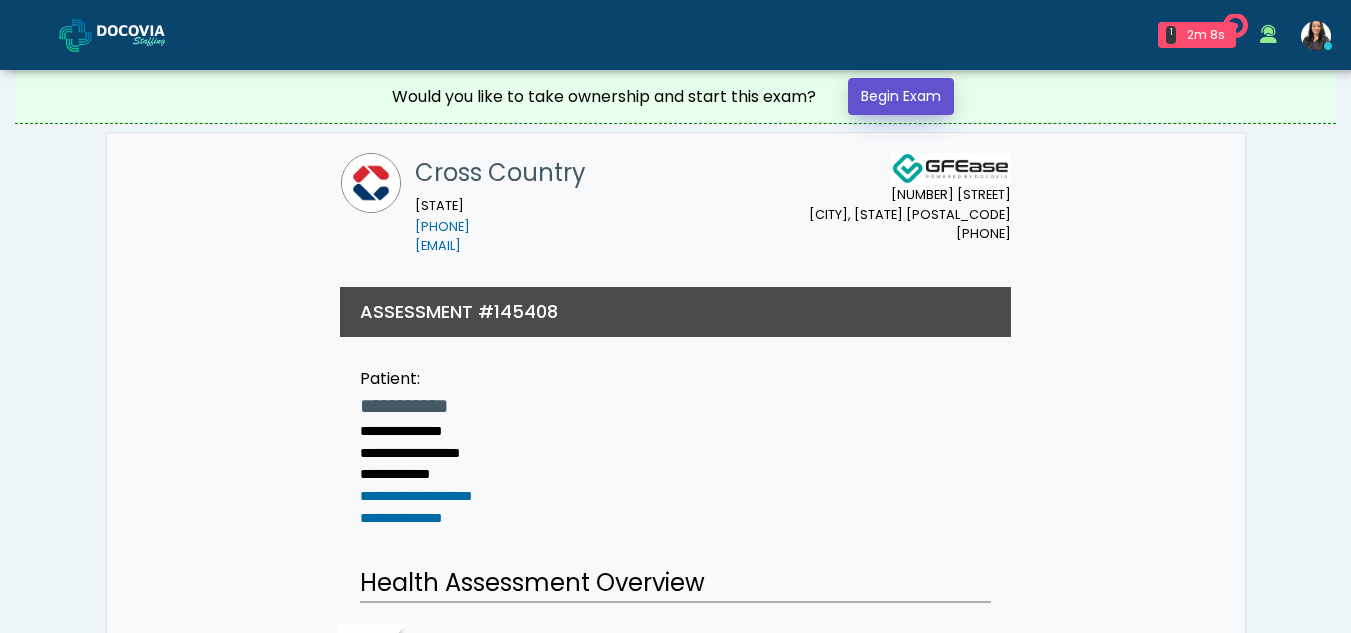 click on "Begin Exam" at bounding box center [901, 96] 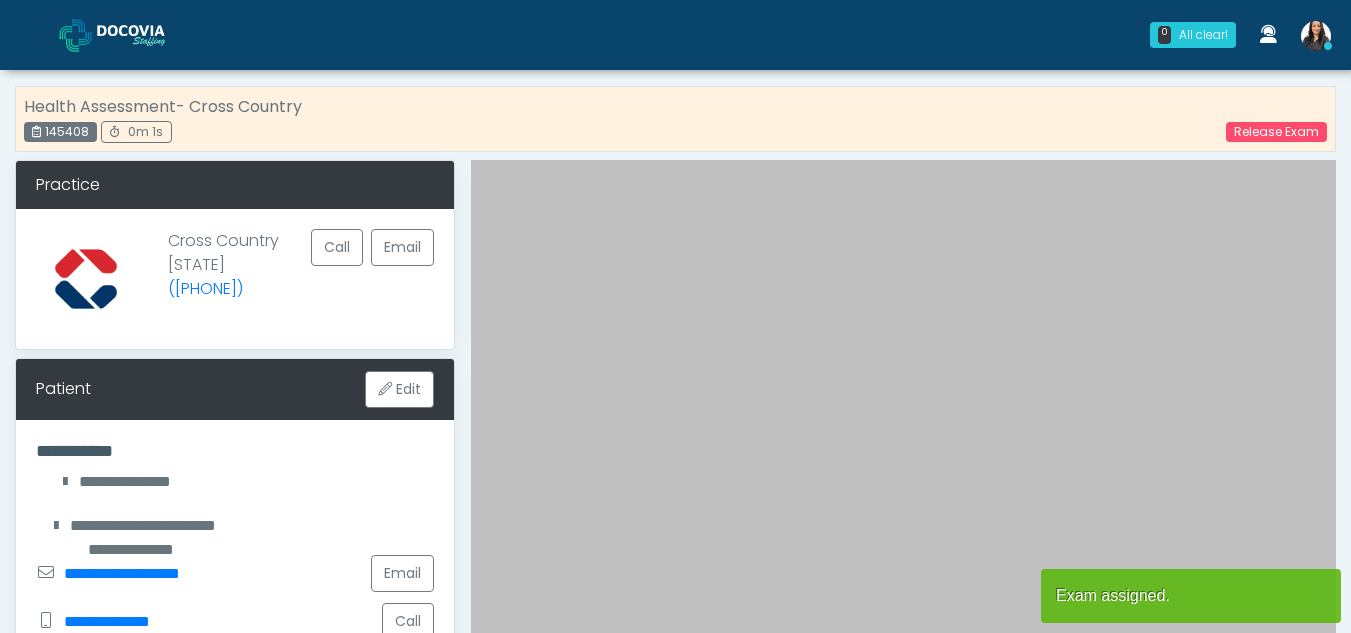 scroll, scrollTop: 0, scrollLeft: 0, axis: both 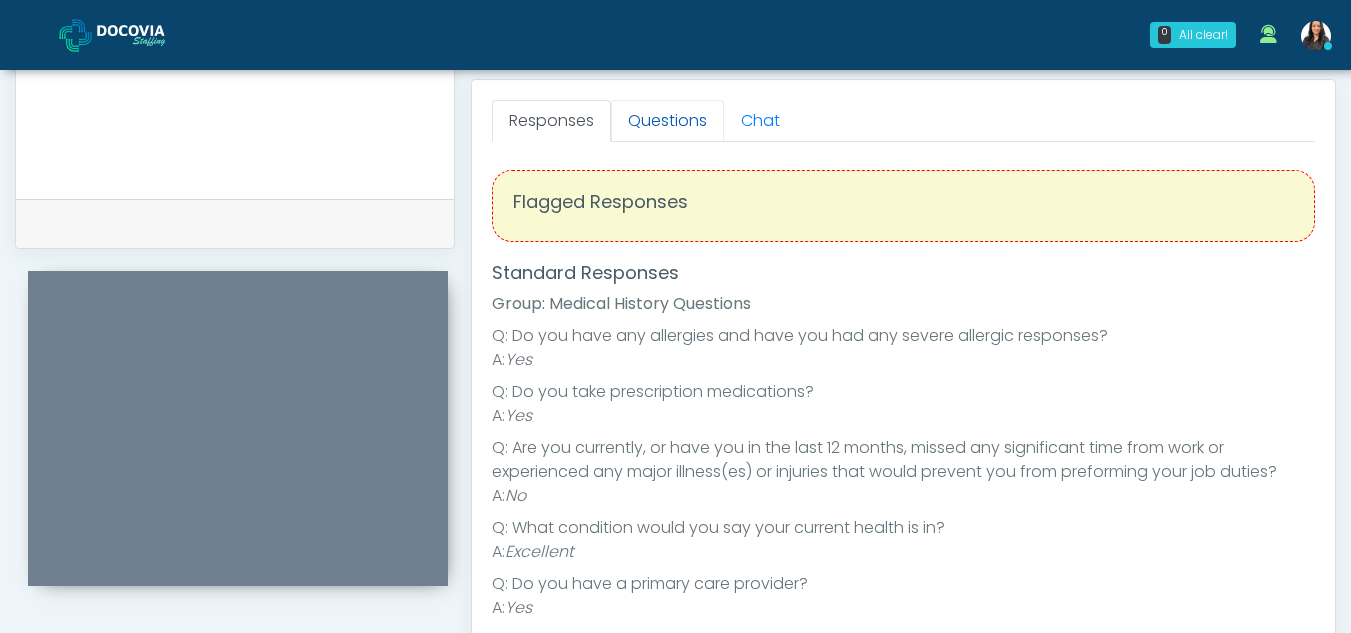 click on "Questions" at bounding box center (667, 121) 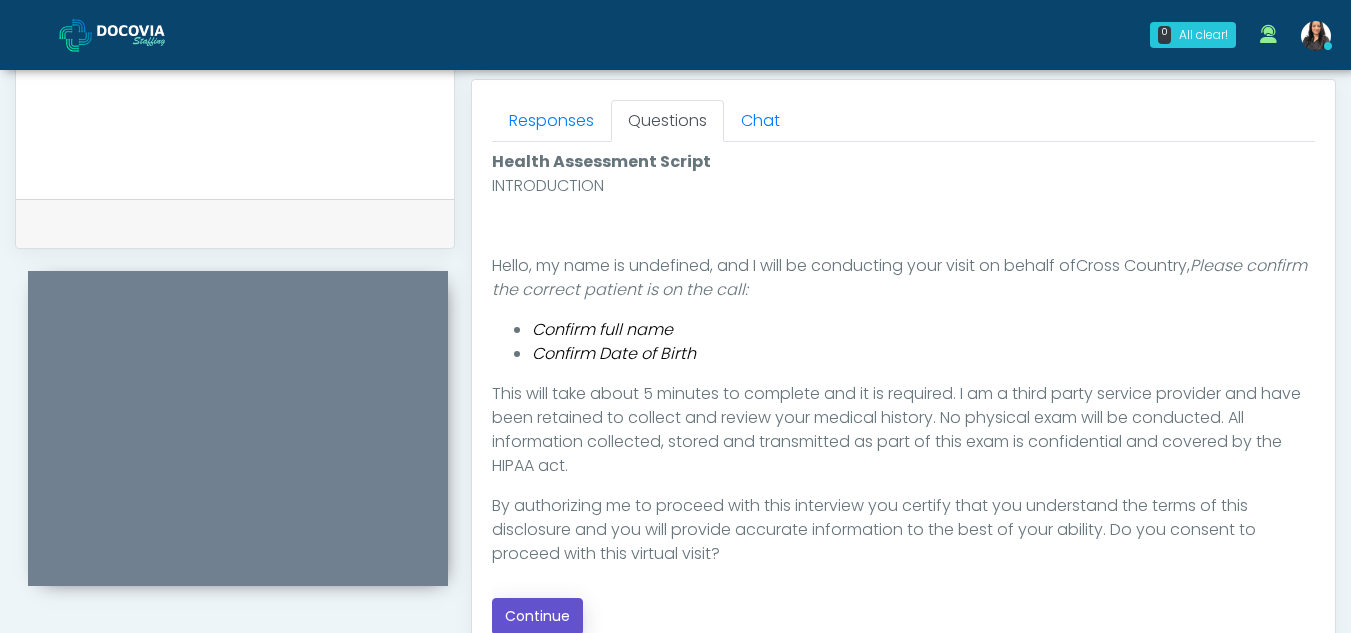 click on "Continue" at bounding box center (537, 616) 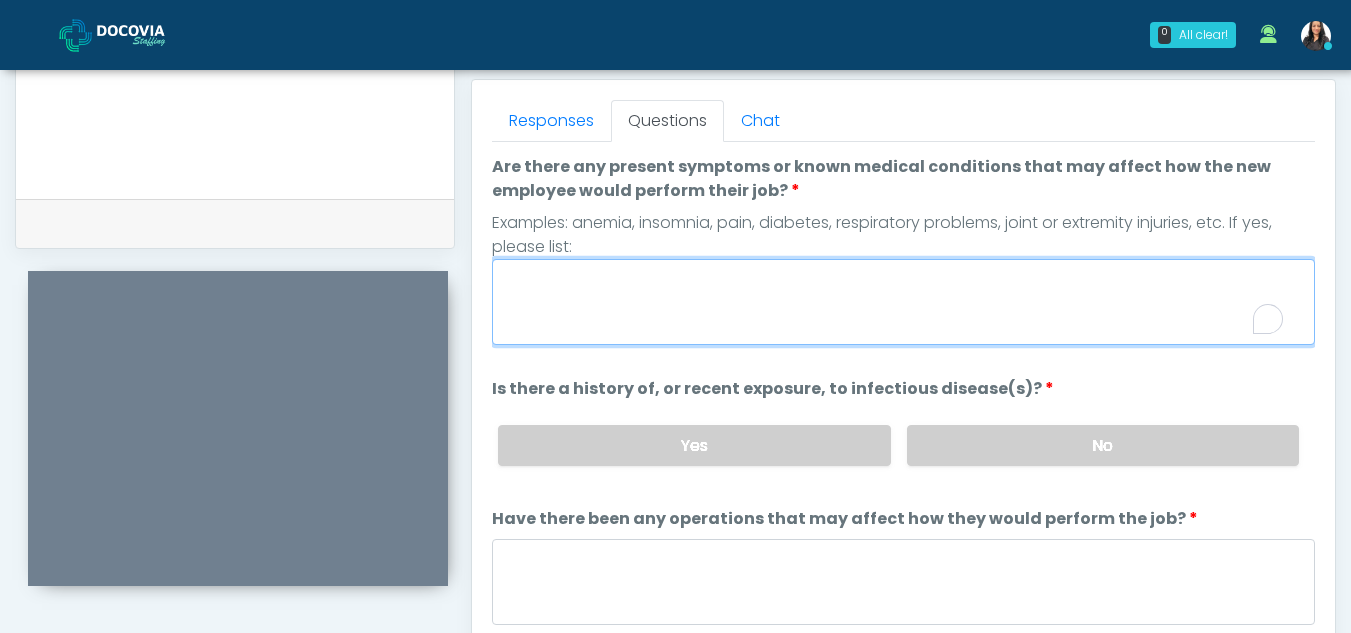 click on "Are there any present symptoms or known medical conditions that may affect how the new employee would perform their job?" at bounding box center (903, 302) 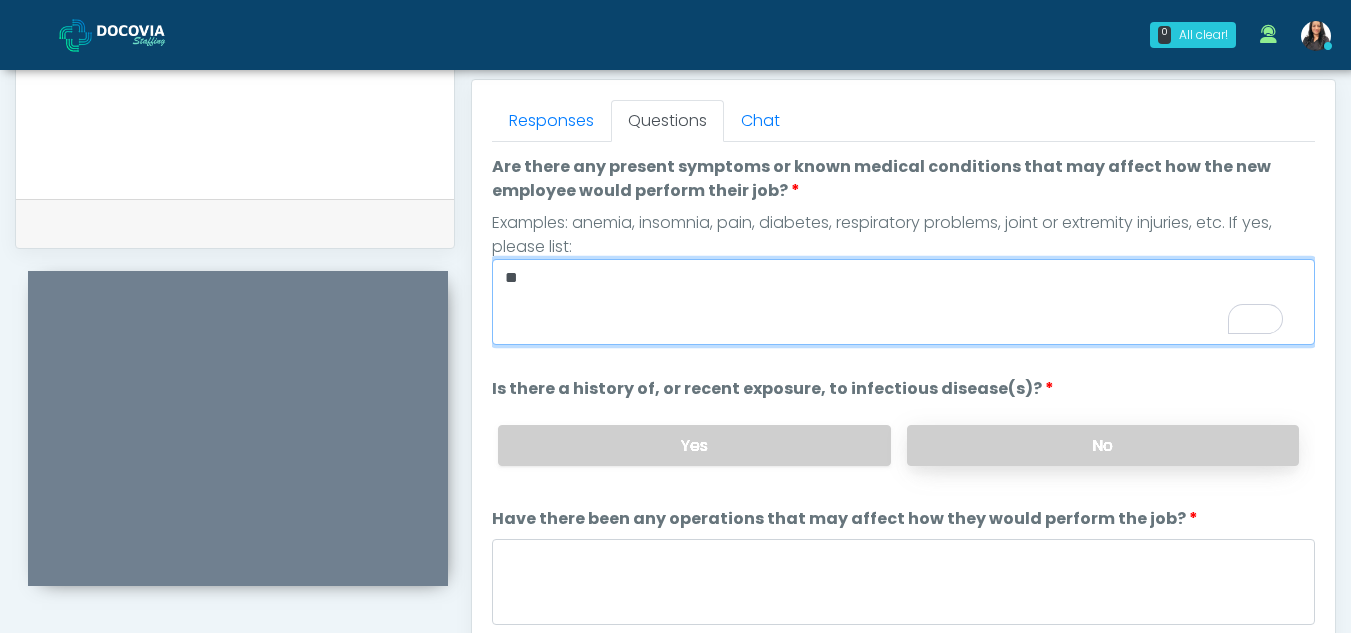 type on "**" 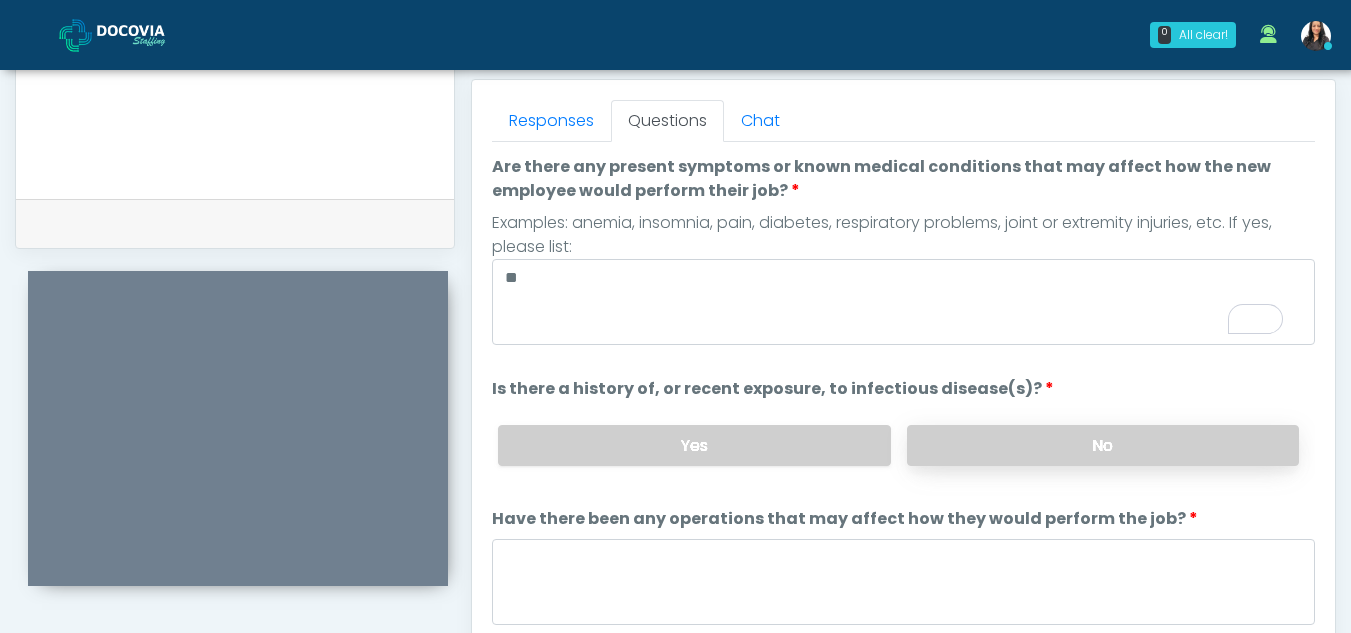 click on "No" at bounding box center (1103, 445) 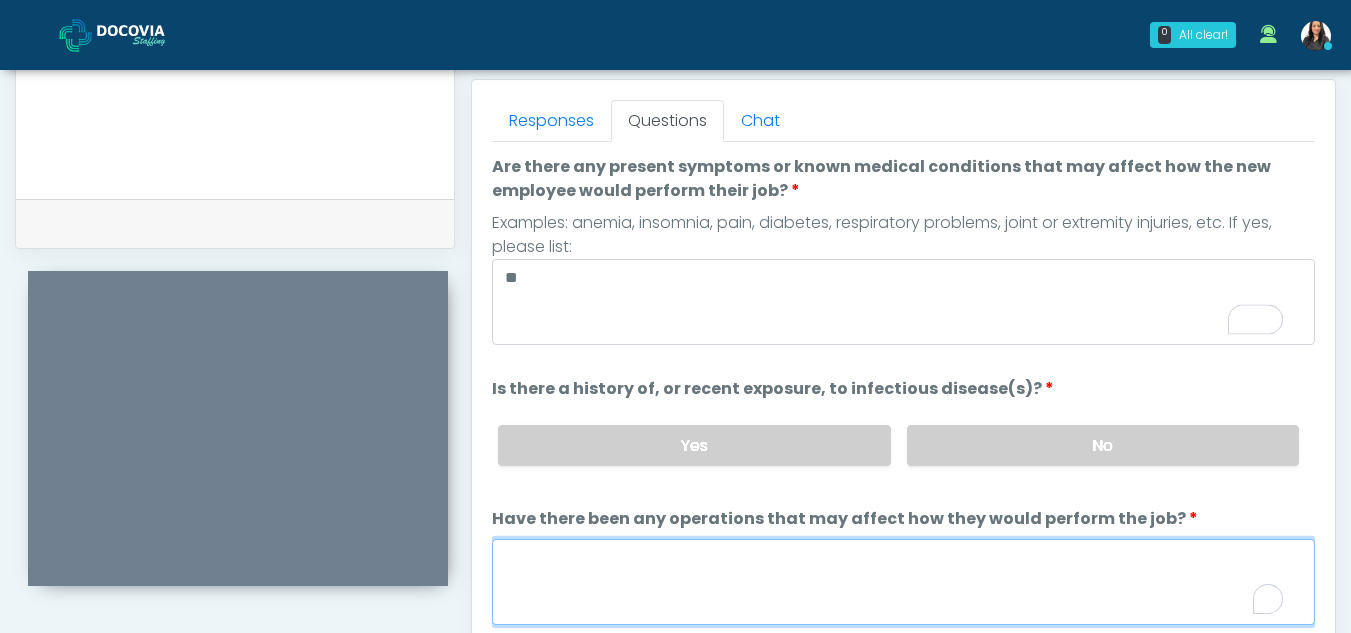 click on "Have there been any operations that may affect how they would perform the job?" at bounding box center (903, 582) 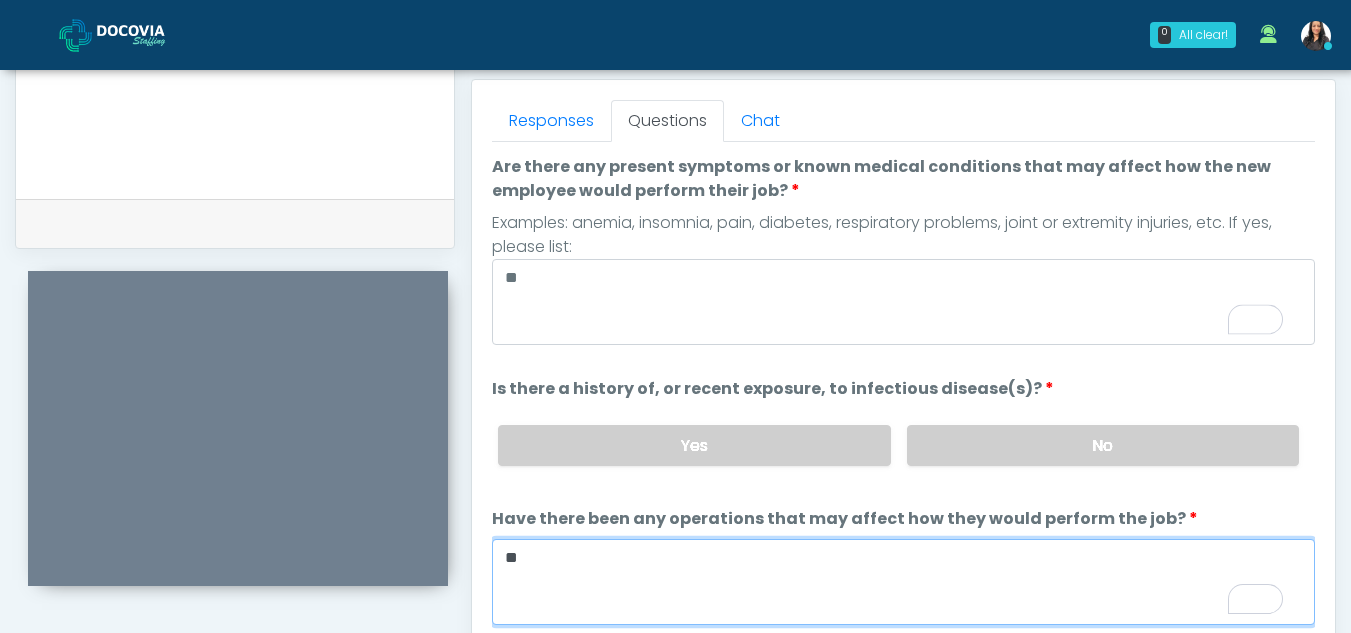 type on "**" 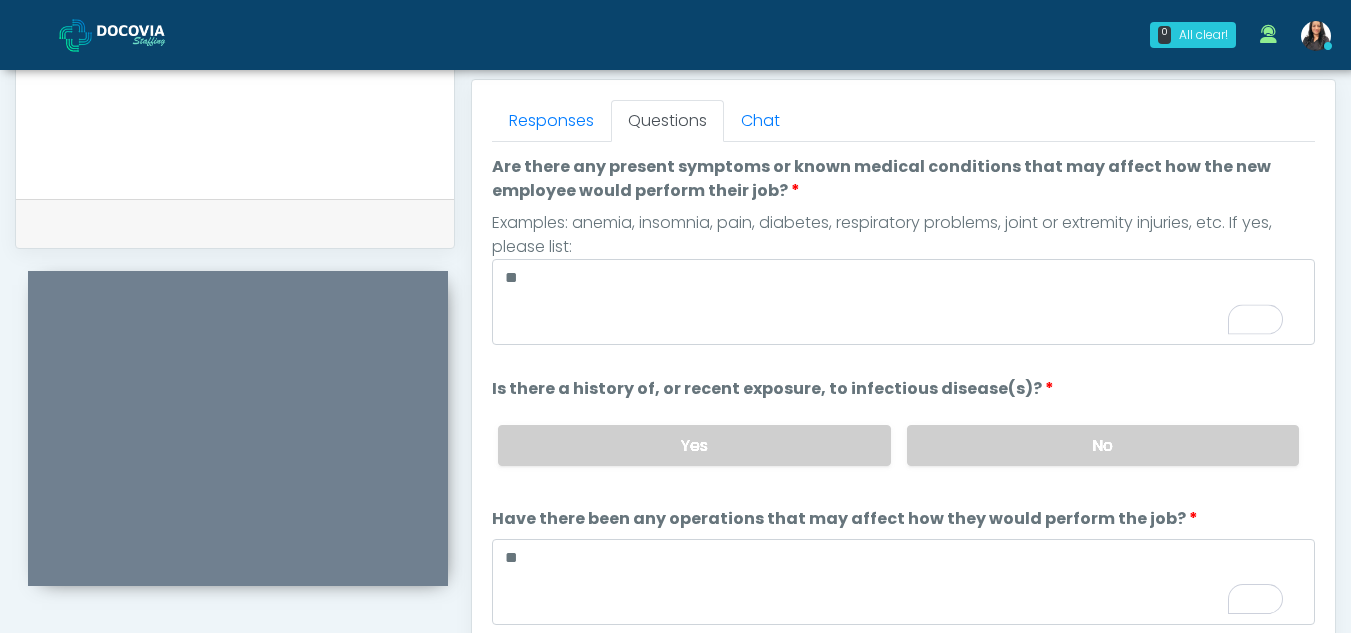 scroll, scrollTop: 86, scrollLeft: 0, axis: vertical 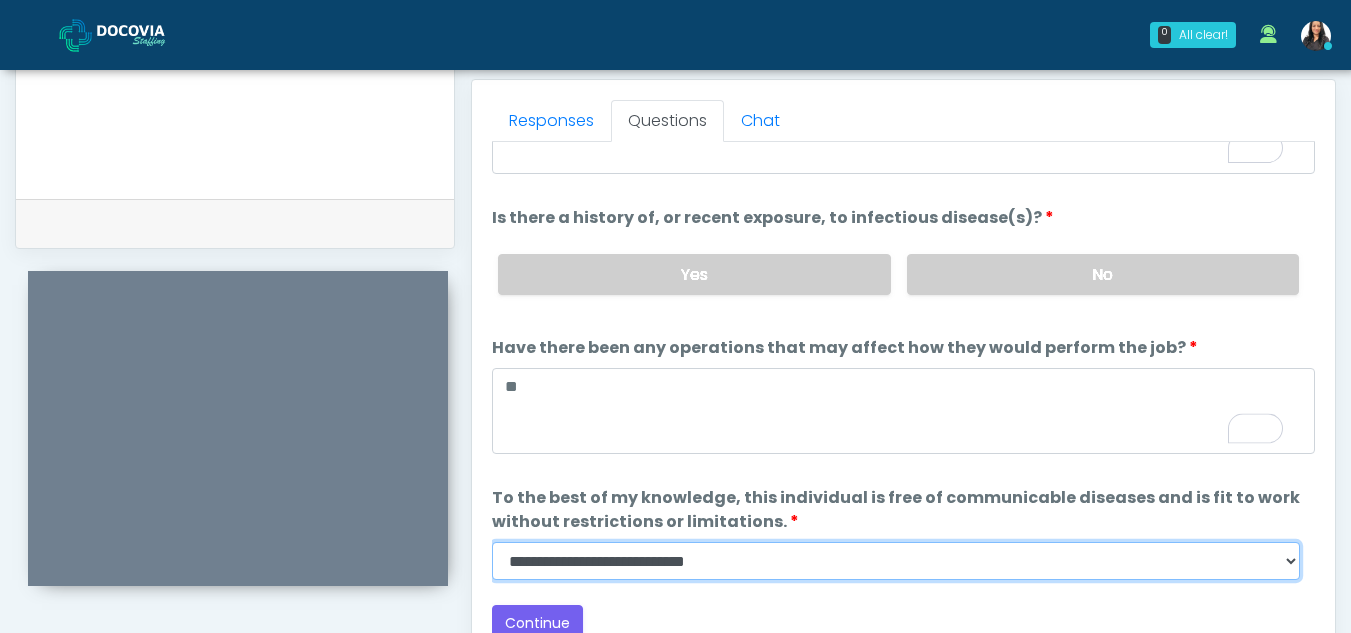 click on "**********" at bounding box center [896, 561] 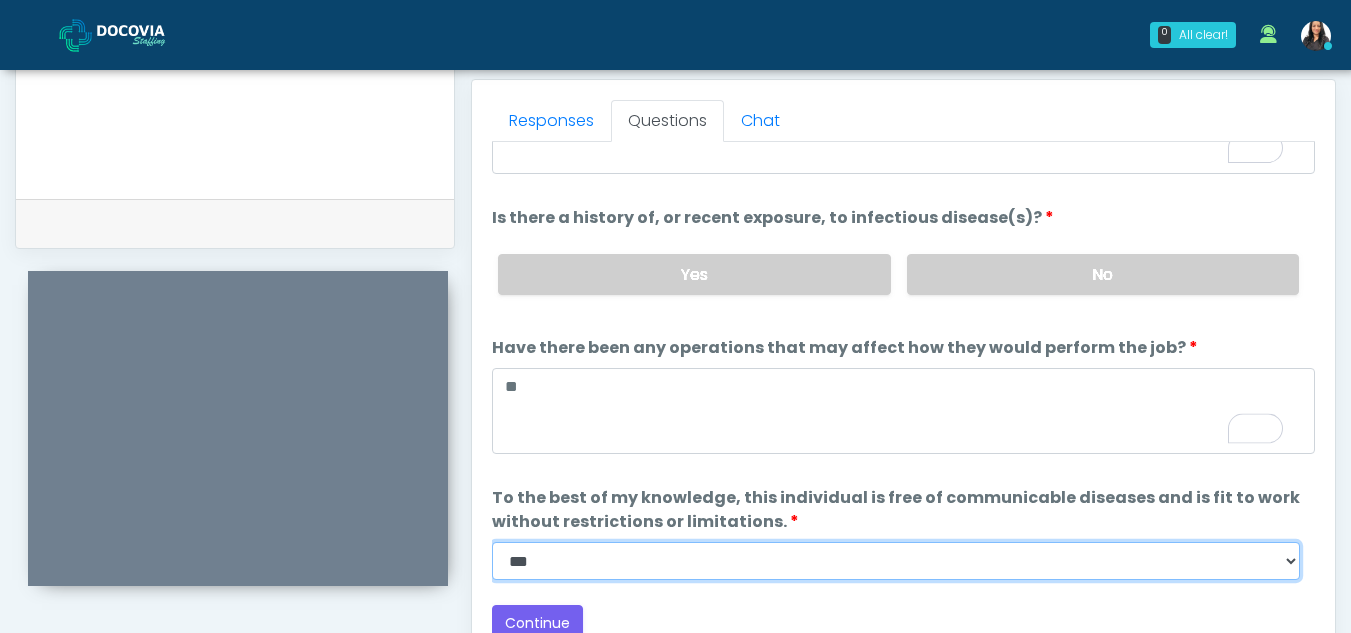 click on "**********" at bounding box center (896, 561) 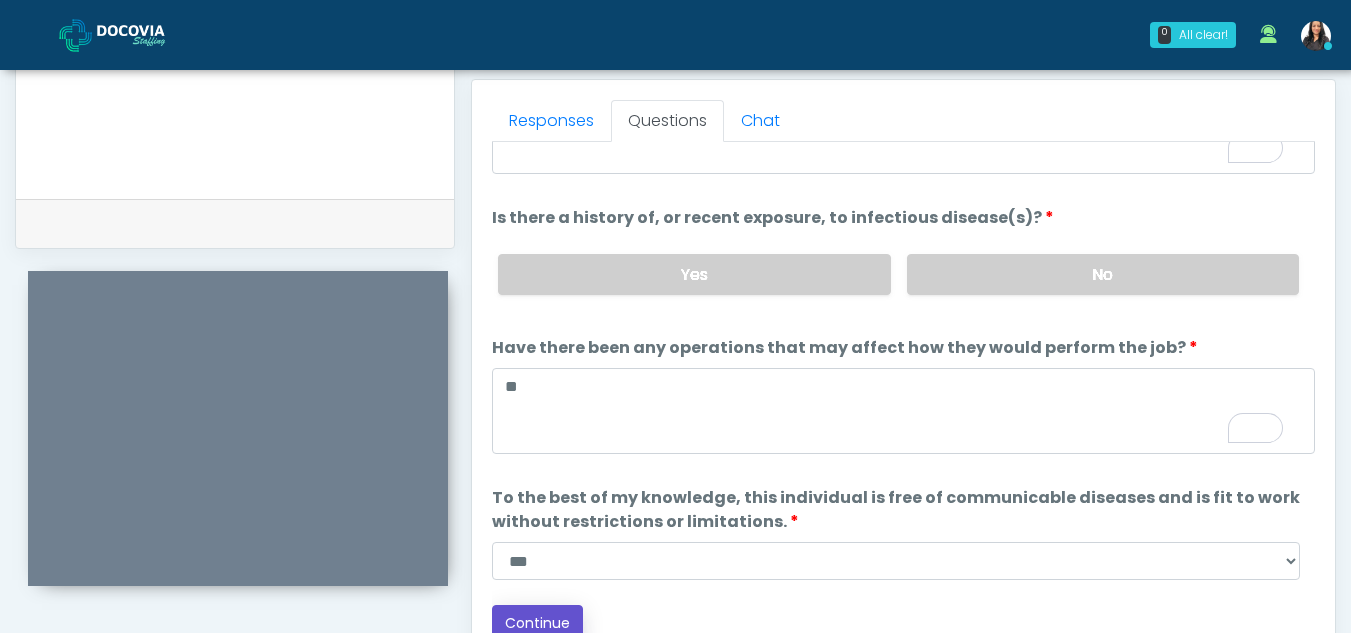 click on "Continue" at bounding box center (537, 623) 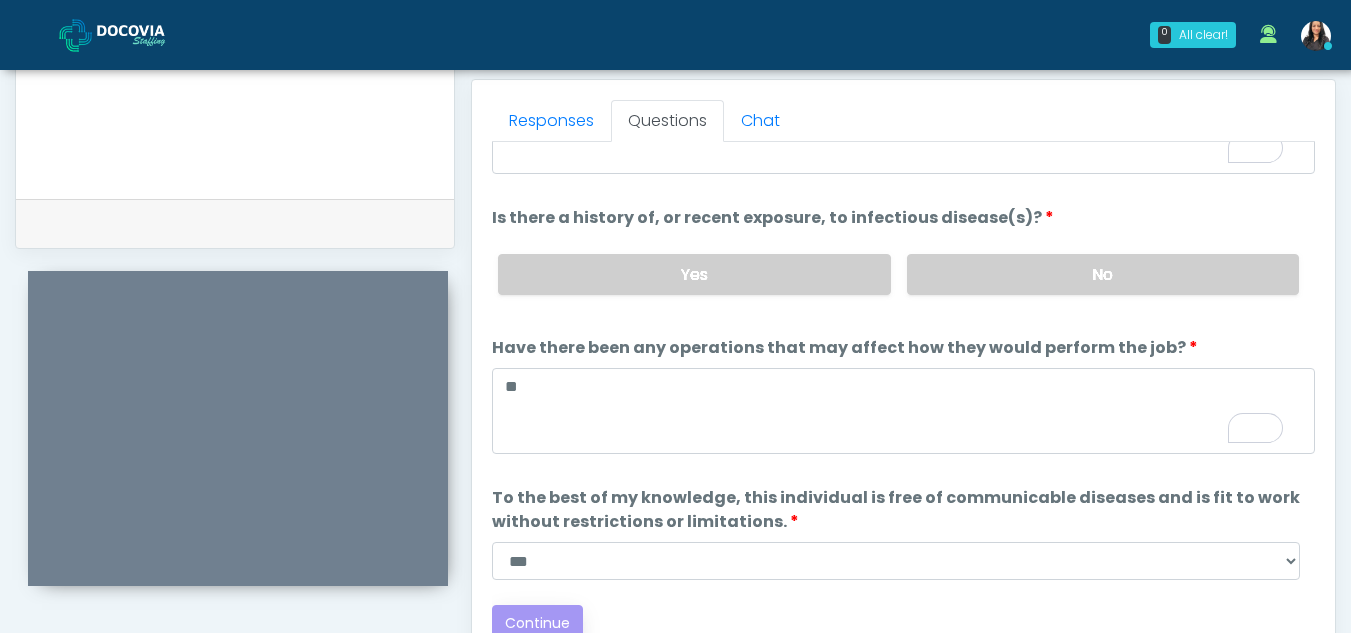 scroll, scrollTop: 0, scrollLeft: 0, axis: both 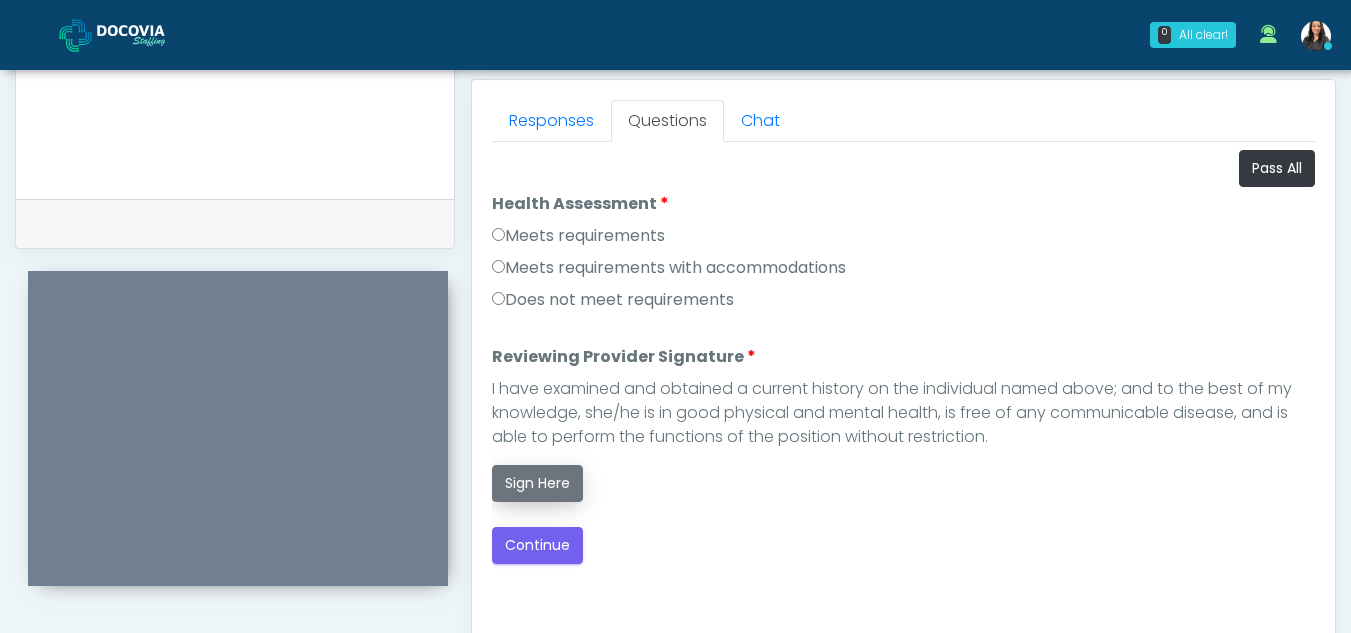 click on "Sign Here" at bounding box center (537, 483) 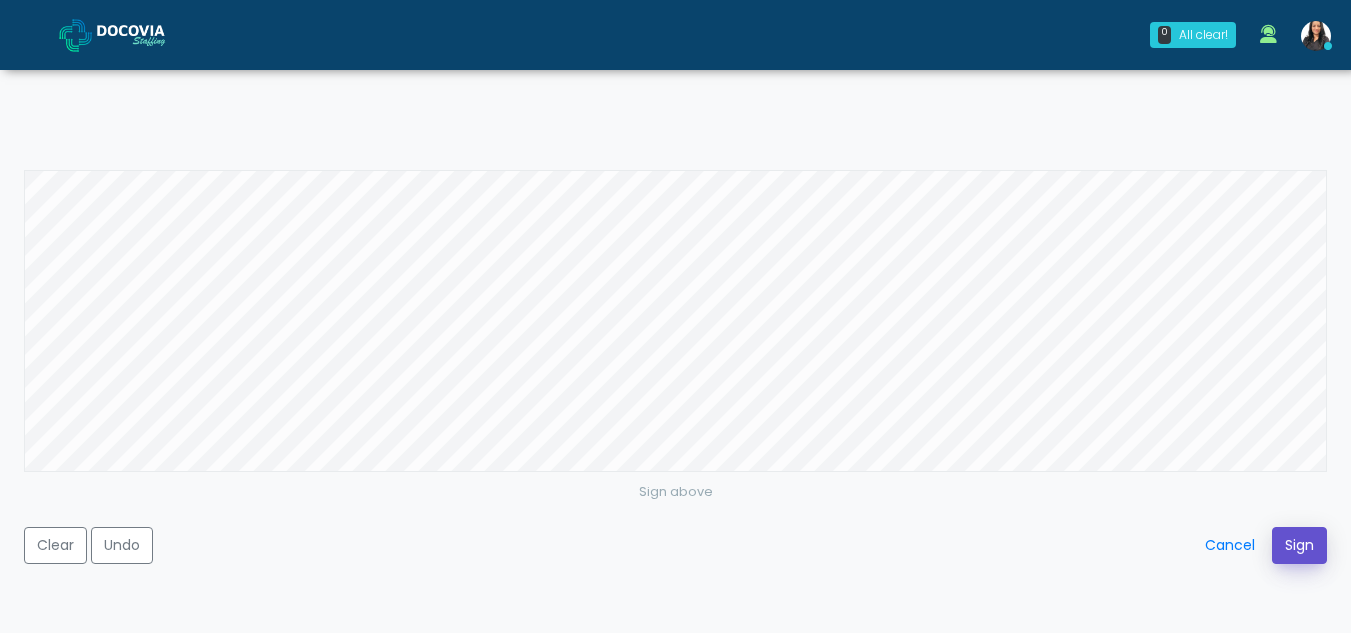 click on "Sign" at bounding box center [1299, 545] 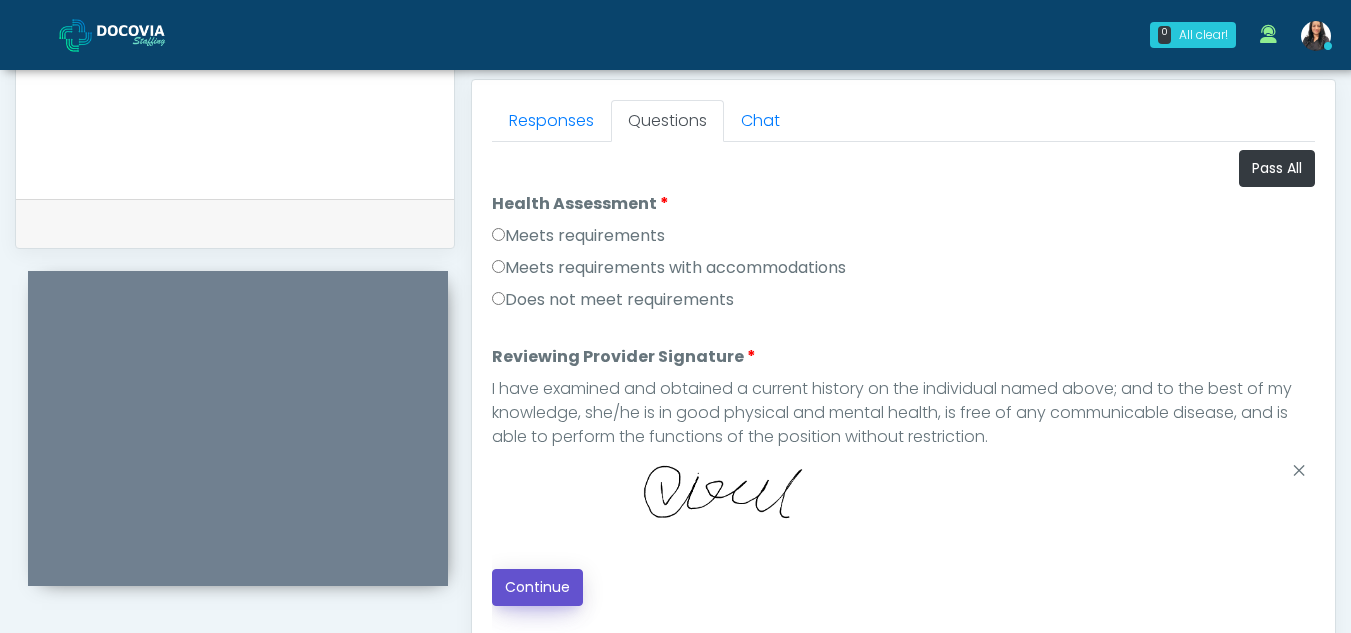 click on "Continue" at bounding box center (537, 587) 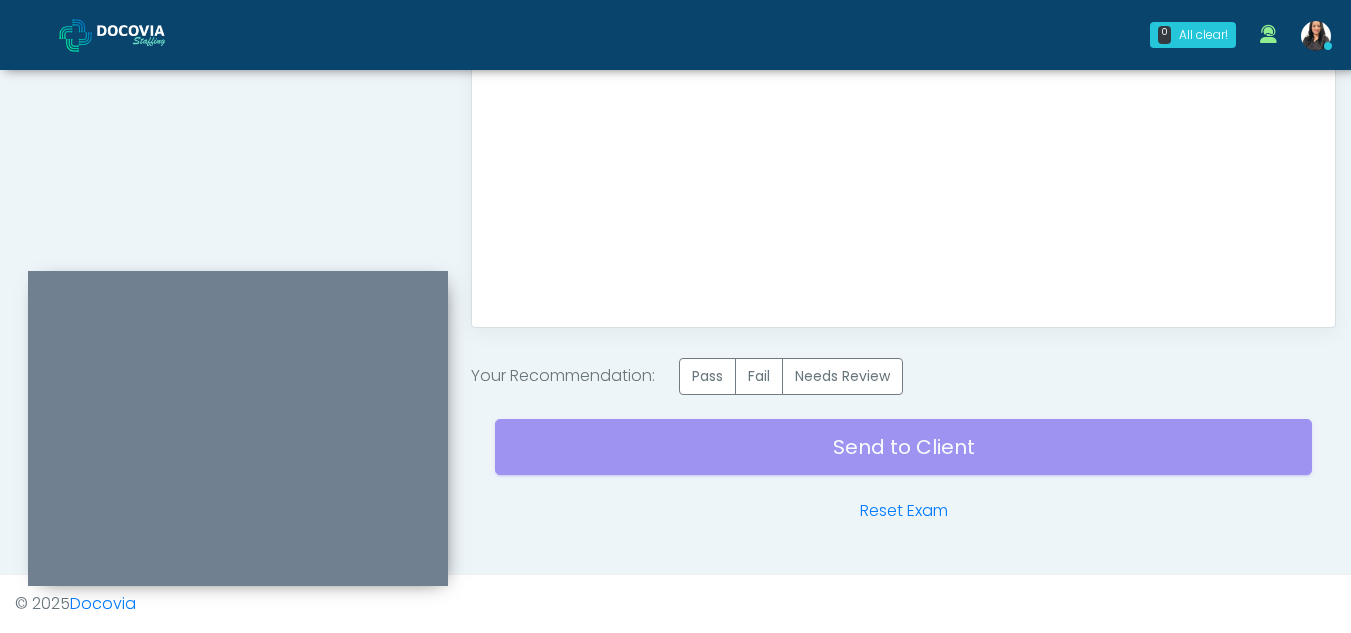 scroll, scrollTop: 1042, scrollLeft: 0, axis: vertical 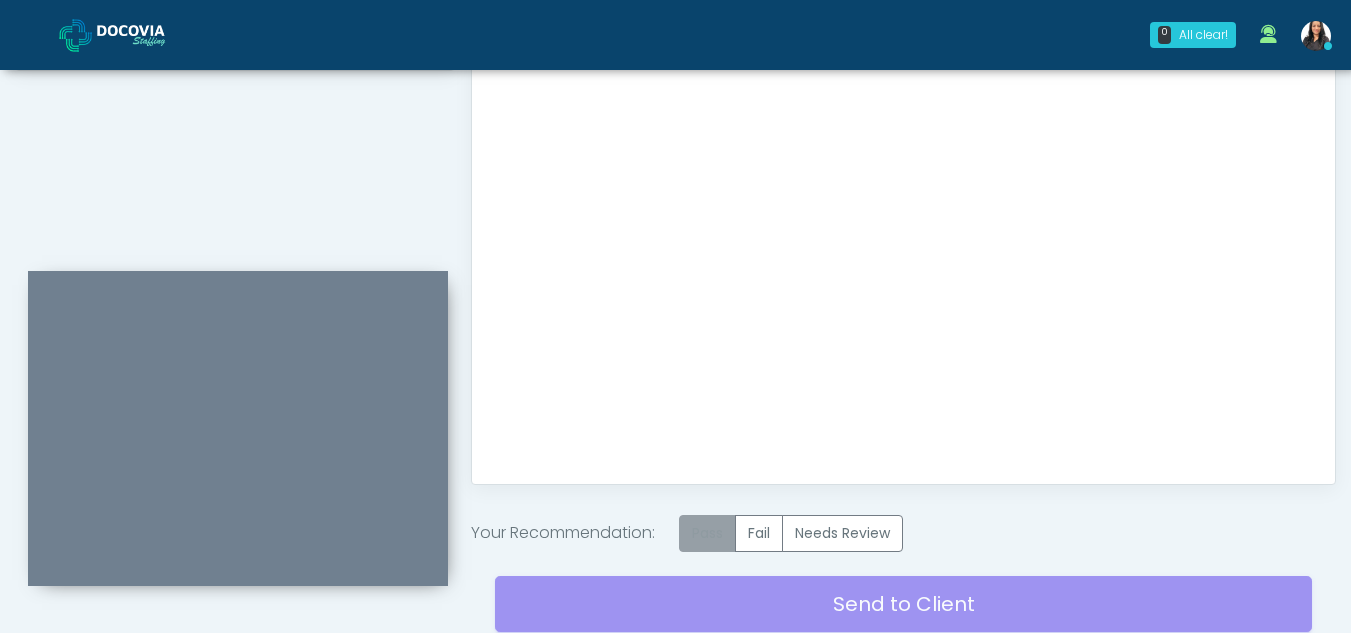 click on "Pass" at bounding box center (707, 533) 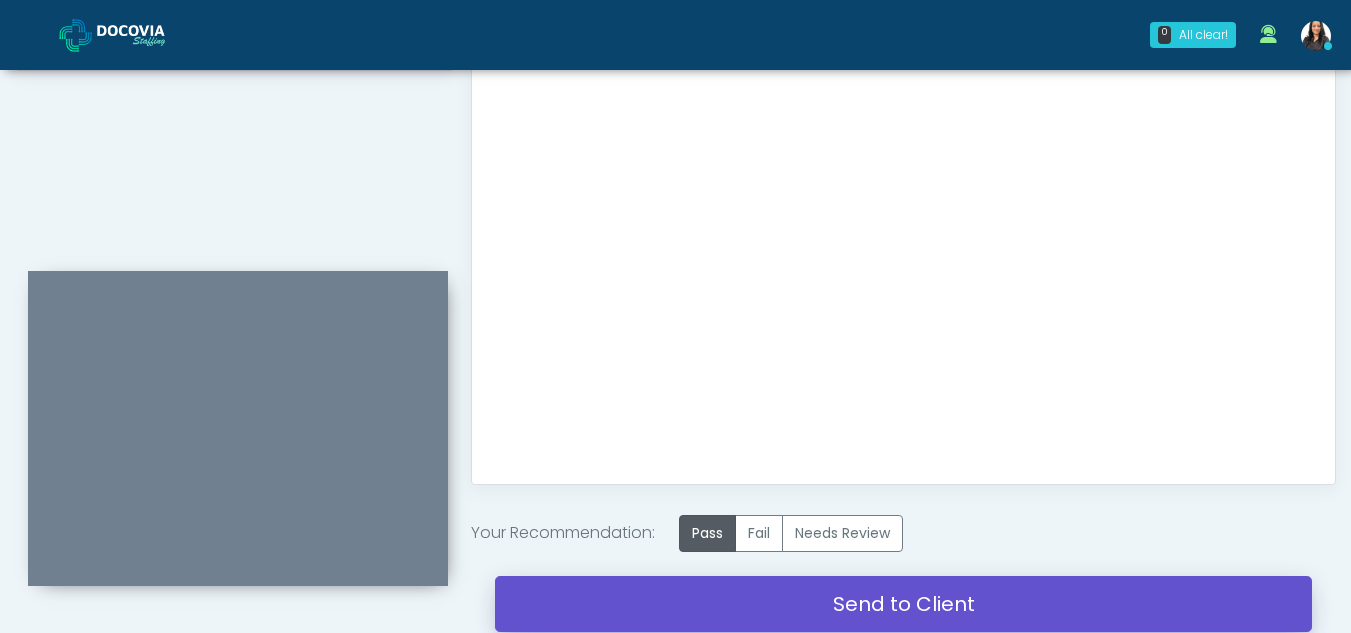 click on "Send to Client" at bounding box center (903, 604) 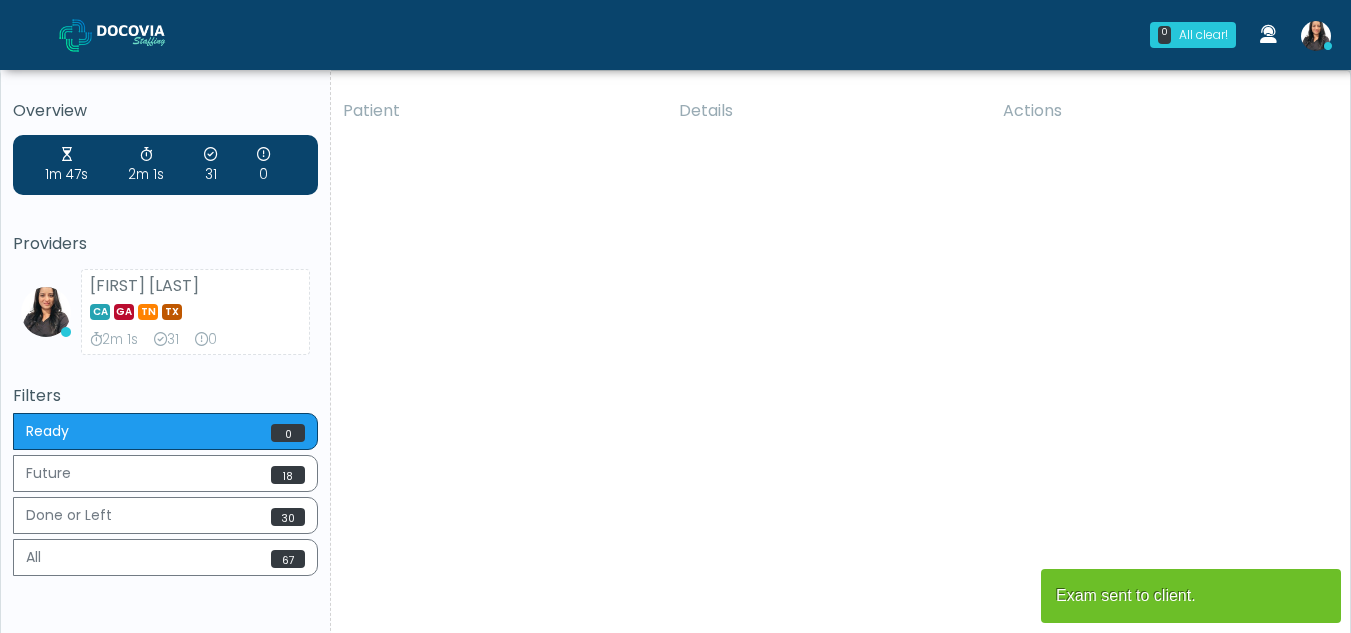 scroll, scrollTop: 0, scrollLeft: 0, axis: both 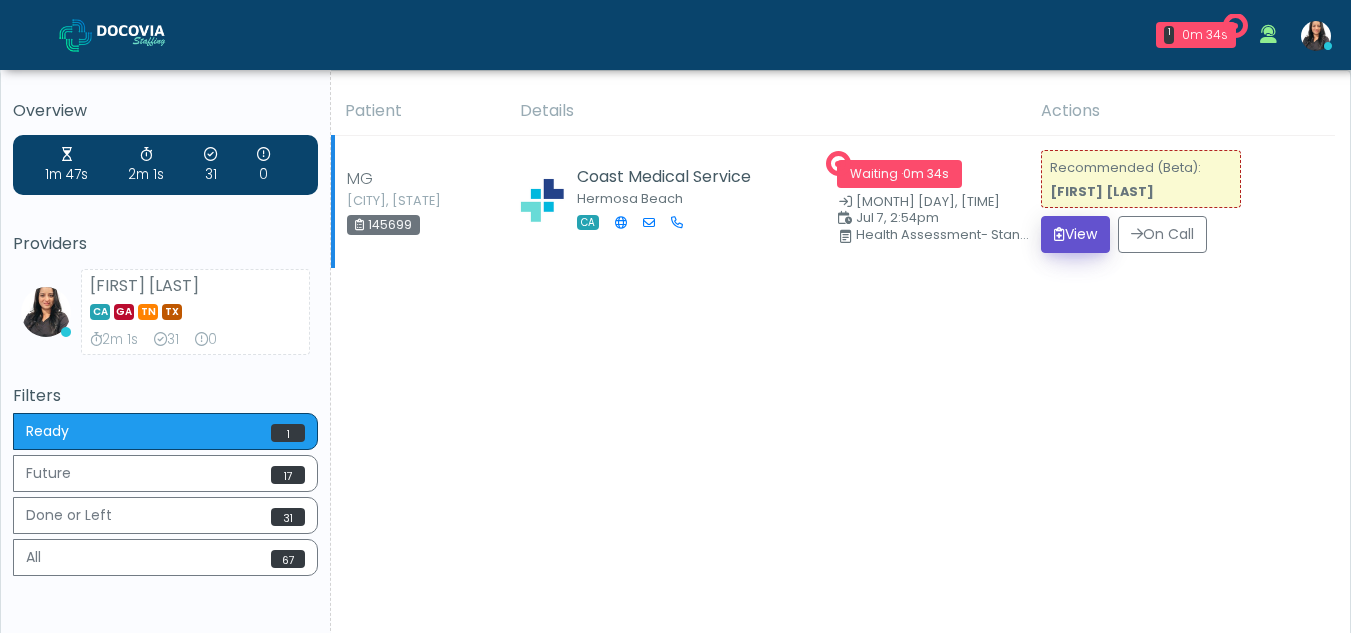 click on "View" at bounding box center [1075, 234] 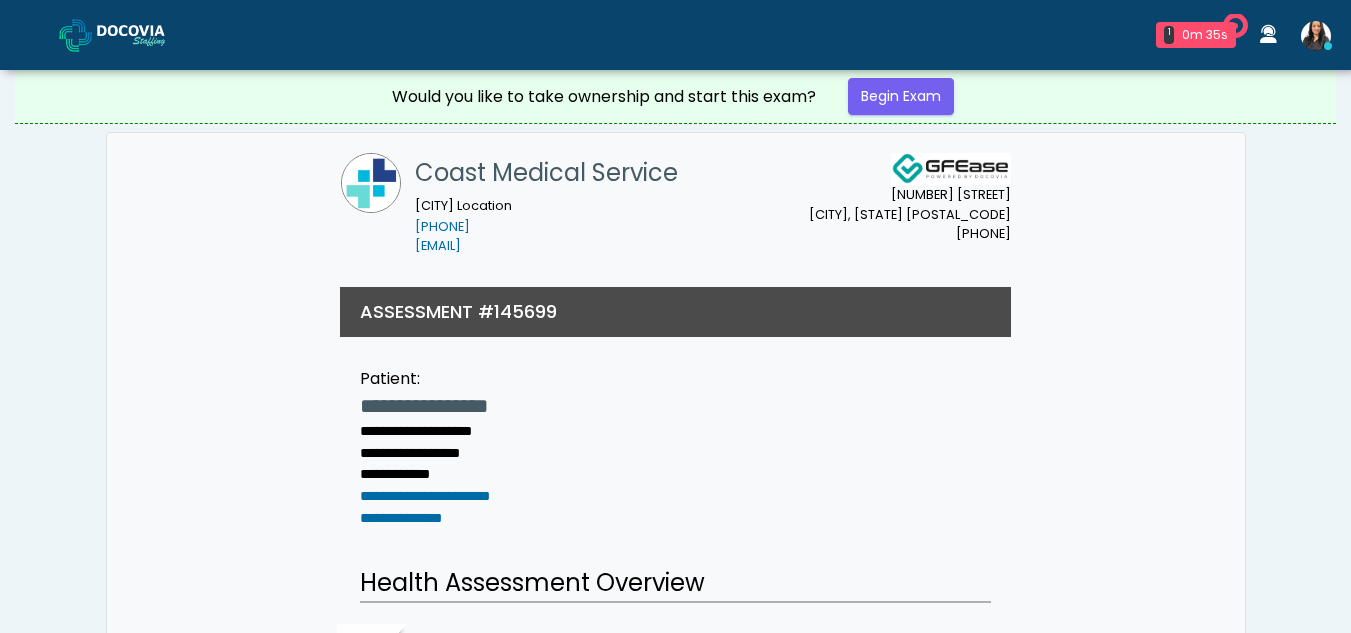 scroll, scrollTop: 0, scrollLeft: 0, axis: both 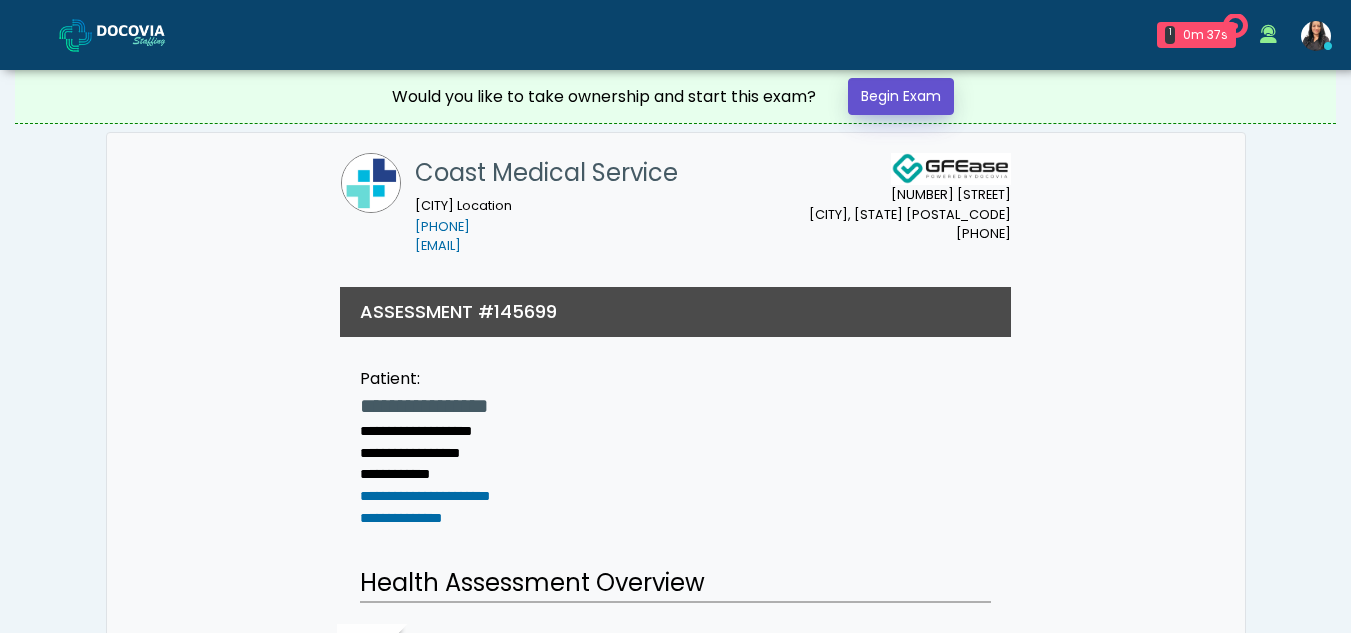 click on "Begin Exam" at bounding box center (901, 96) 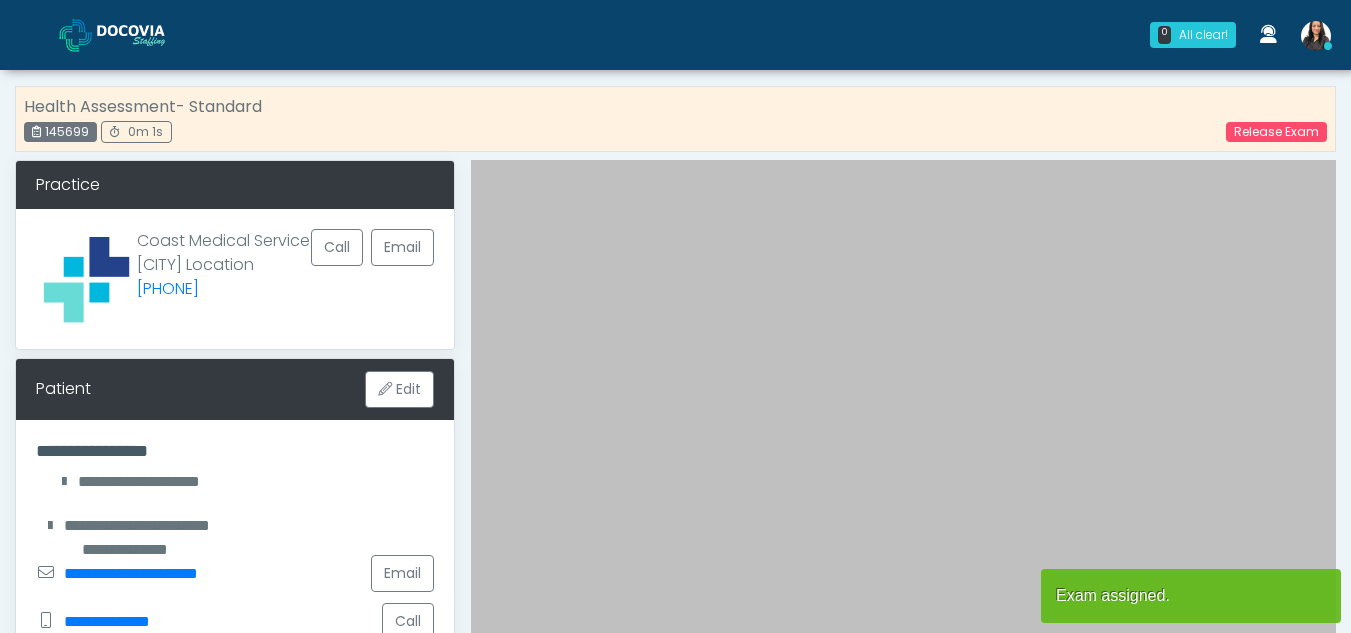 scroll, scrollTop: 0, scrollLeft: 0, axis: both 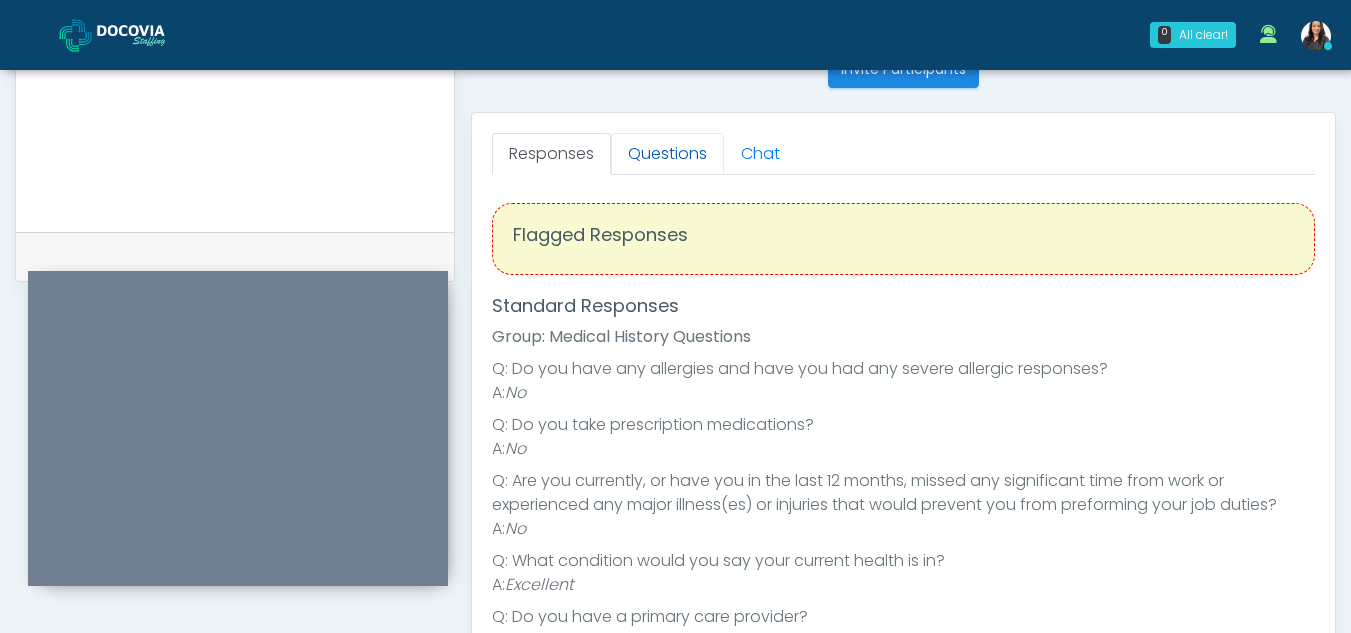 click on "Questions" at bounding box center (667, 154) 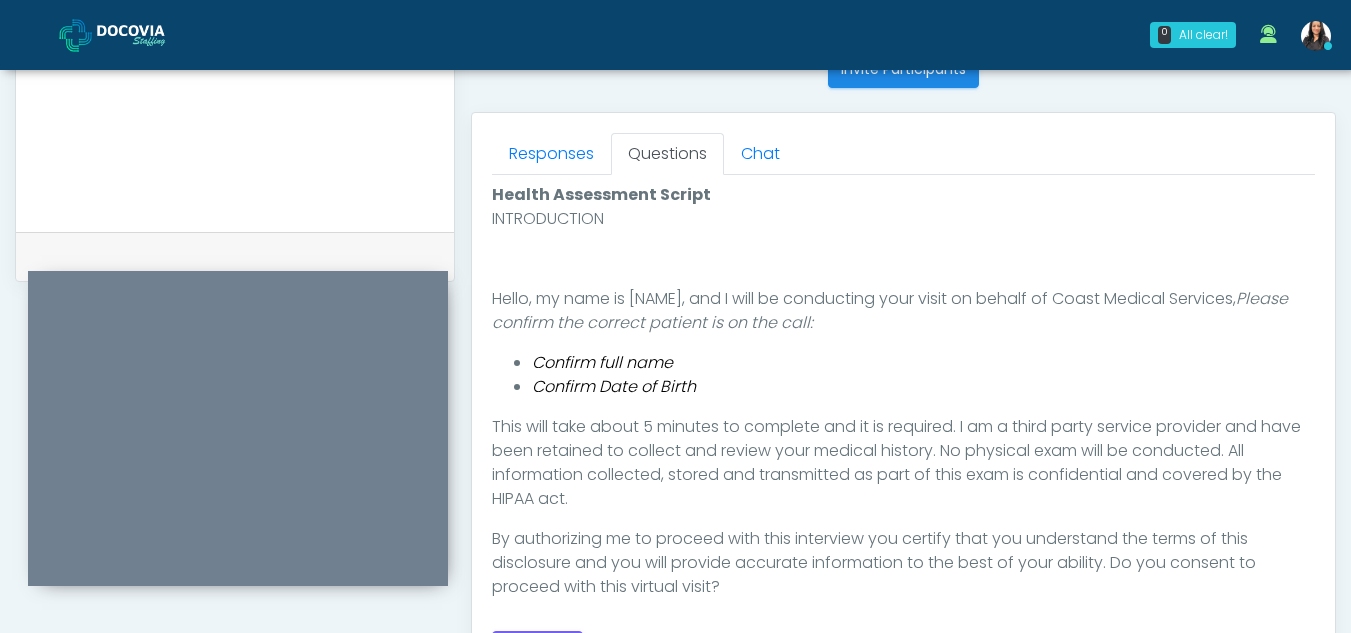 scroll, scrollTop: 963, scrollLeft: 0, axis: vertical 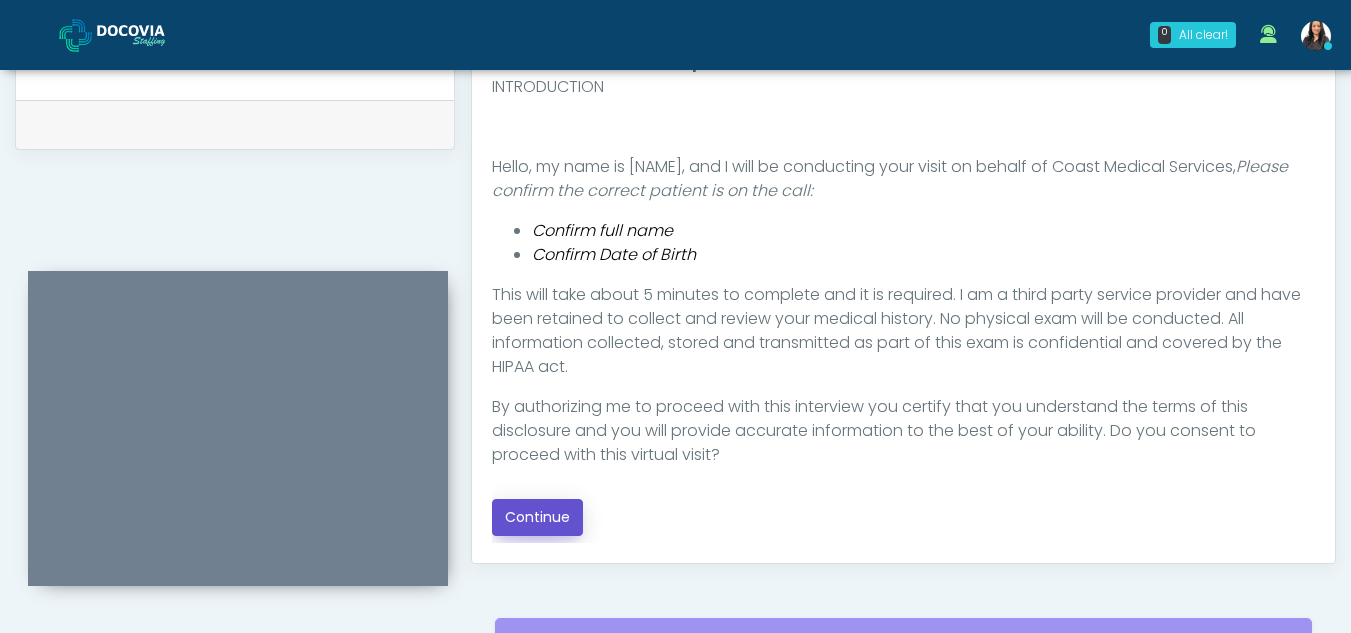 click on "Continue" at bounding box center (537, 517) 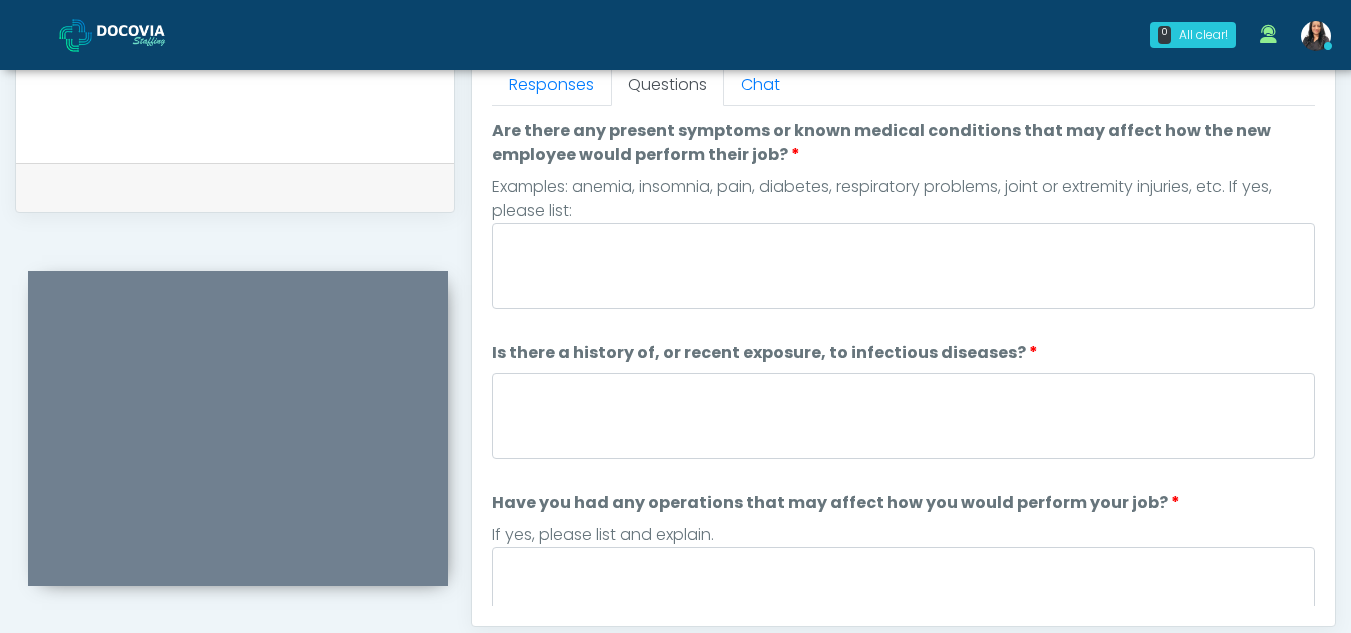 scroll, scrollTop: 858, scrollLeft: 0, axis: vertical 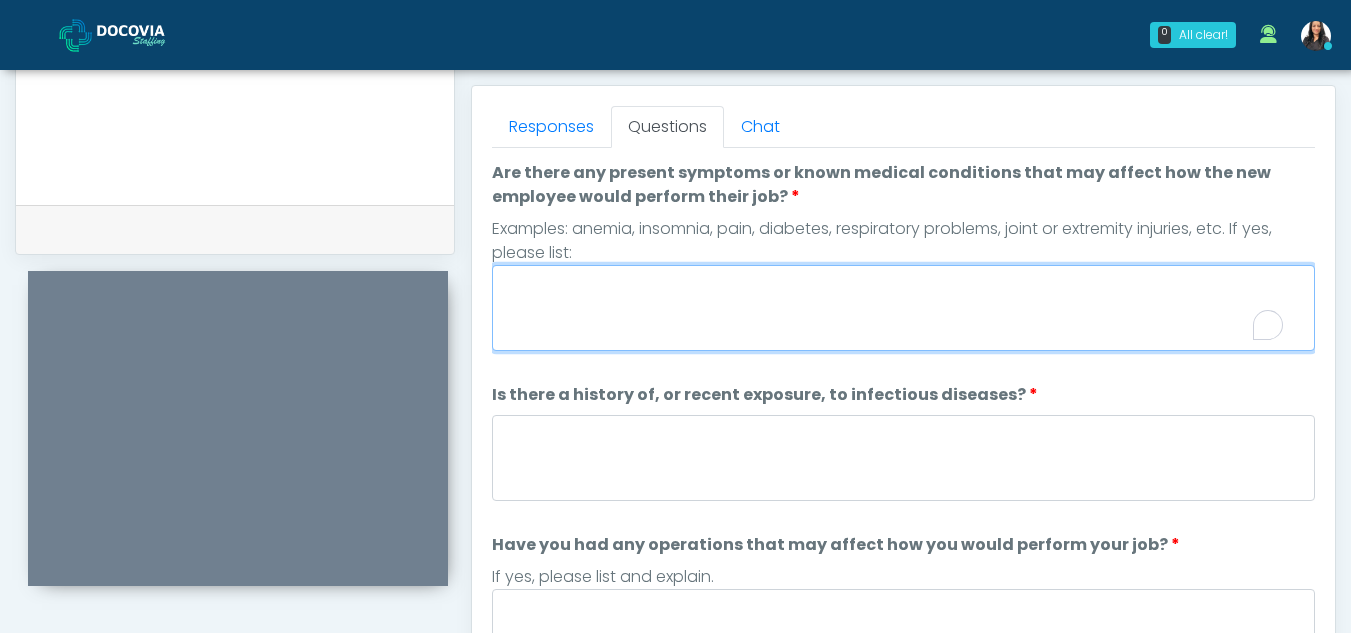 click on "Are there any present symptoms or known medical conditions that may affect how the new employee would perform their job?" at bounding box center (903, 308) 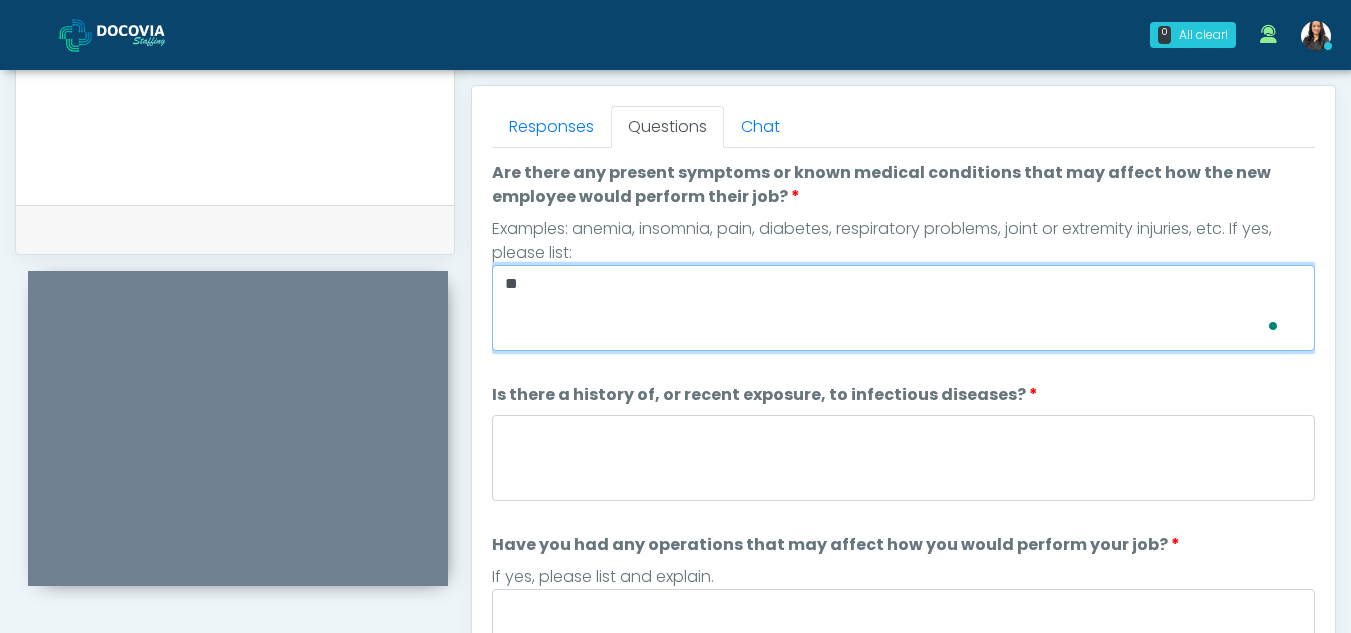type on "**" 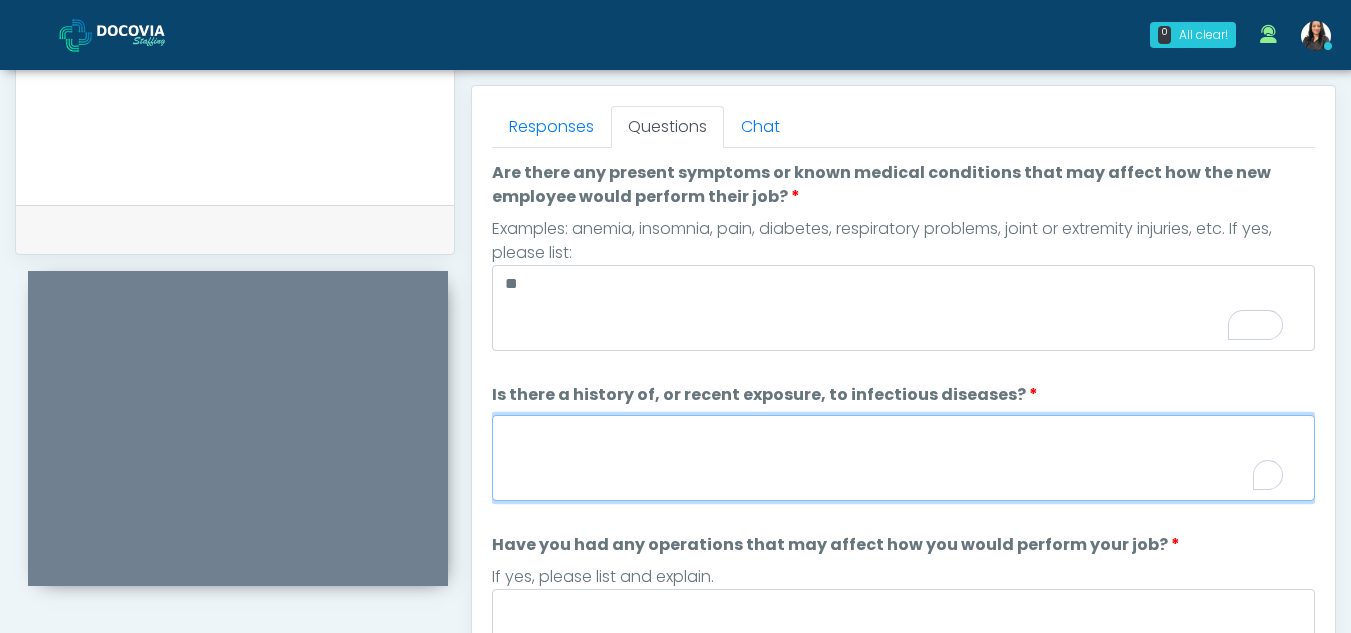 click on "Is there a history of, or recent exposure, to infectious diseases?" at bounding box center (903, 458) 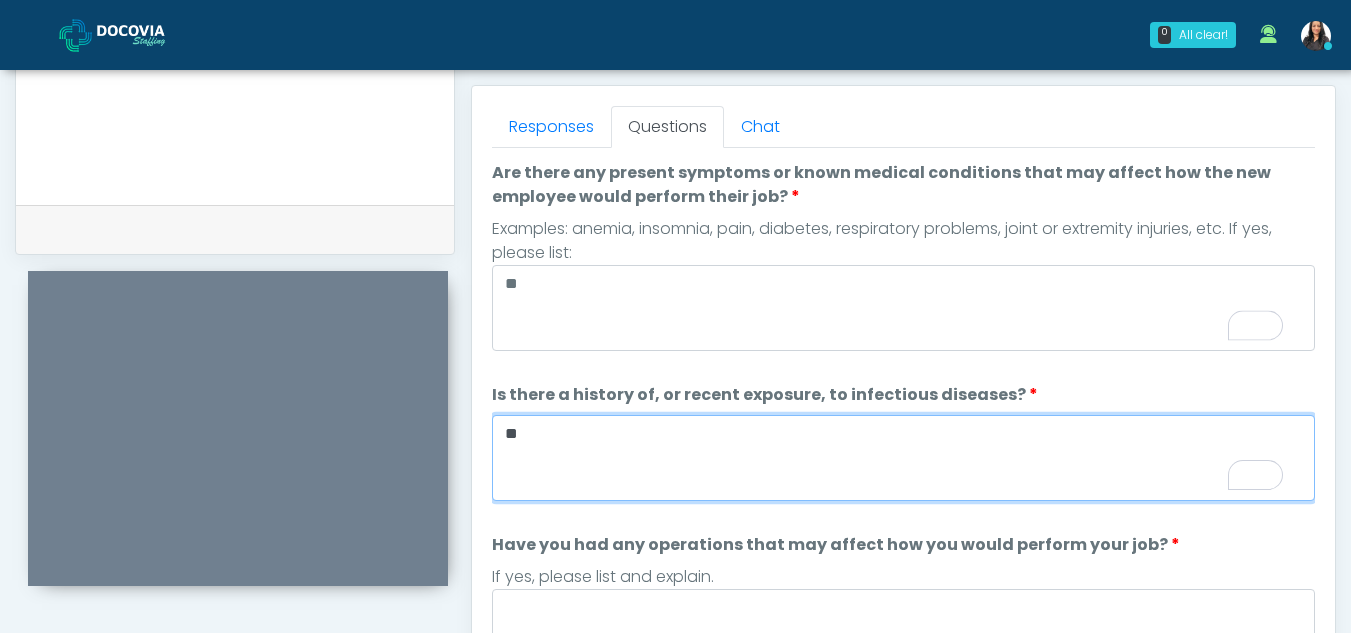 type on "**" 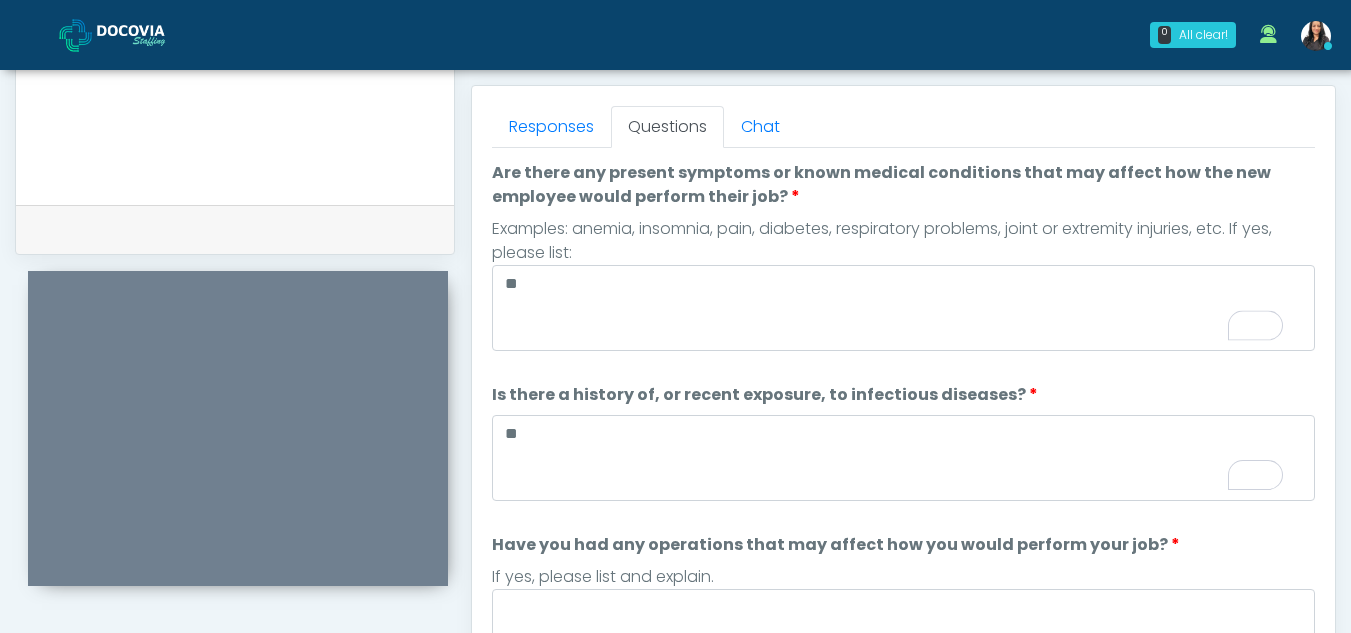 scroll, scrollTop: 41, scrollLeft: 0, axis: vertical 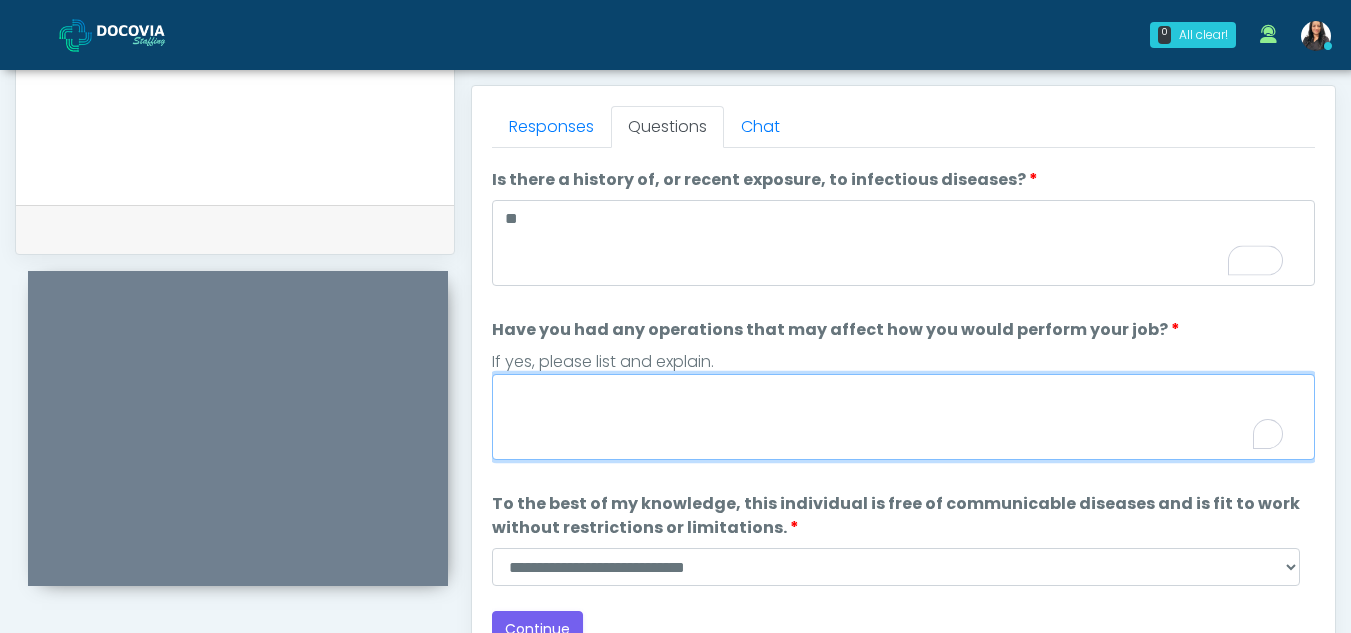 click on "Have you had any operations that may affect how you would perform your job?" at bounding box center [903, 417] 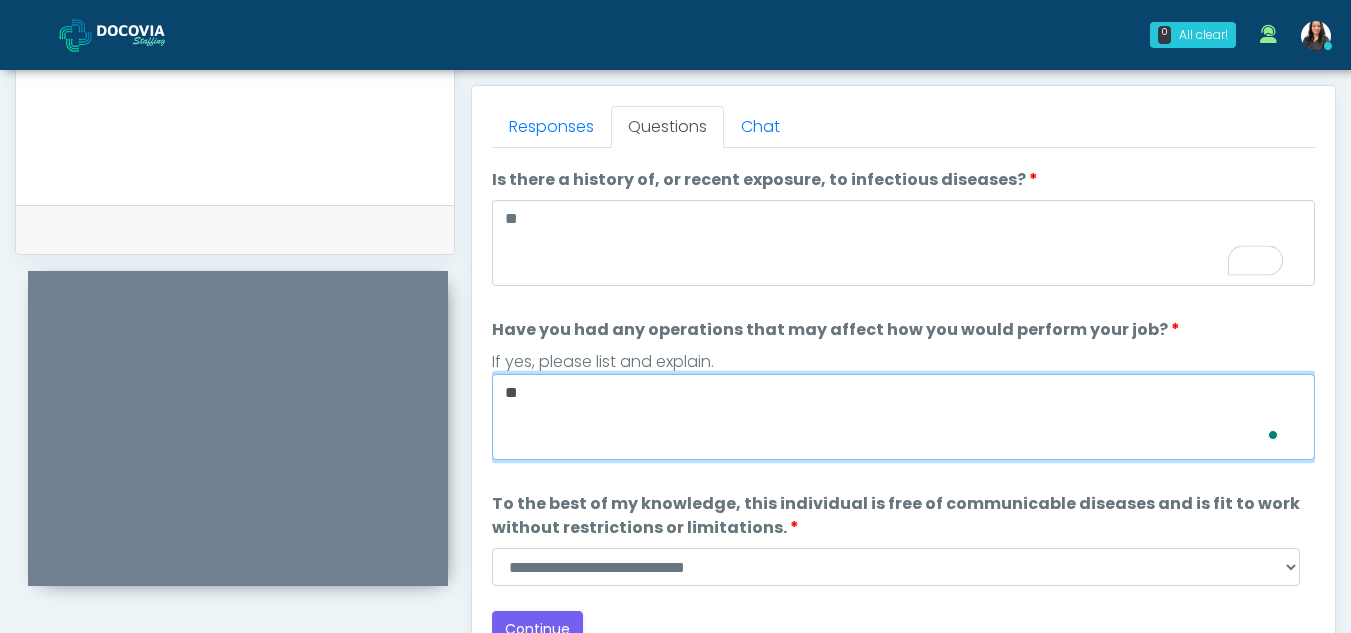 scroll, scrollTop: 215, scrollLeft: 0, axis: vertical 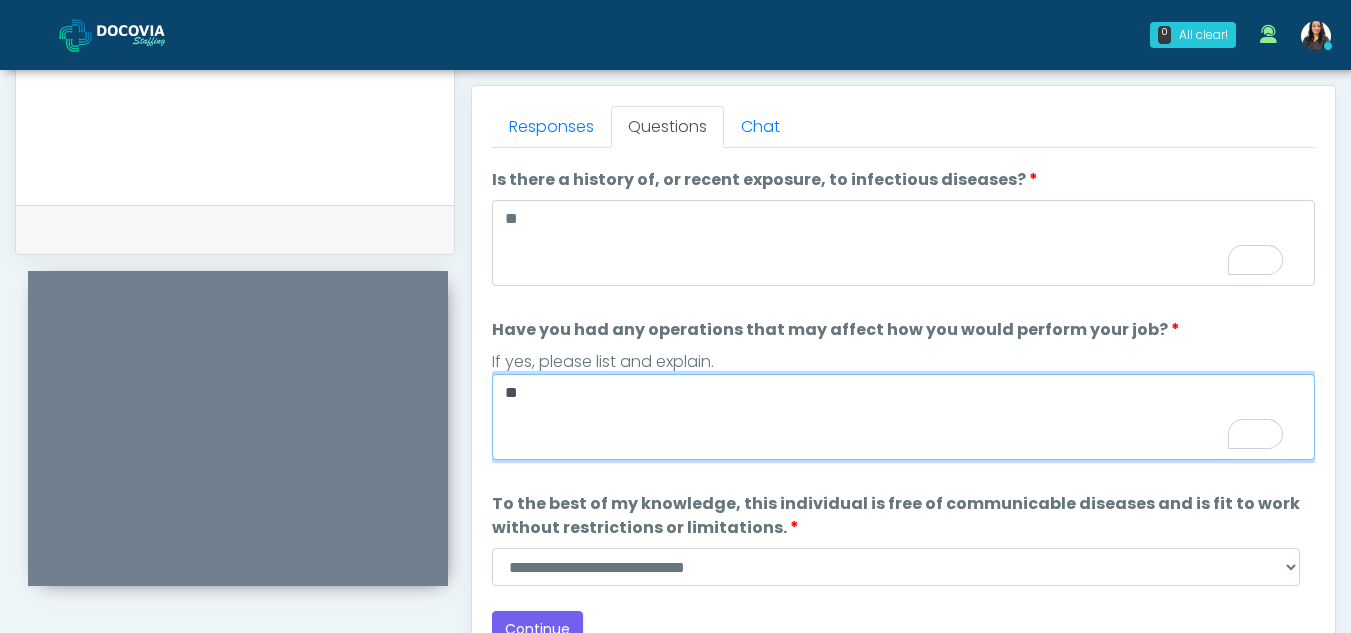type on "**" 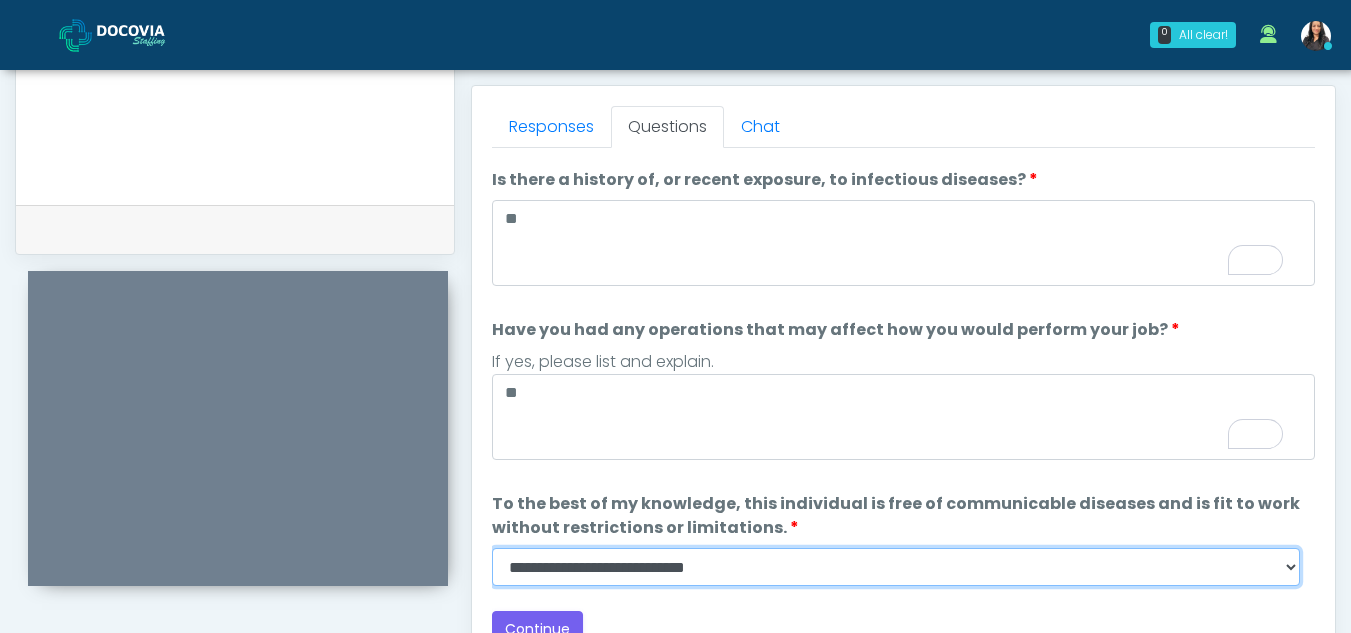 click on "**********" at bounding box center [896, 567] 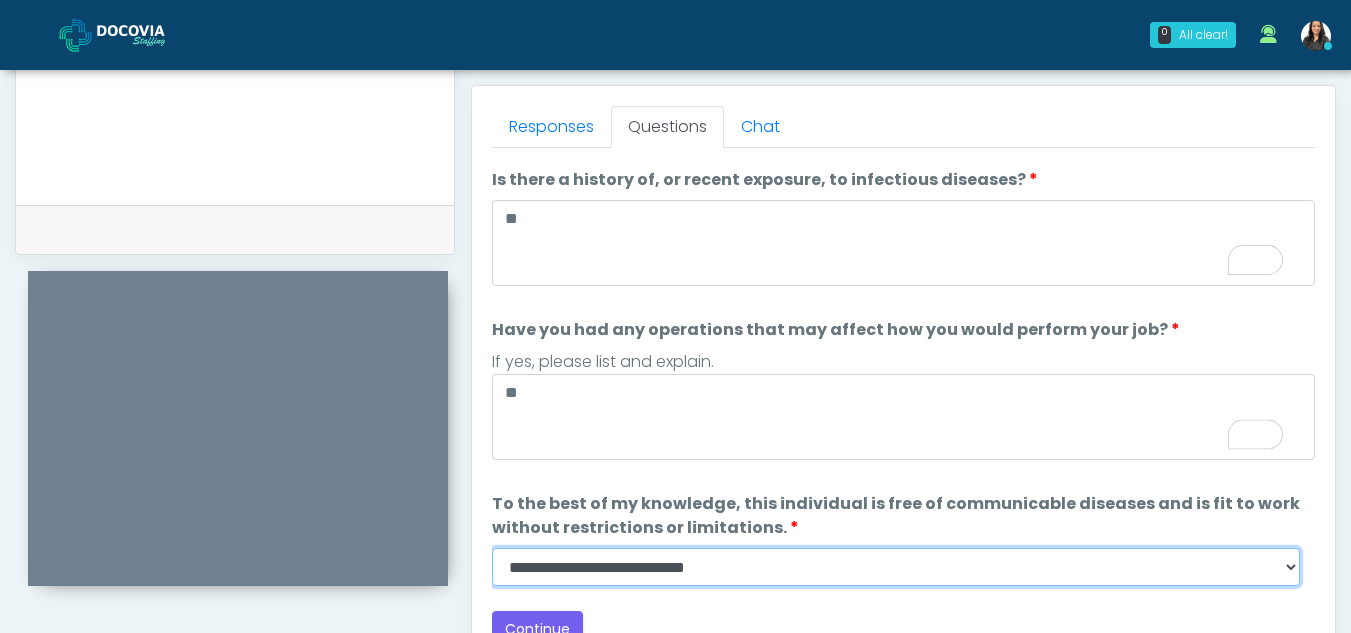 select on "******" 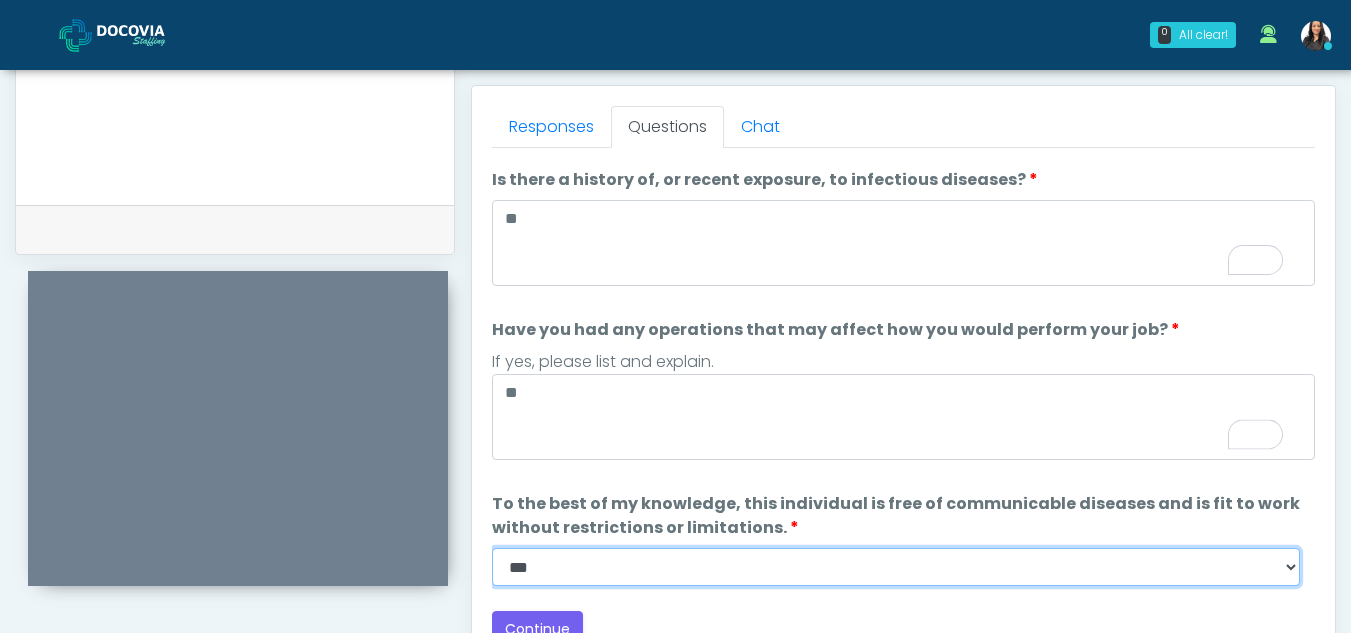click on "**********" at bounding box center (896, 567) 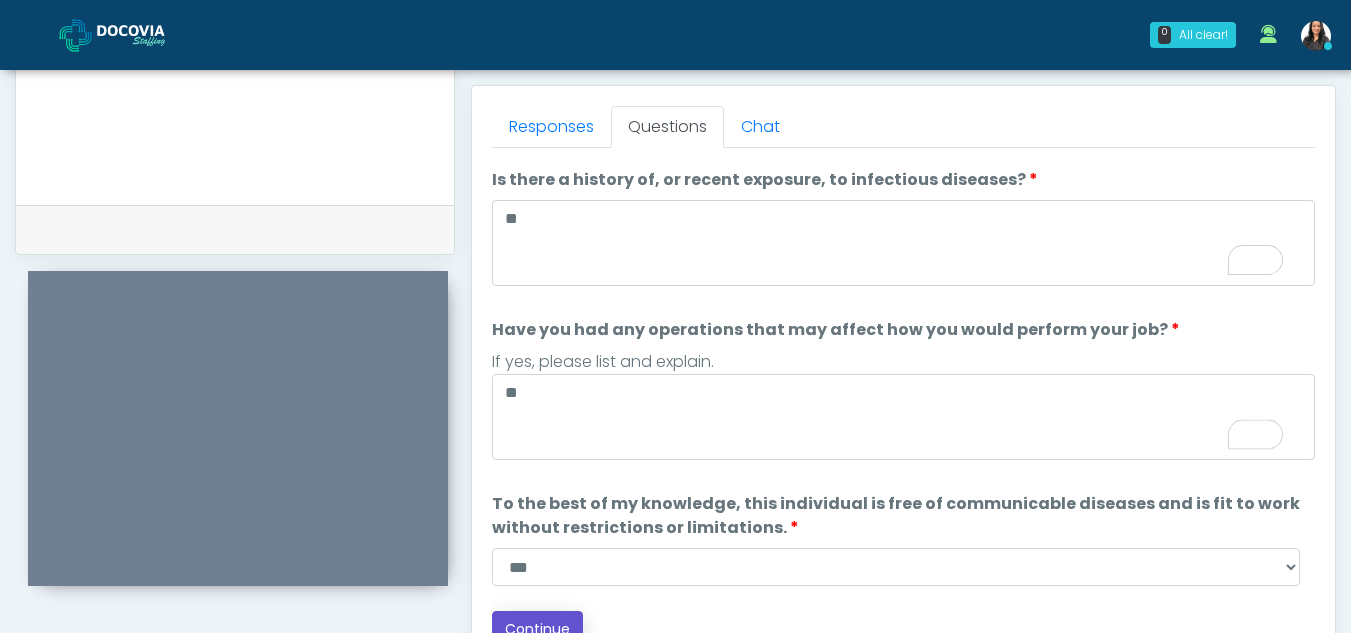 click on "Continue" at bounding box center (537, 629) 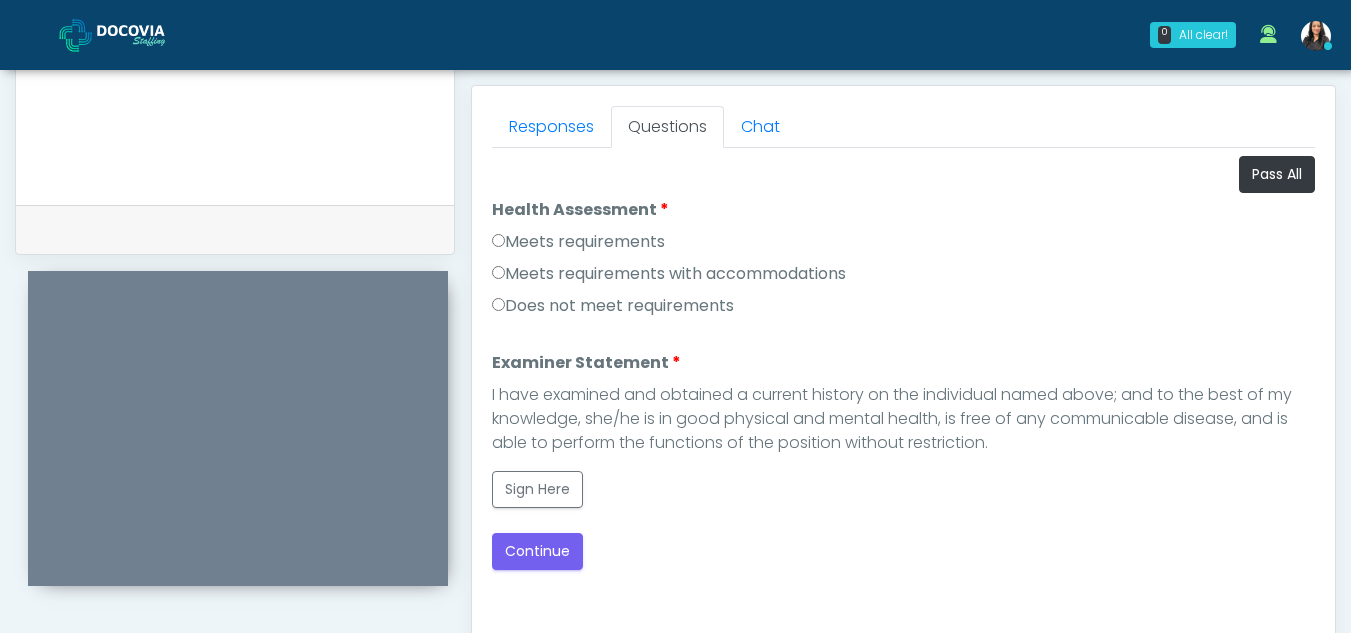 scroll, scrollTop: 0, scrollLeft: 0, axis: both 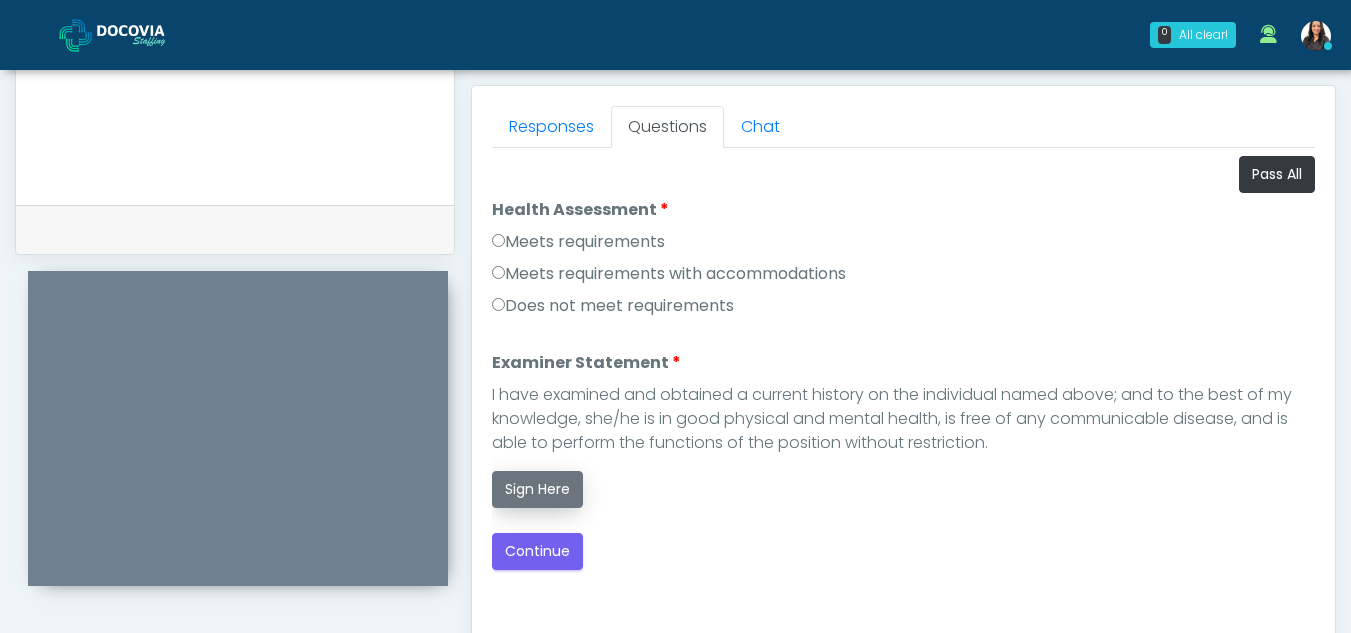 click on "Sign Here" at bounding box center (537, 489) 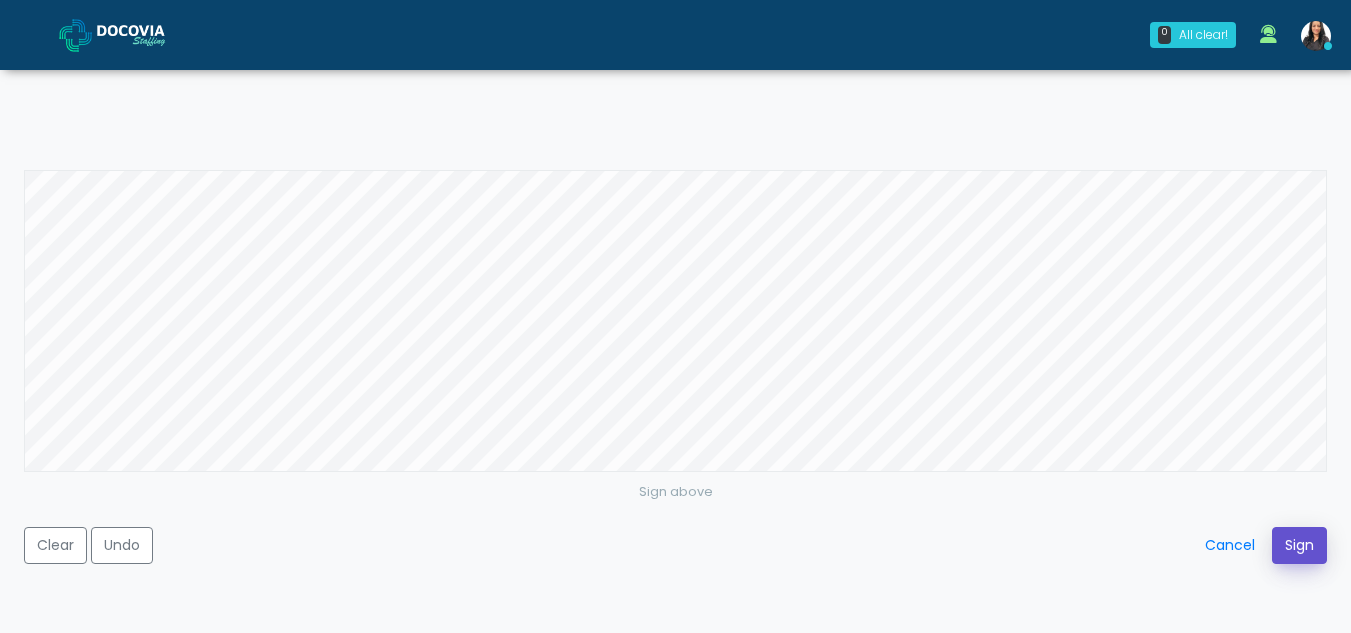 click on "Sign" at bounding box center [1299, 545] 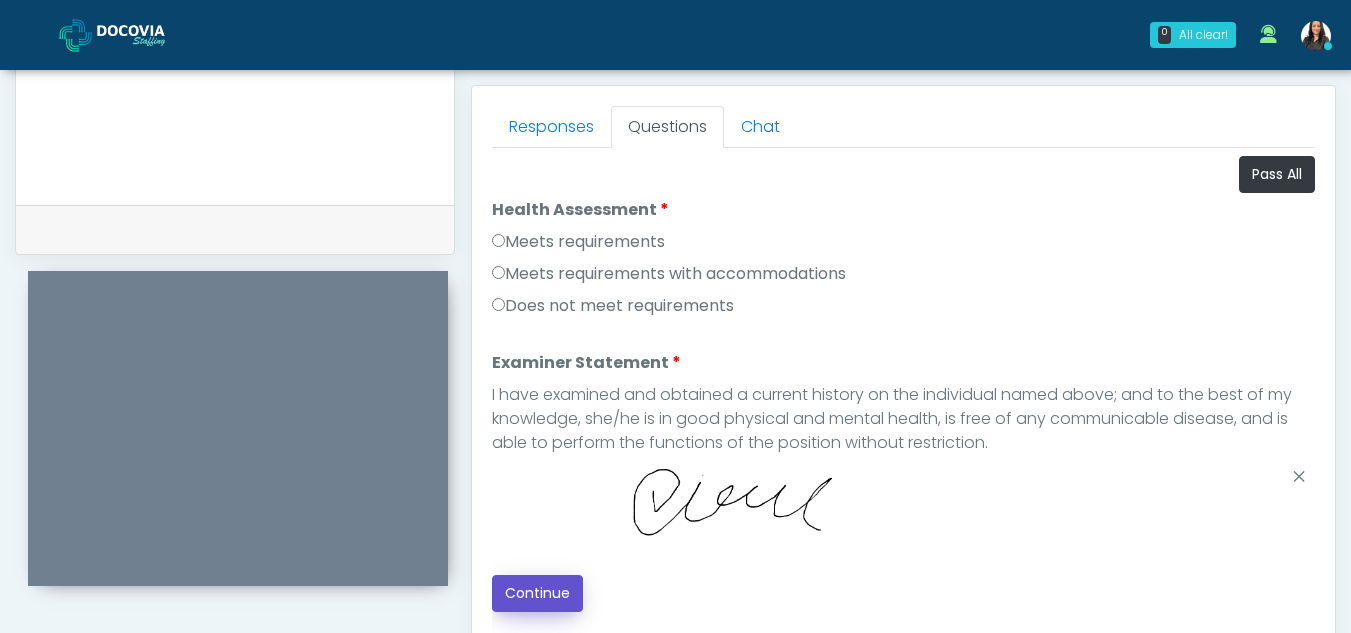 click on "Continue" at bounding box center (537, 593) 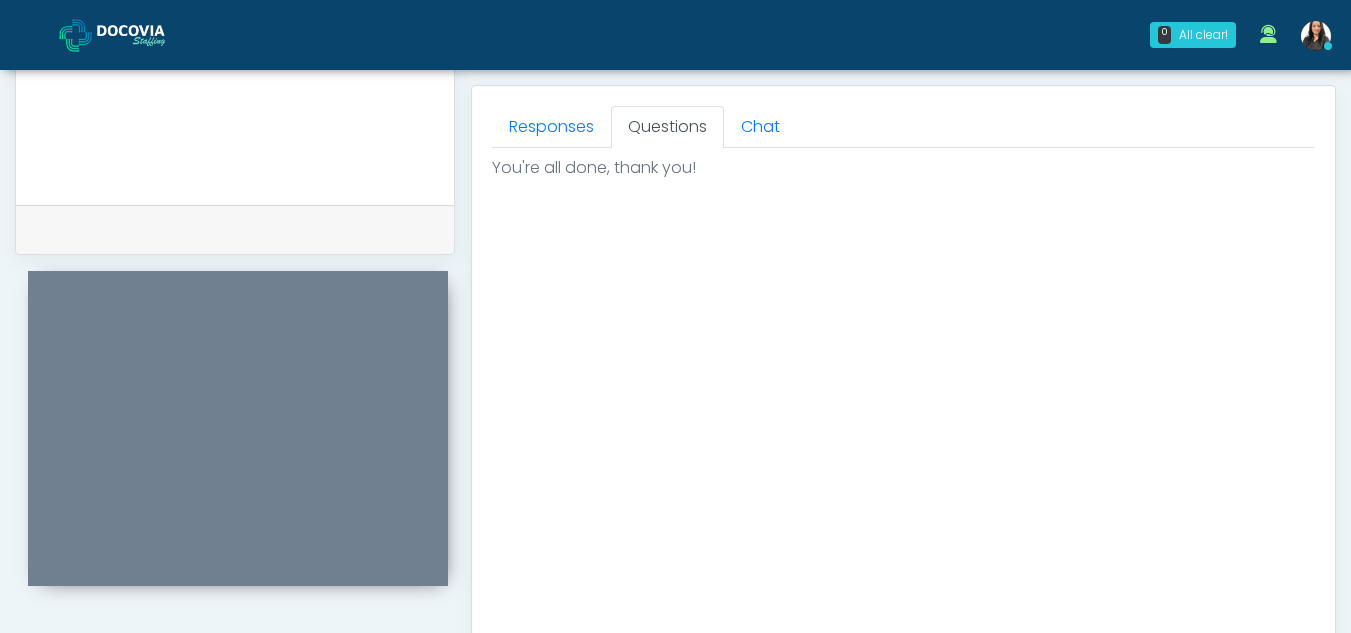 scroll, scrollTop: 1199, scrollLeft: 0, axis: vertical 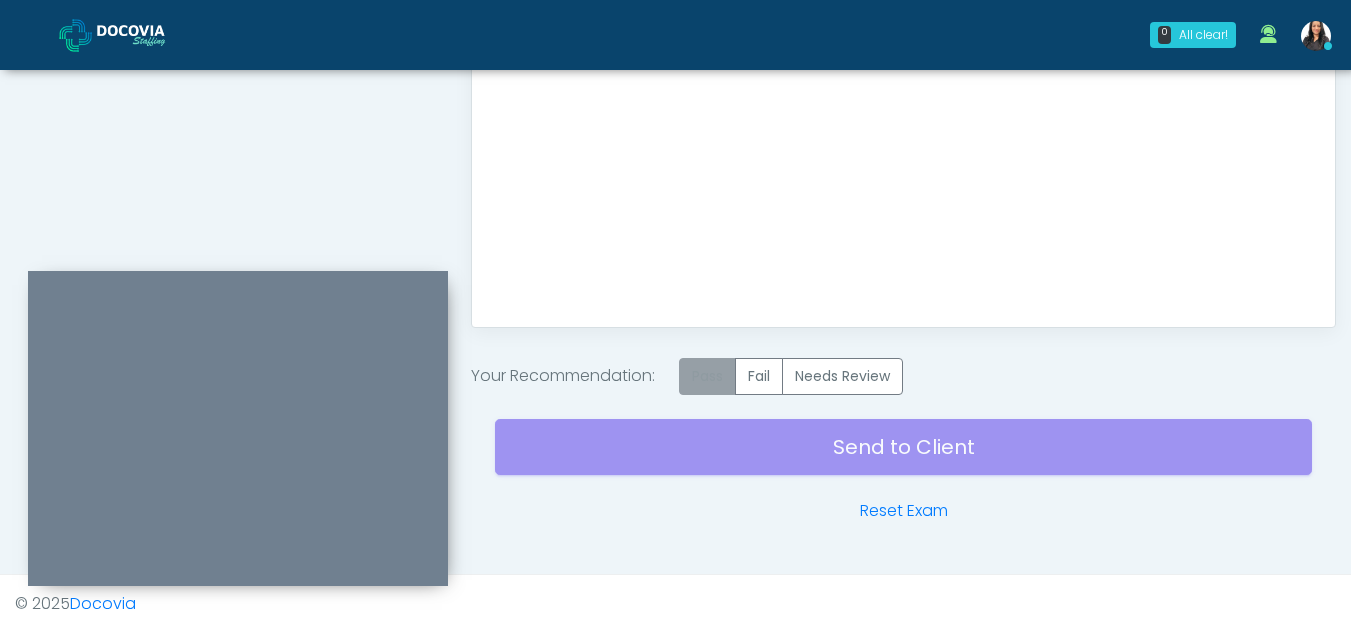 click on "Pass" at bounding box center [707, 376] 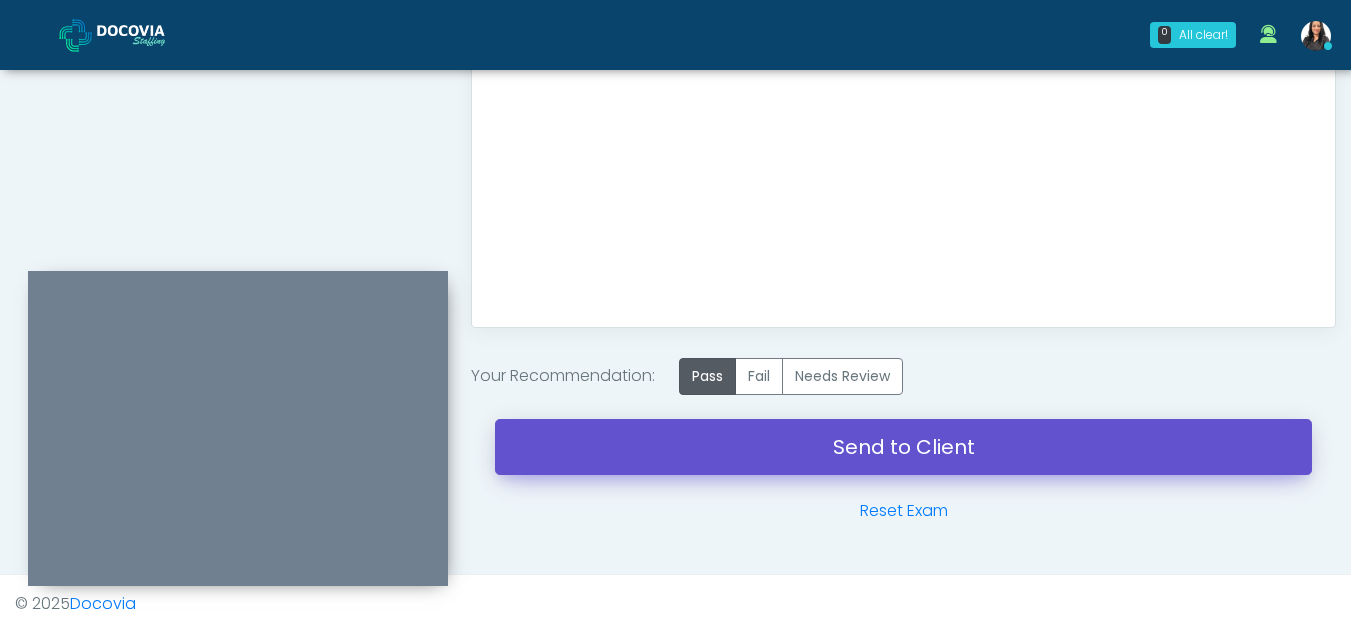 click on "Send to Client" at bounding box center [903, 447] 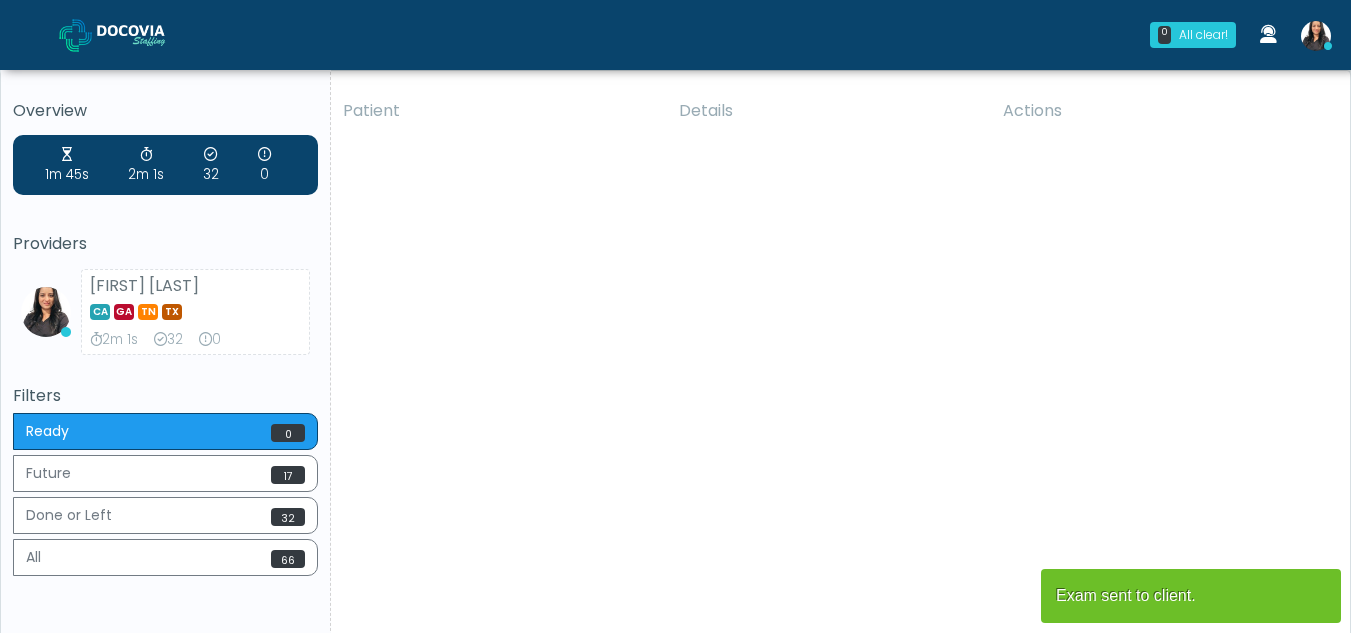 scroll, scrollTop: 0, scrollLeft: 0, axis: both 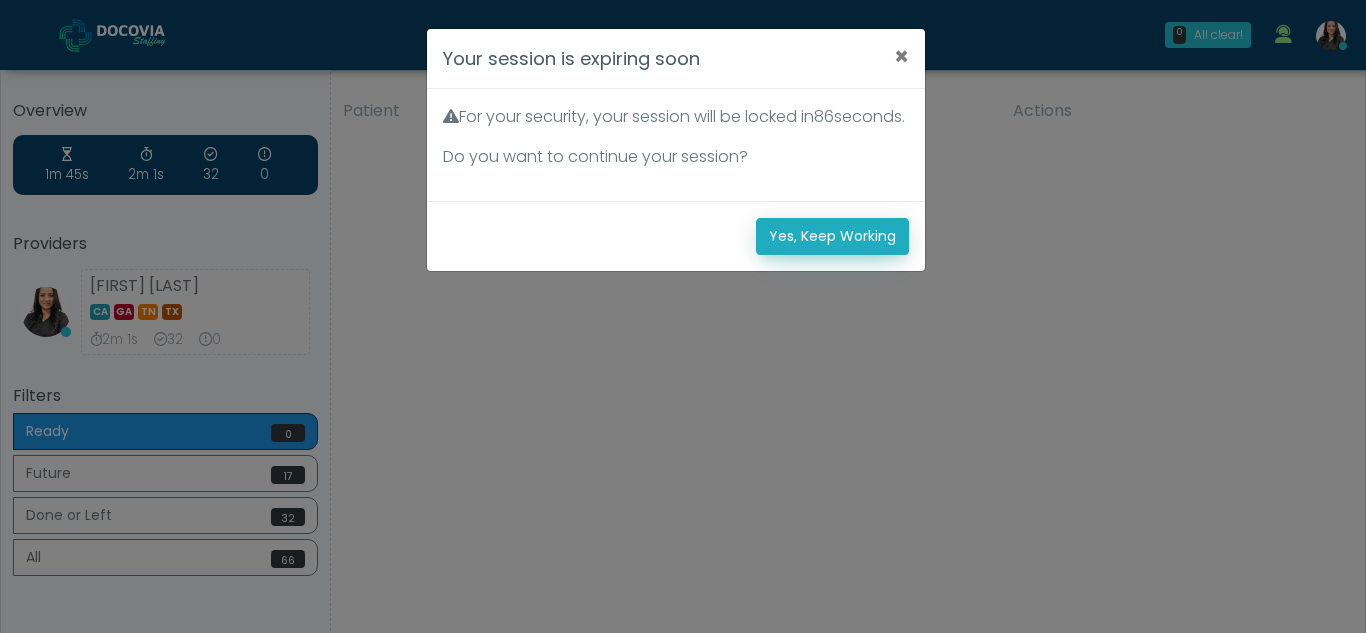 click on "Yes, Keep Working" at bounding box center (832, 236) 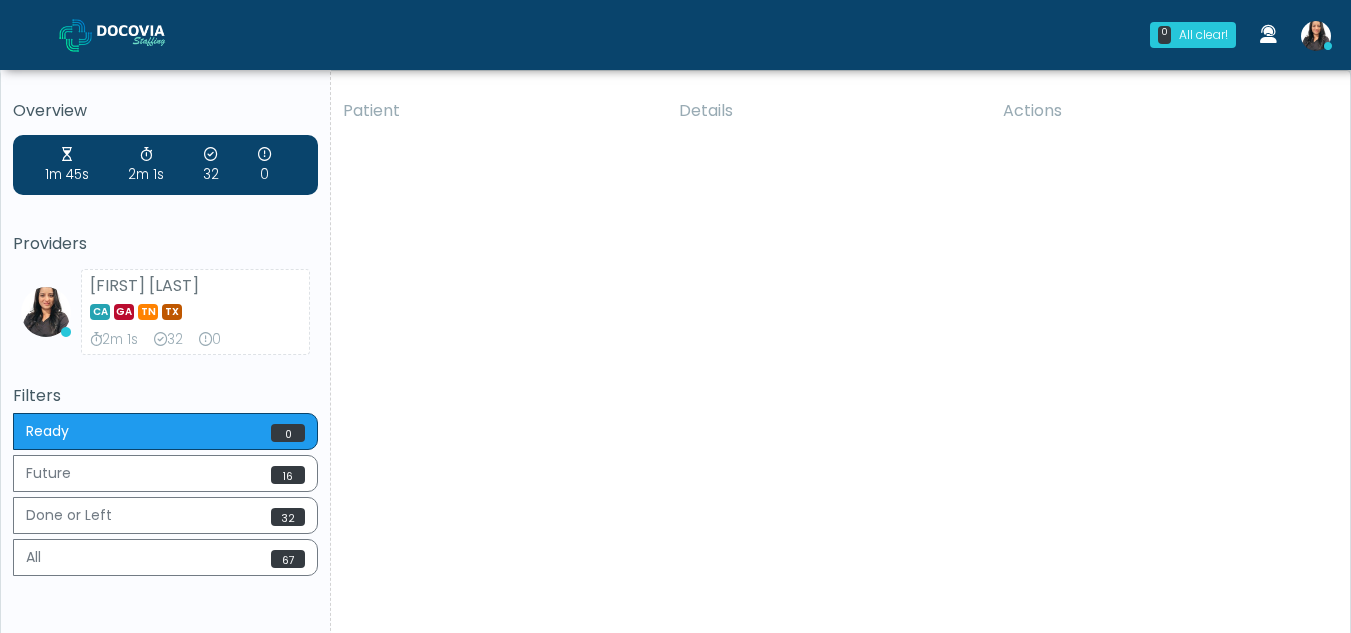 scroll, scrollTop: 0, scrollLeft: 0, axis: both 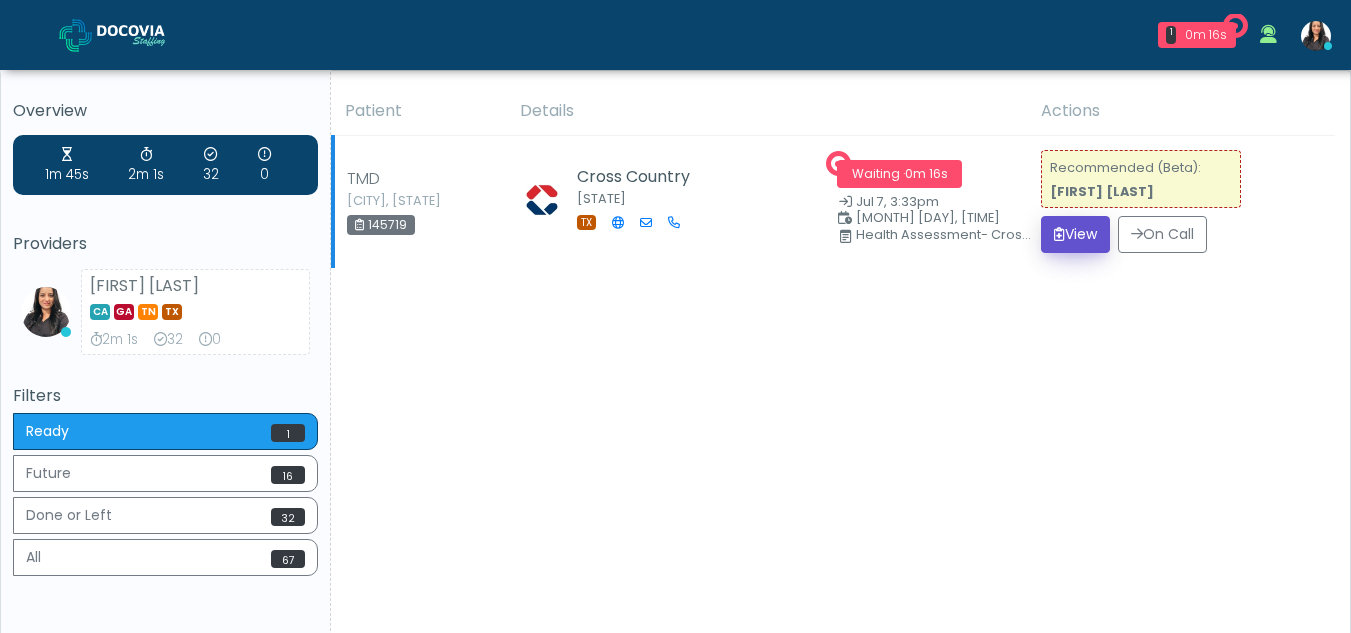click on "View" at bounding box center (1075, 234) 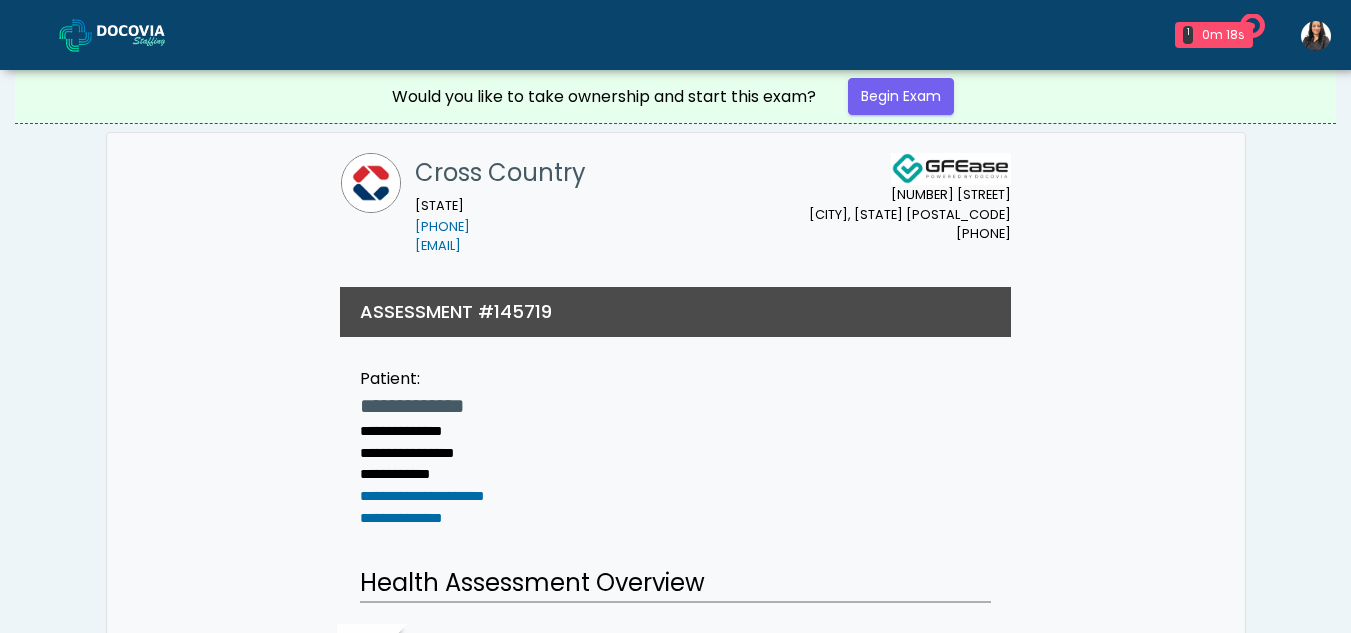 scroll, scrollTop: 0, scrollLeft: 0, axis: both 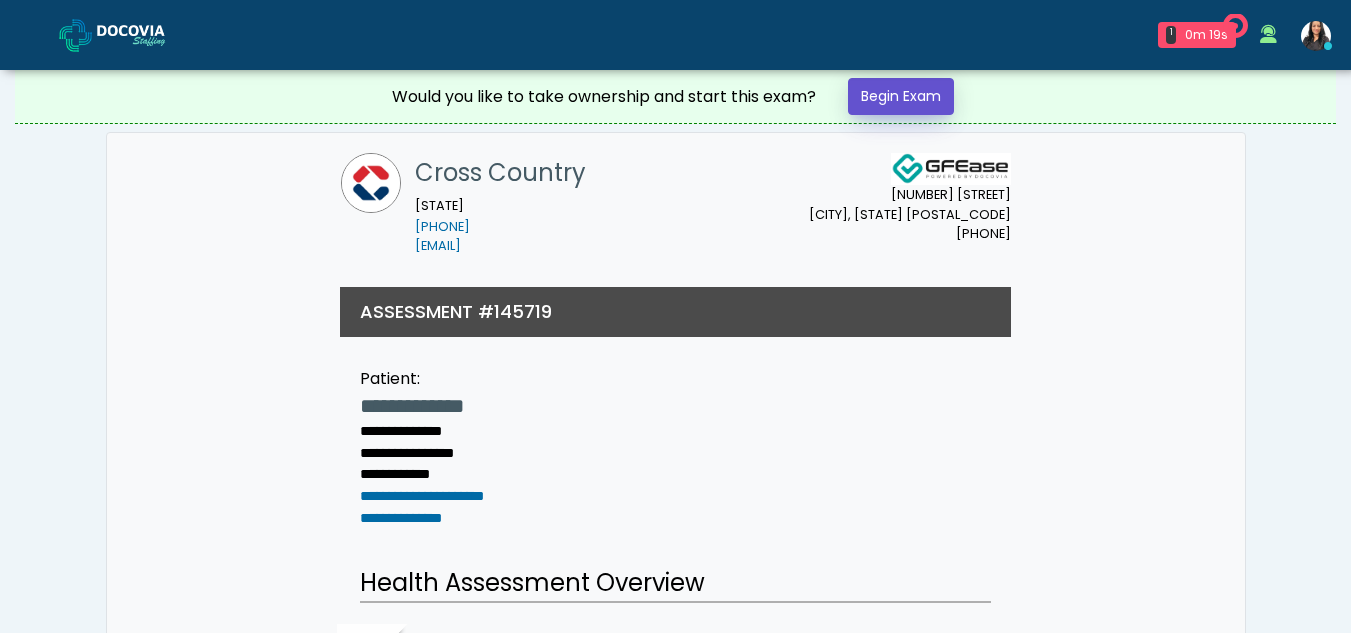 click on "Begin Exam" at bounding box center [901, 96] 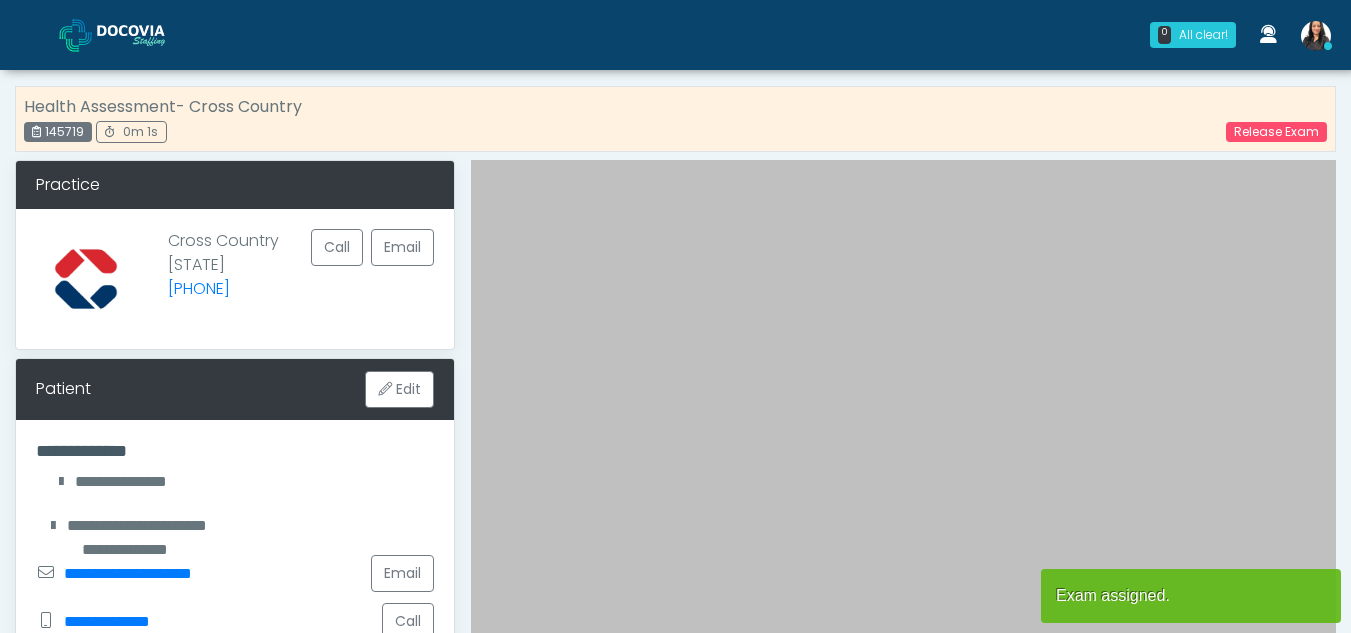 scroll, scrollTop: 0, scrollLeft: 0, axis: both 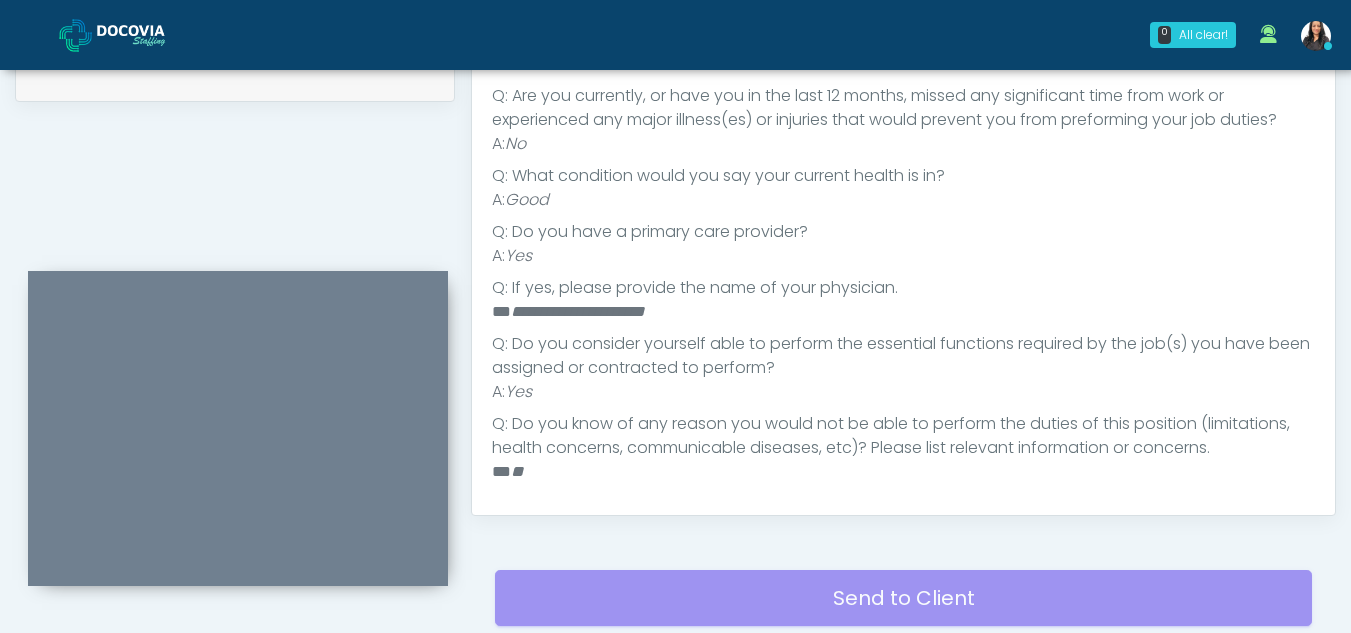 click on "Responses
Questions
Chat
Health Assessment Script
INTRODUCTION Hello, my name is undefined, and I will be conducting your visit on behalf of  Cross Country ,  Please confirm the correct patient is on the call: Confirm full name Confirm Date of Birth   This will take about 5 minutes to complete and it is required. I am a third party service provider and have been retained to collect and review your medical history. No physical exam will be conducted. All information collected, stored and transmitted as part of this exam is confidential and covered by the HIPAA act.
Continue
Flagged Responses" at bounding box center (903, 224) 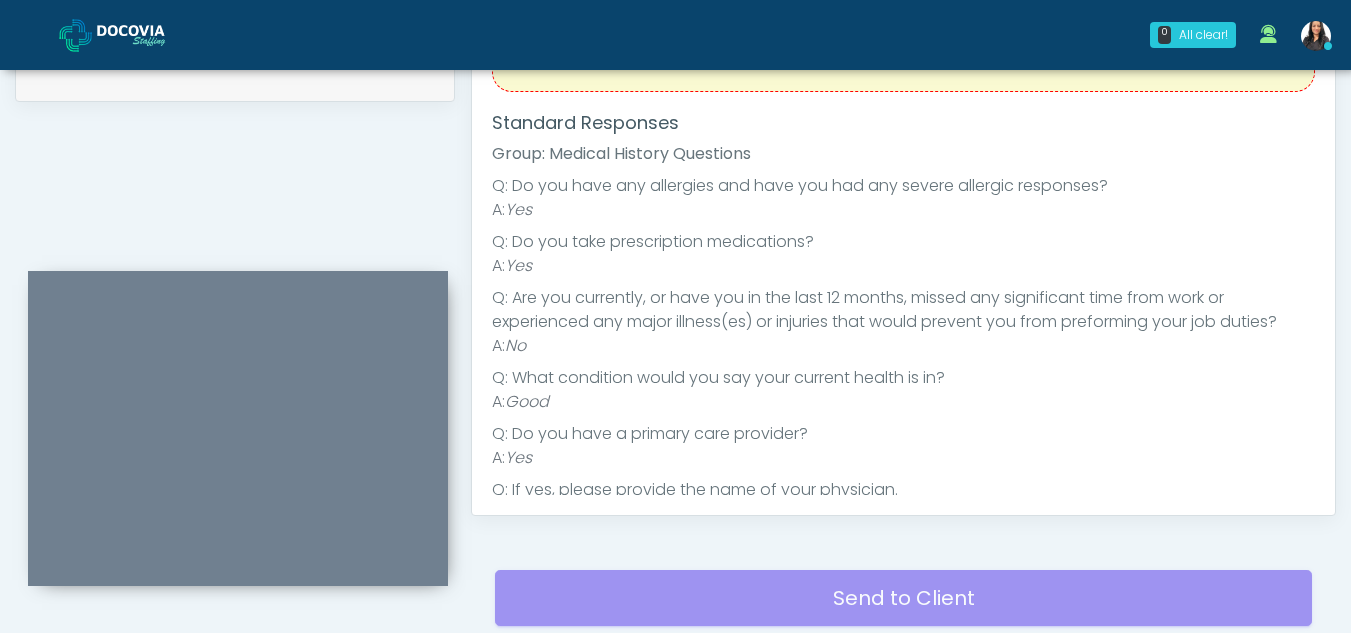 scroll, scrollTop: 0, scrollLeft: 0, axis: both 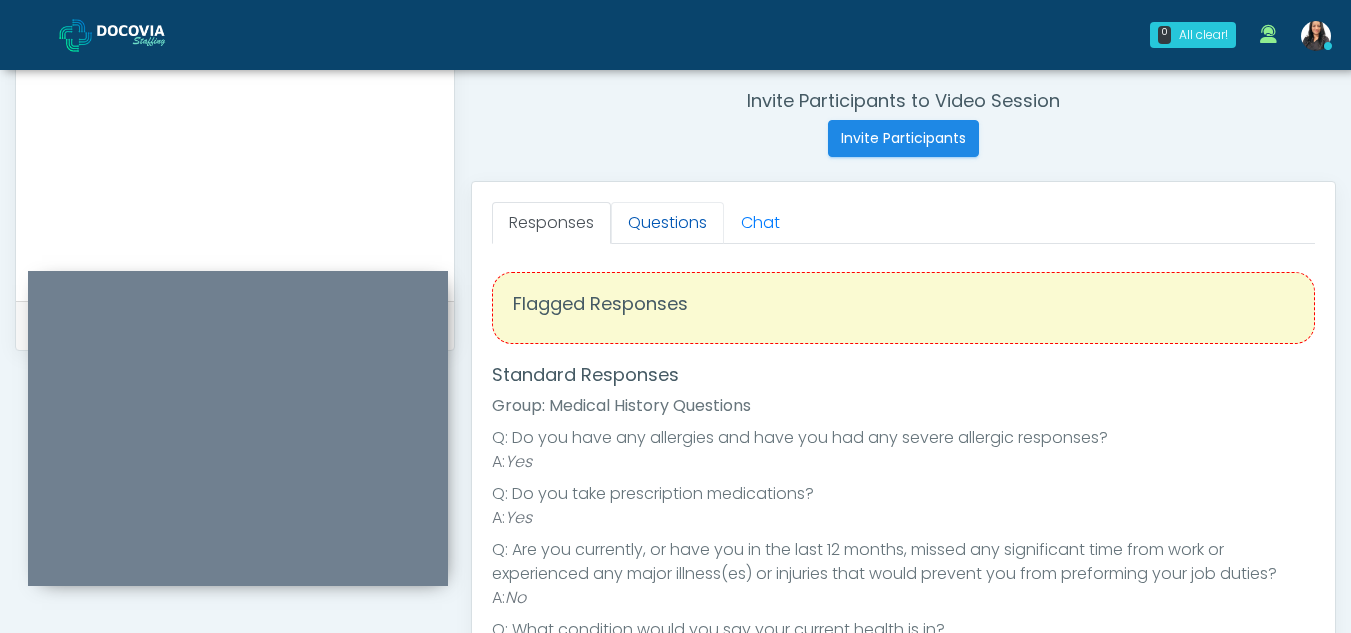 click on "Questions" at bounding box center [667, 223] 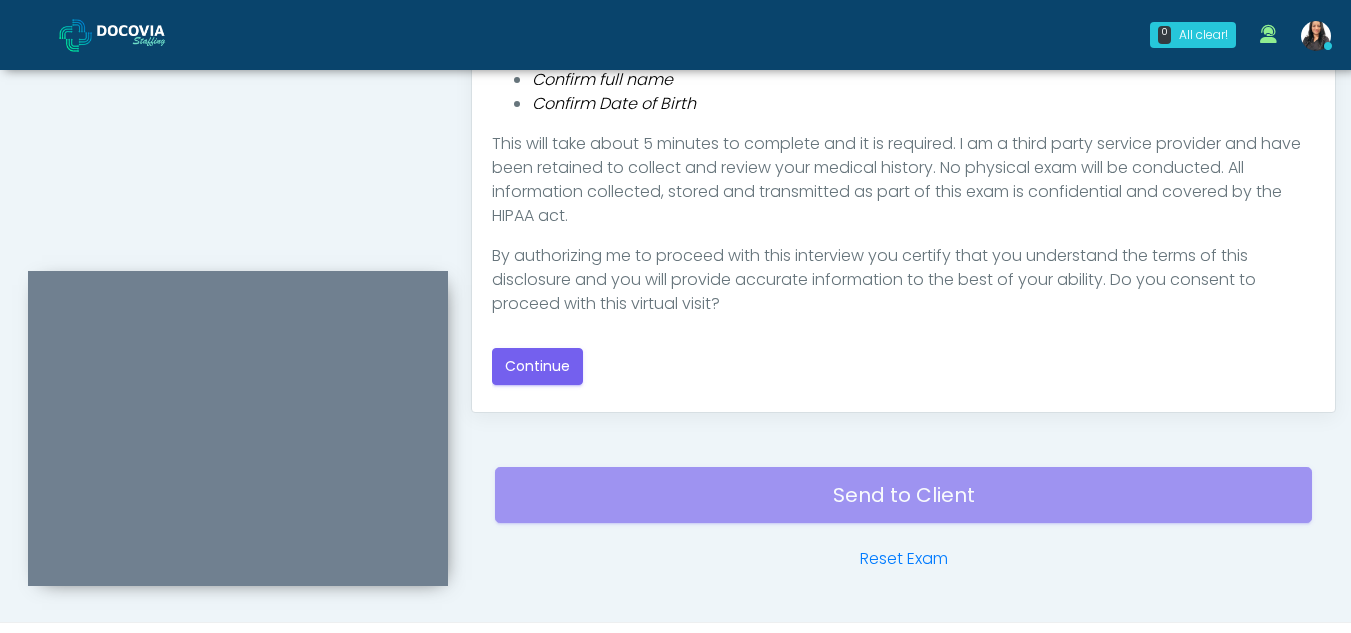 scroll, scrollTop: 1117, scrollLeft: 0, axis: vertical 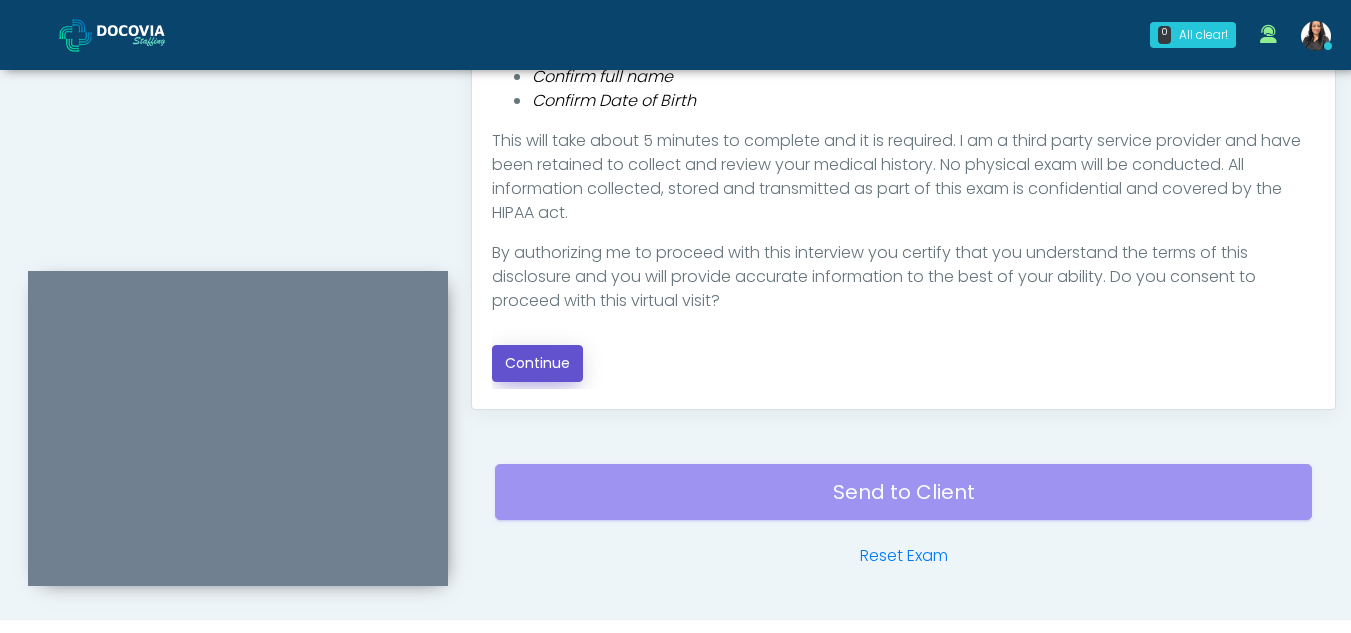 click on "Continue" at bounding box center [537, 363] 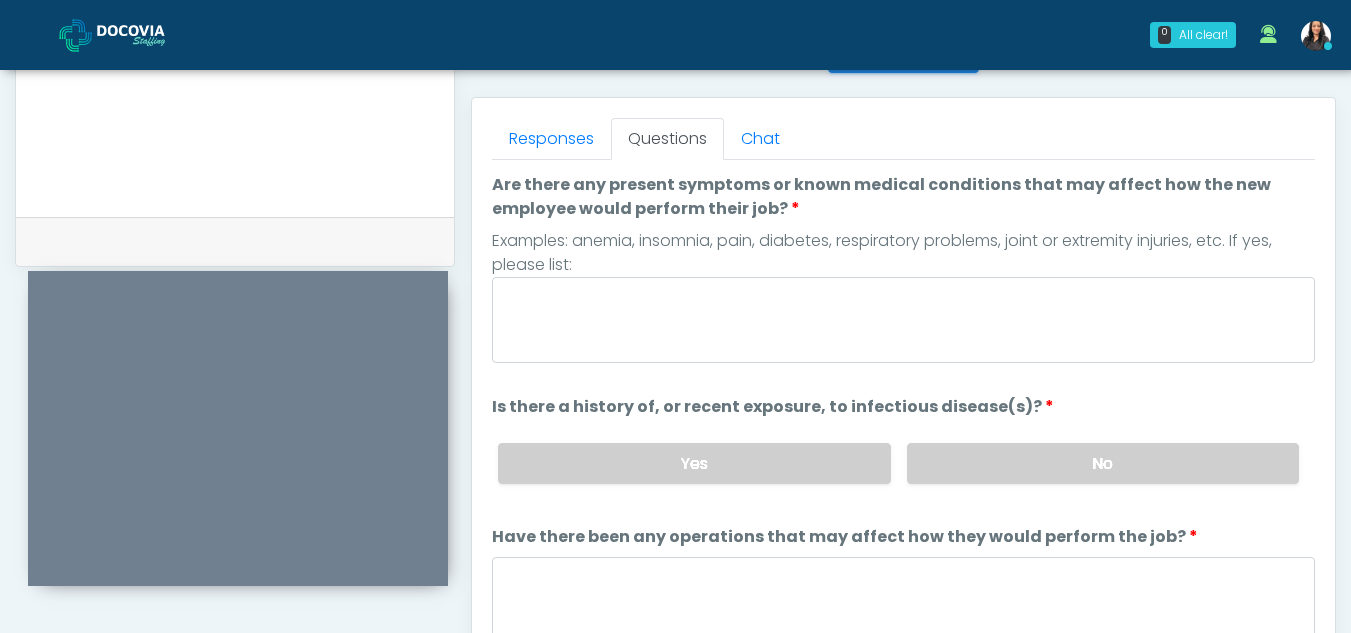 scroll, scrollTop: 843, scrollLeft: 0, axis: vertical 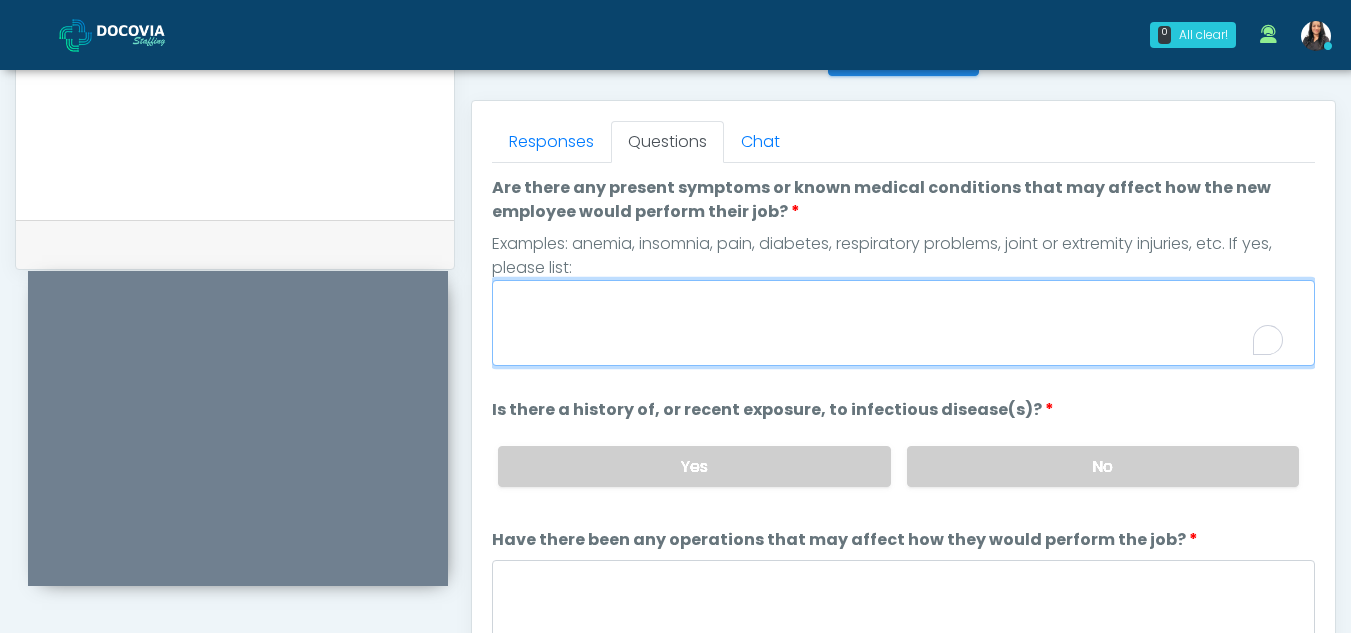 click on "Are there any present symptoms or known medical conditions that may affect how the new employee would perform their job?" at bounding box center [903, 323] 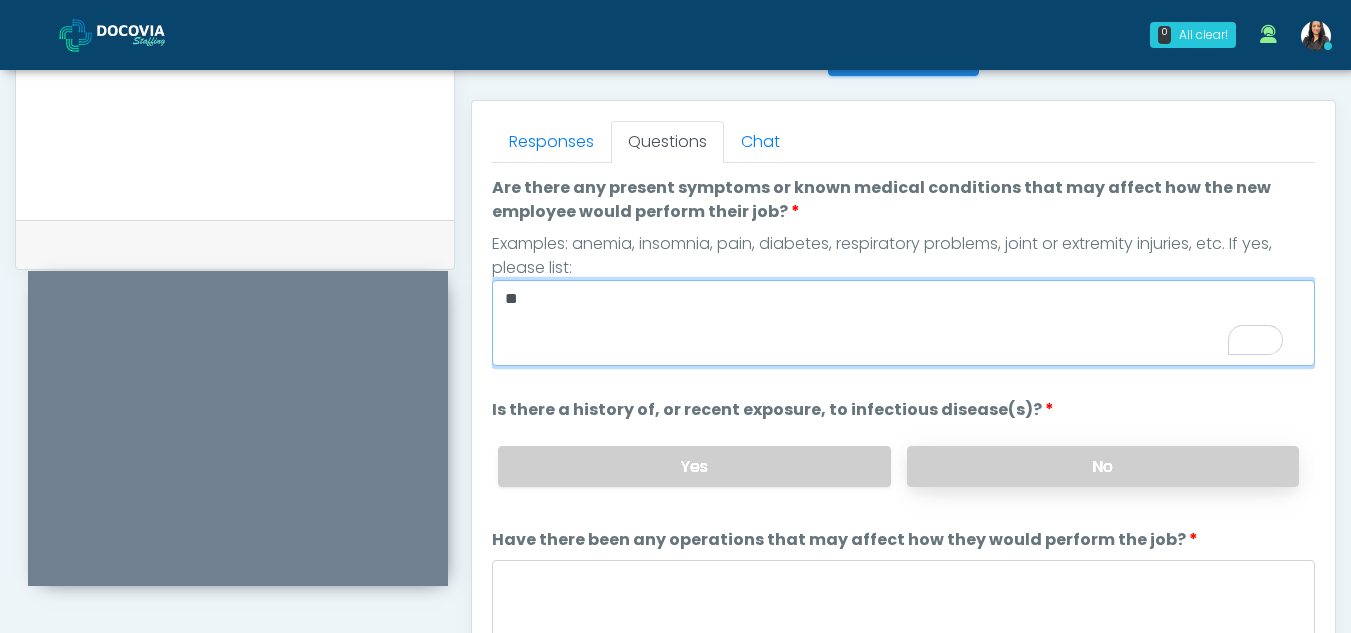 type on "**" 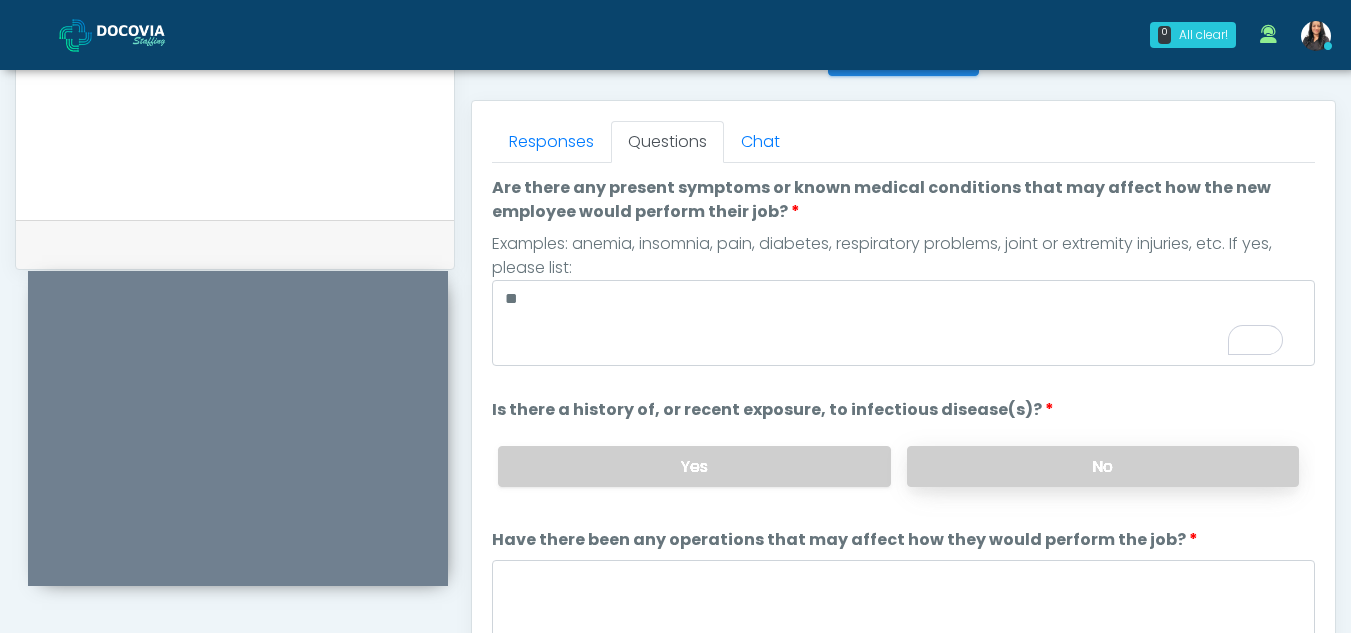 click on "No" at bounding box center [1103, 466] 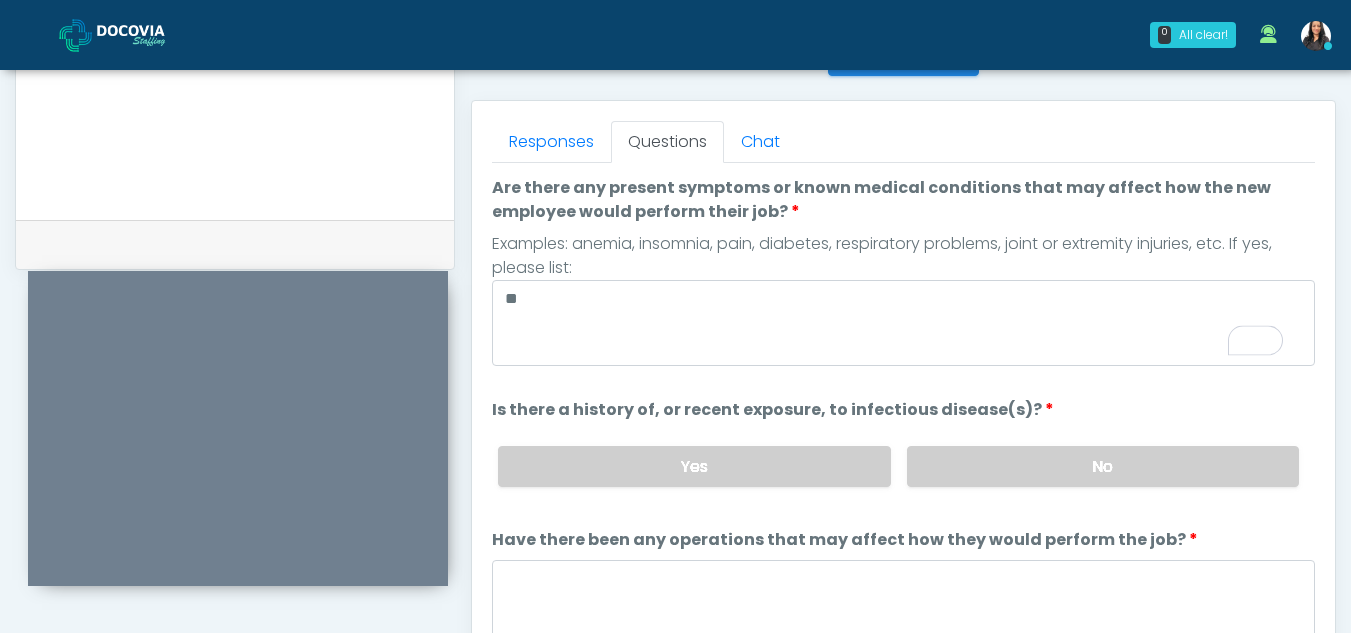 scroll, scrollTop: 22, scrollLeft: 0, axis: vertical 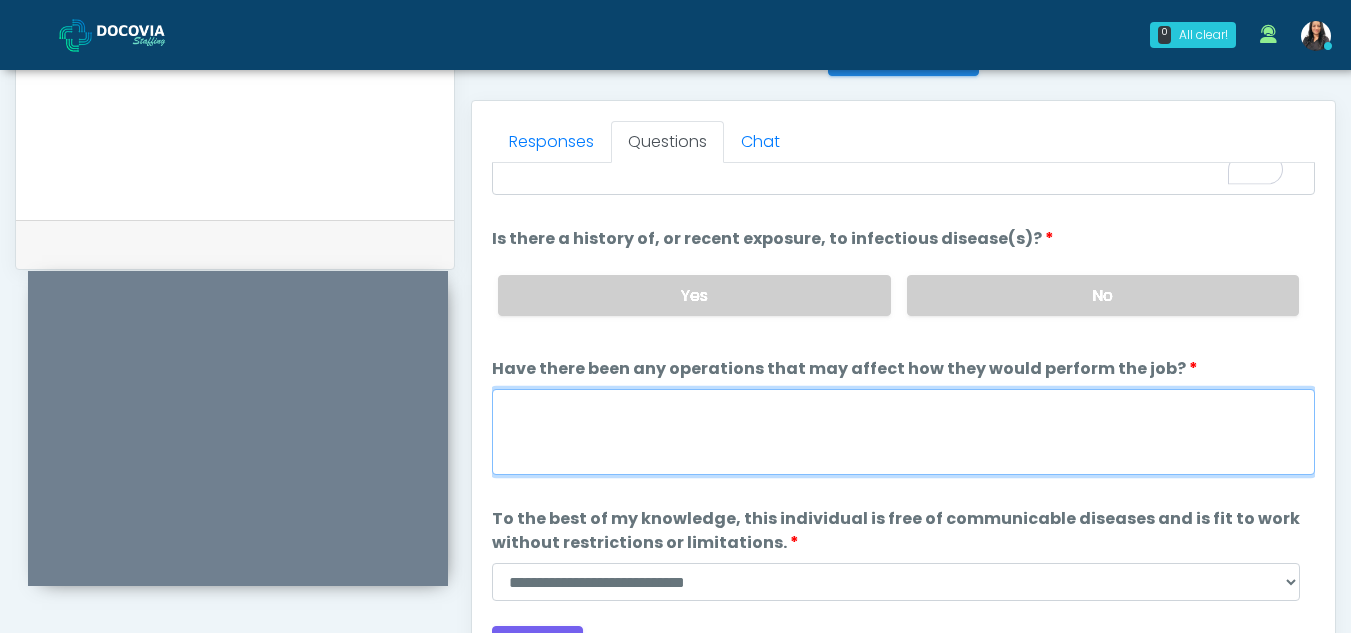click on "Have there been any operations that may affect how they would perform the job?" at bounding box center [903, 432] 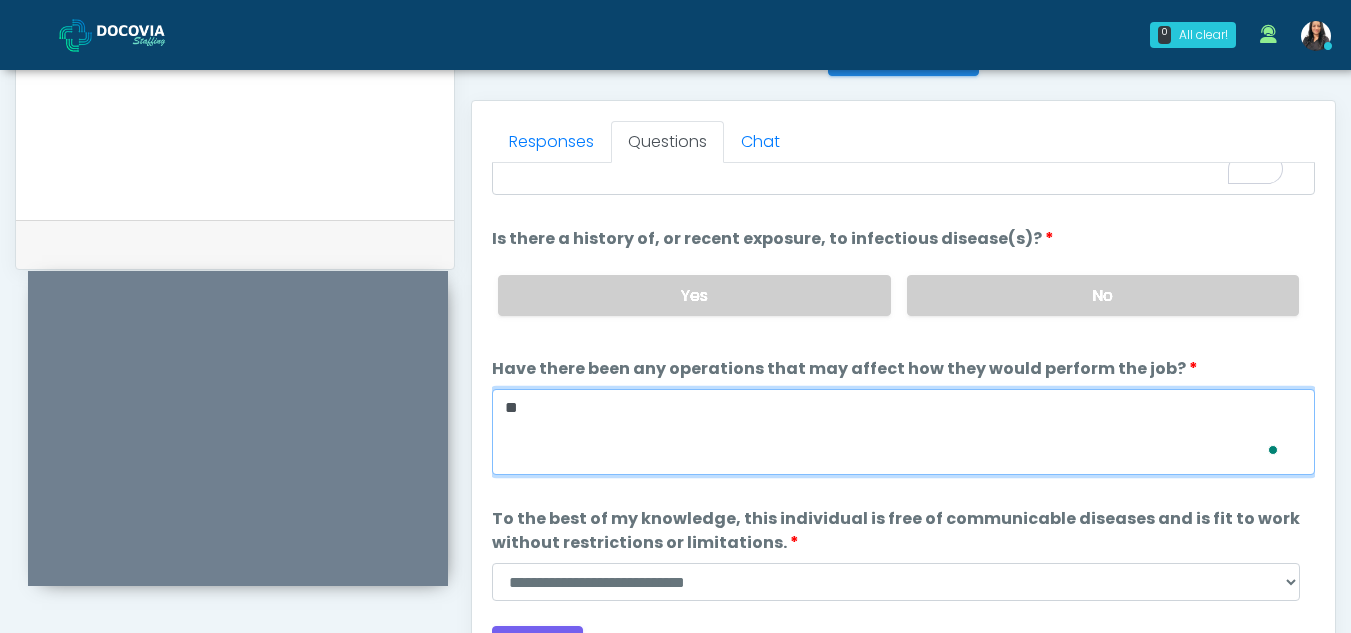 scroll, scrollTop: 171, scrollLeft: 0, axis: vertical 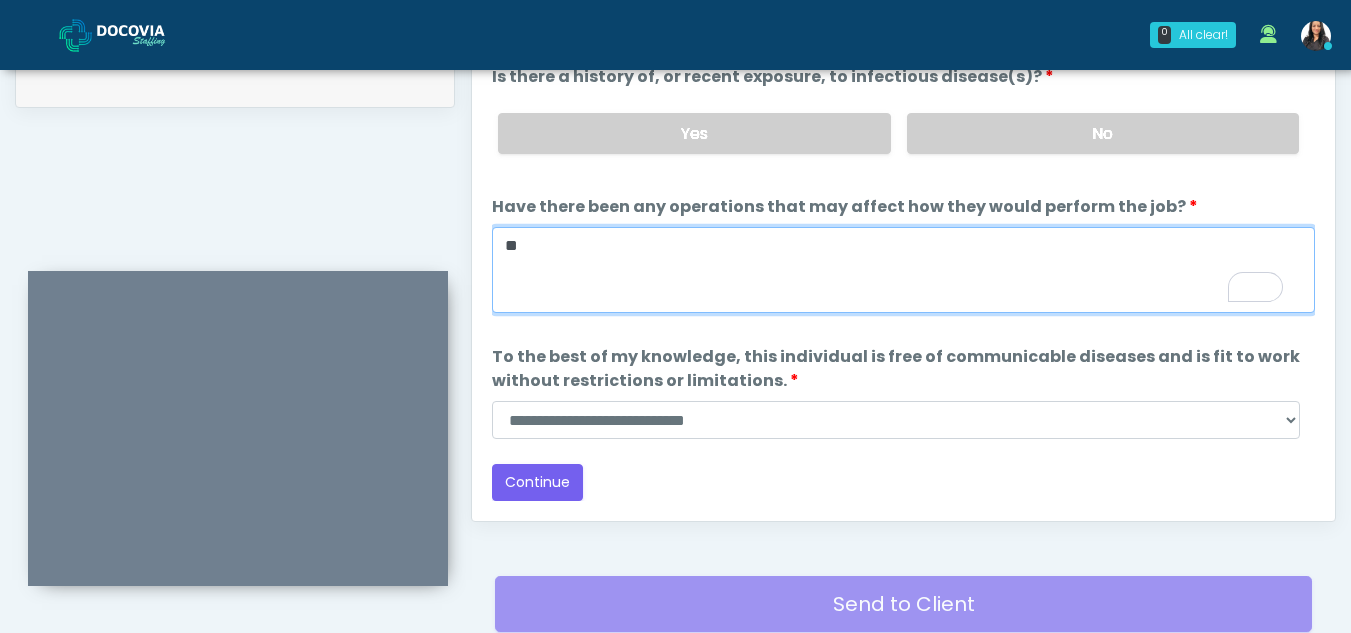 type on "**" 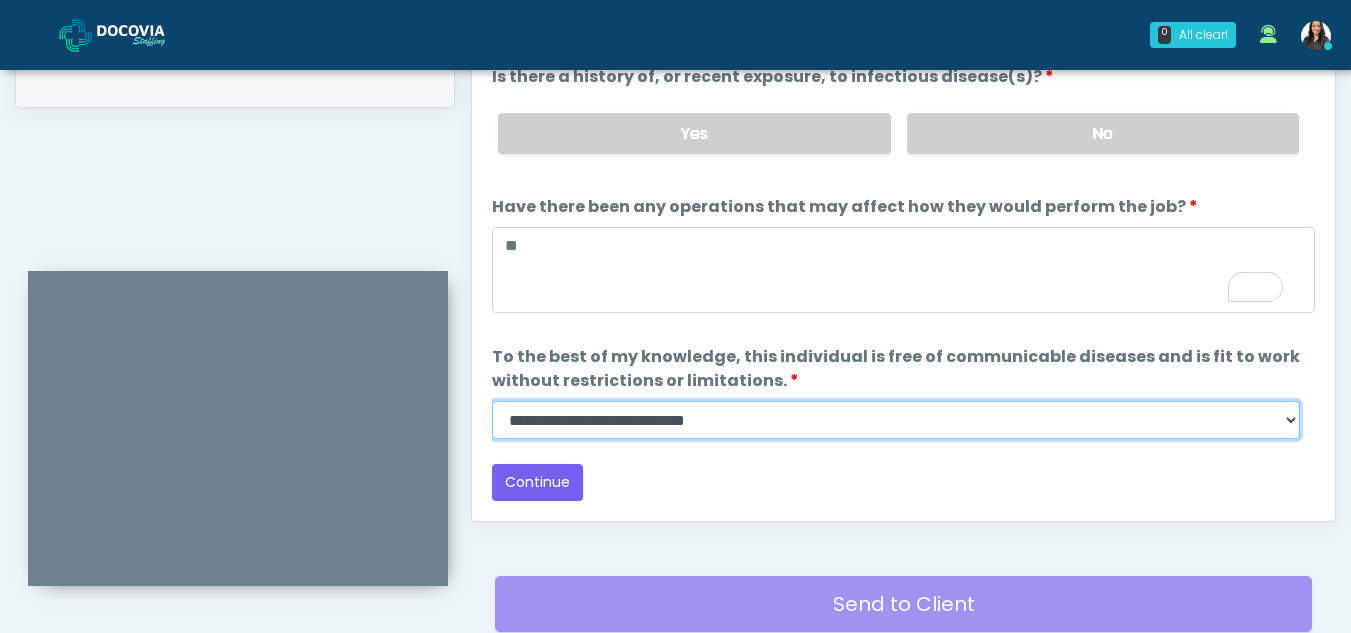 click on "**********" at bounding box center (896, 420) 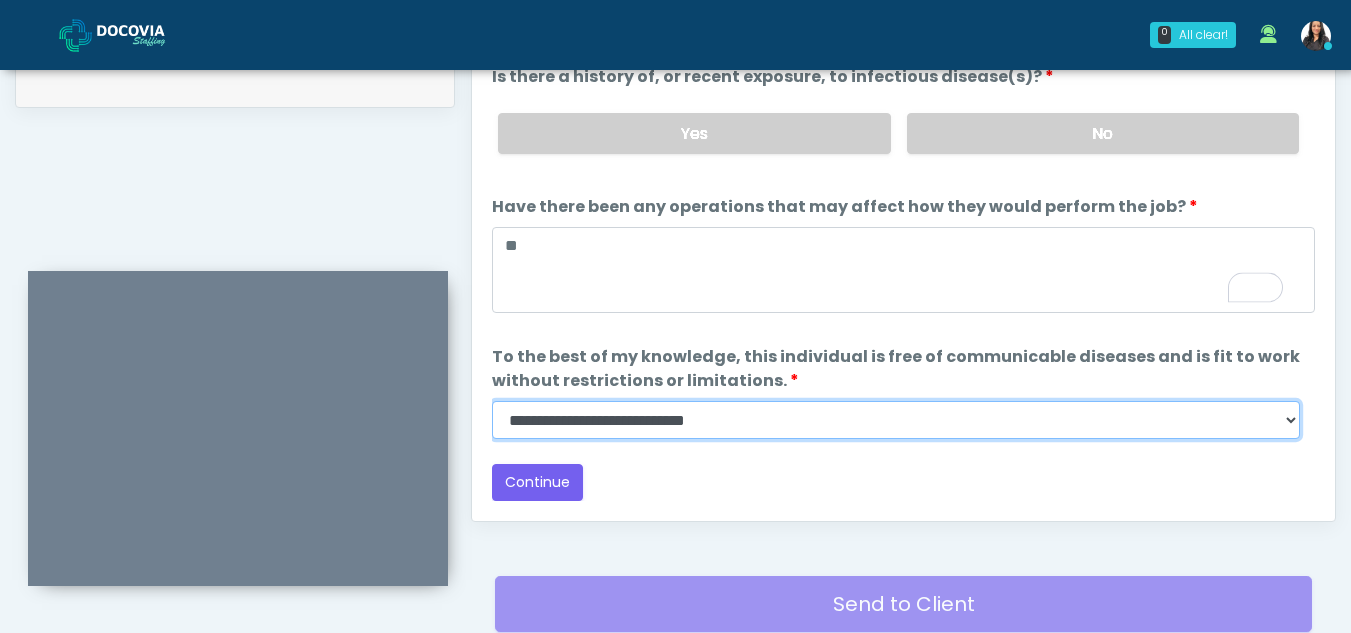 select on "******" 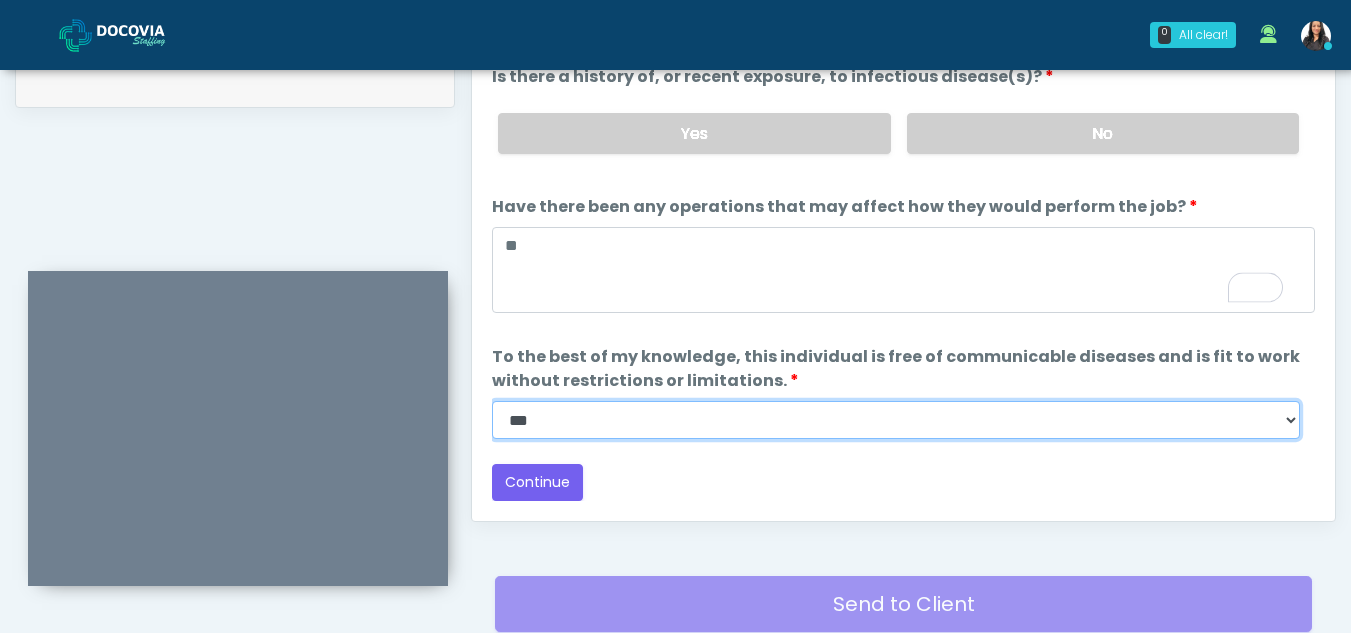 click on "**********" at bounding box center [896, 420] 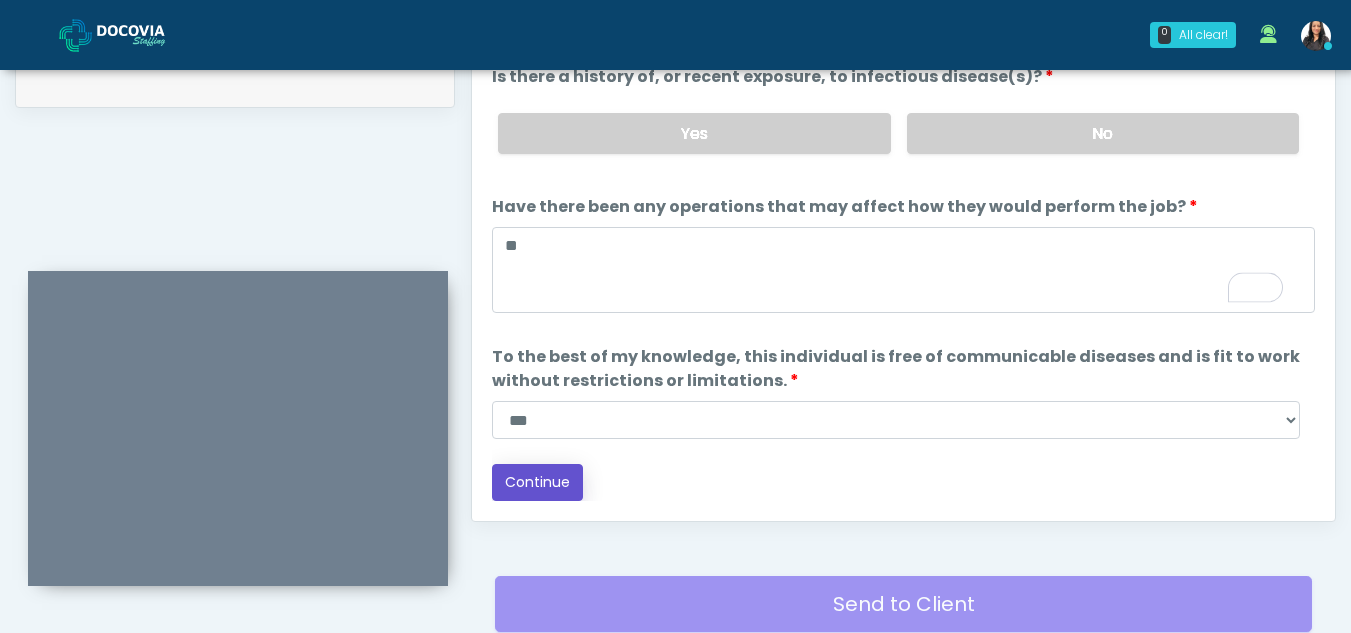 click on "Continue" at bounding box center (537, 482) 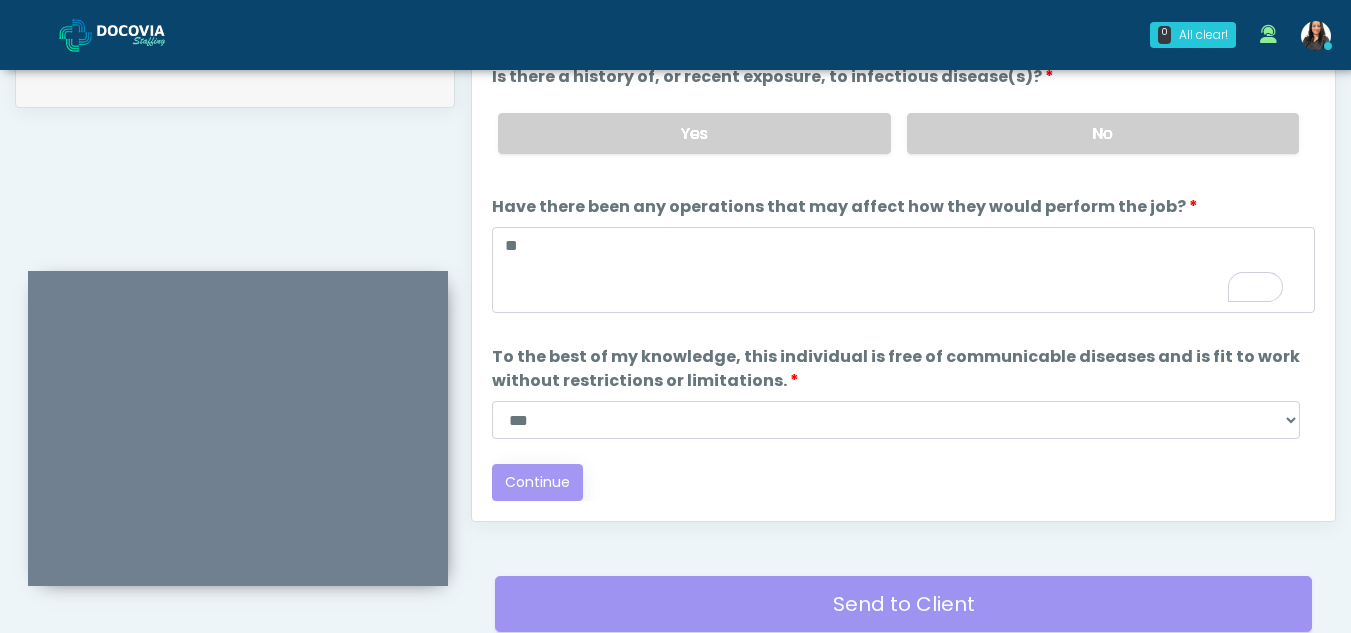 scroll, scrollTop: 0, scrollLeft: 0, axis: both 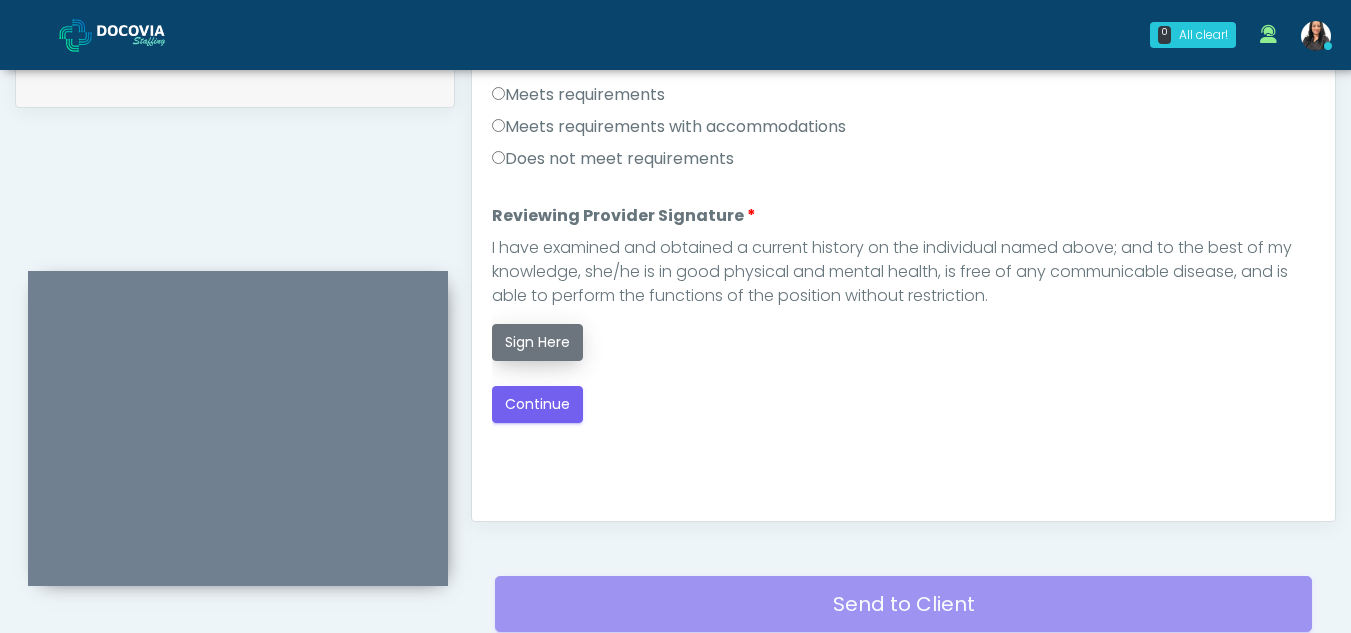 click on "Sign Here" at bounding box center [537, 342] 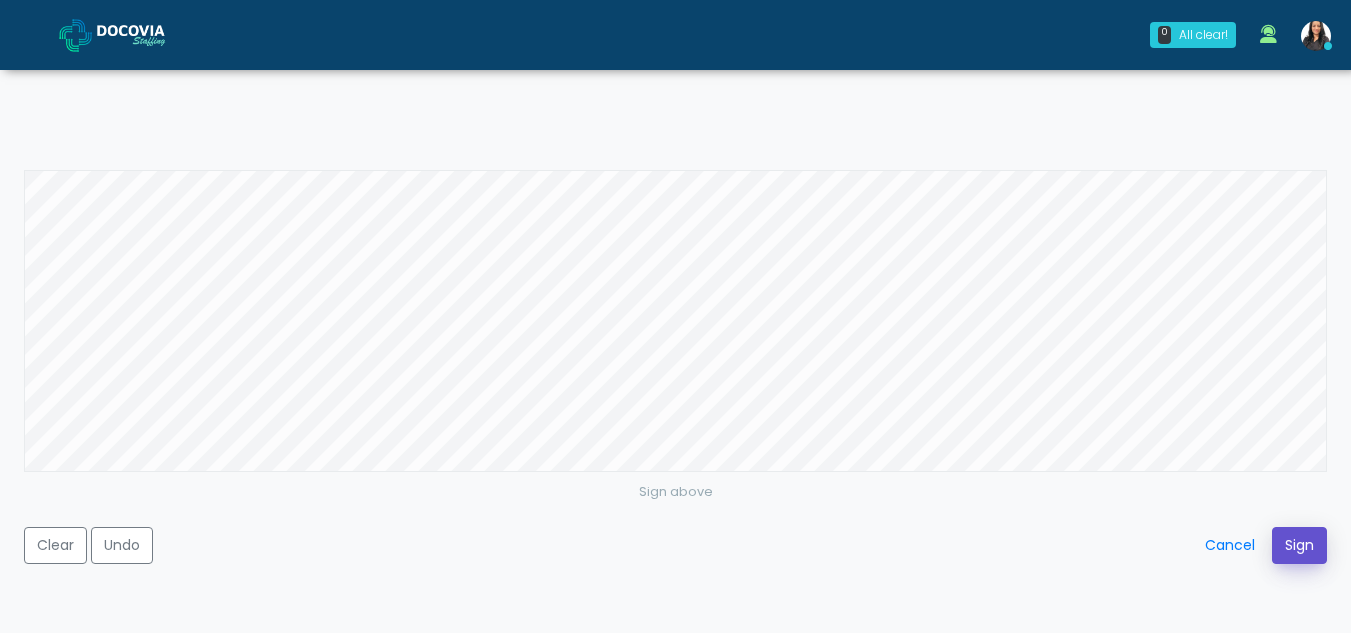 click on "Sign" at bounding box center [1299, 545] 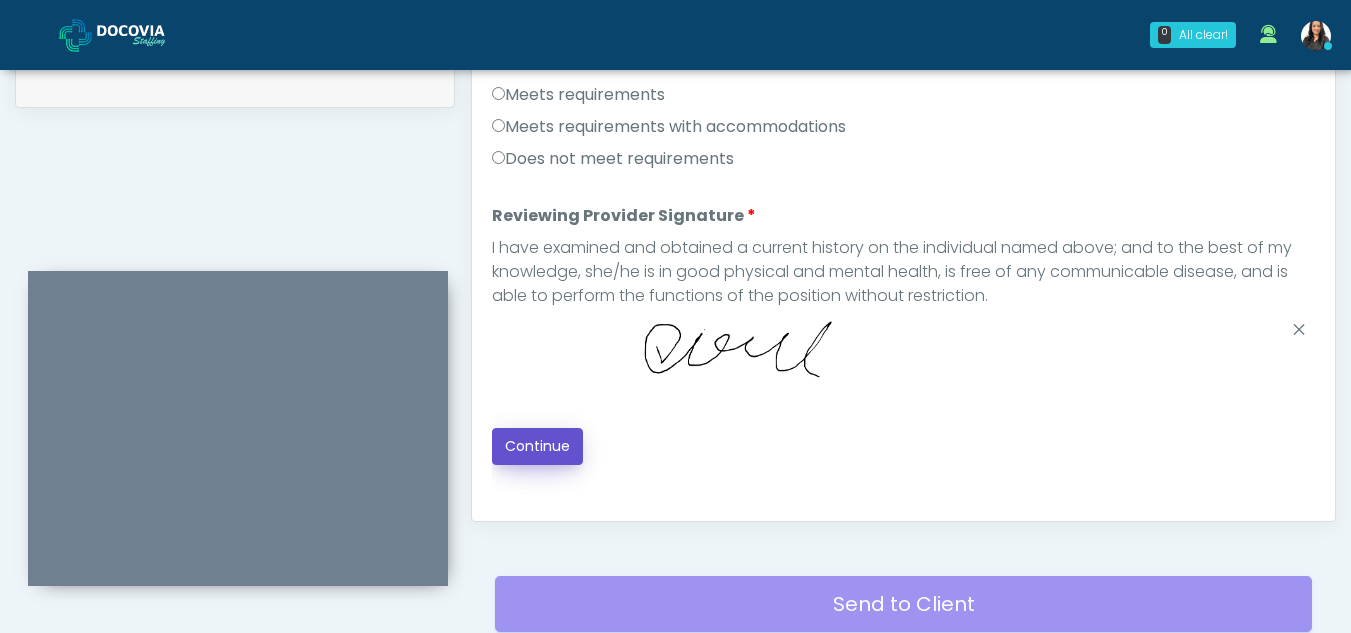 click on "Continue" at bounding box center (537, 446) 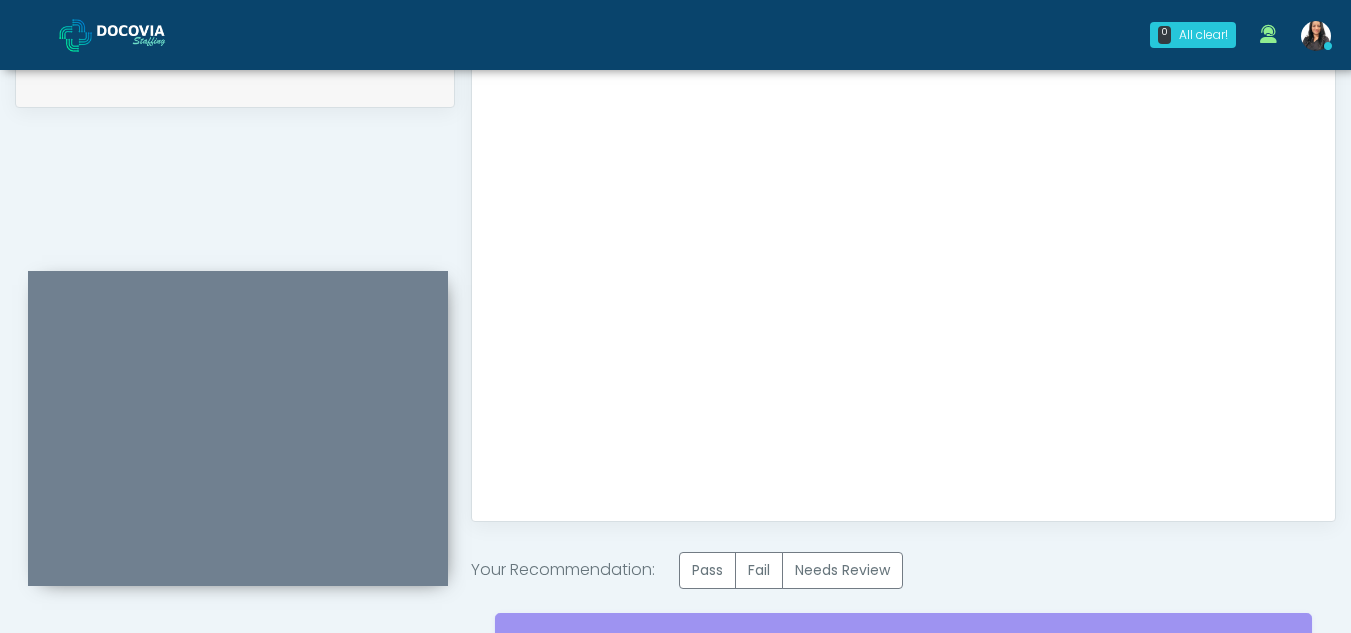 scroll, scrollTop: 1199, scrollLeft: 0, axis: vertical 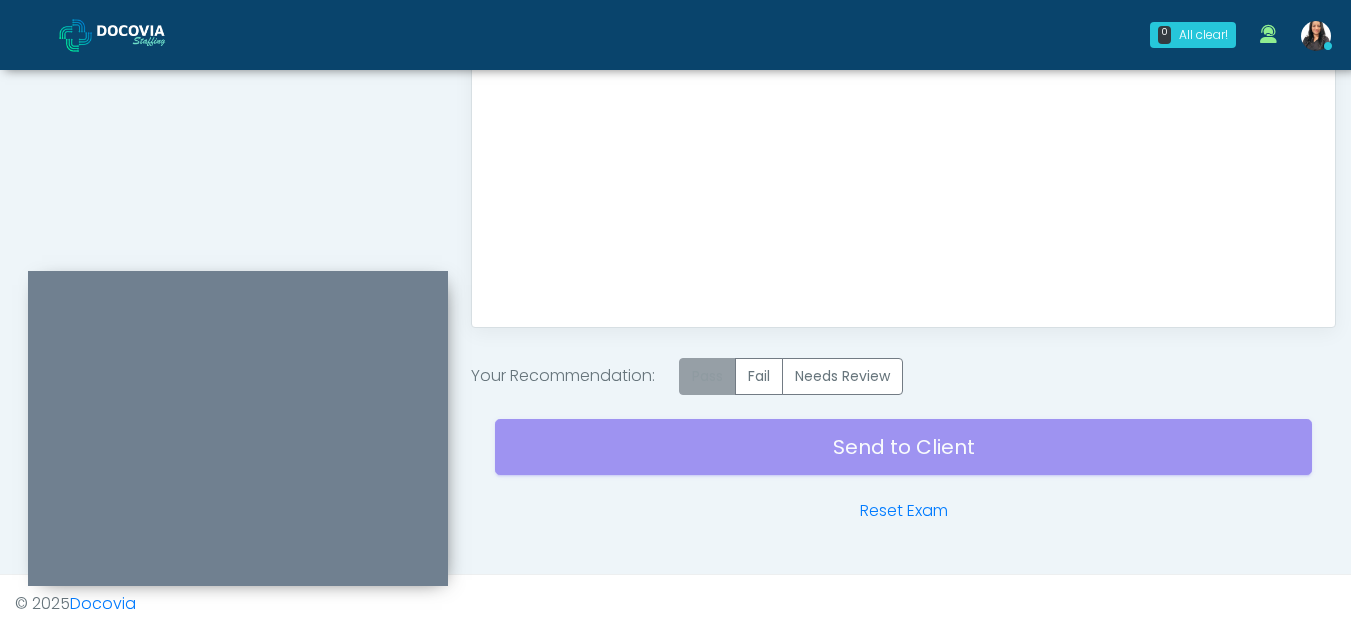 click on "Pass" at bounding box center (707, 376) 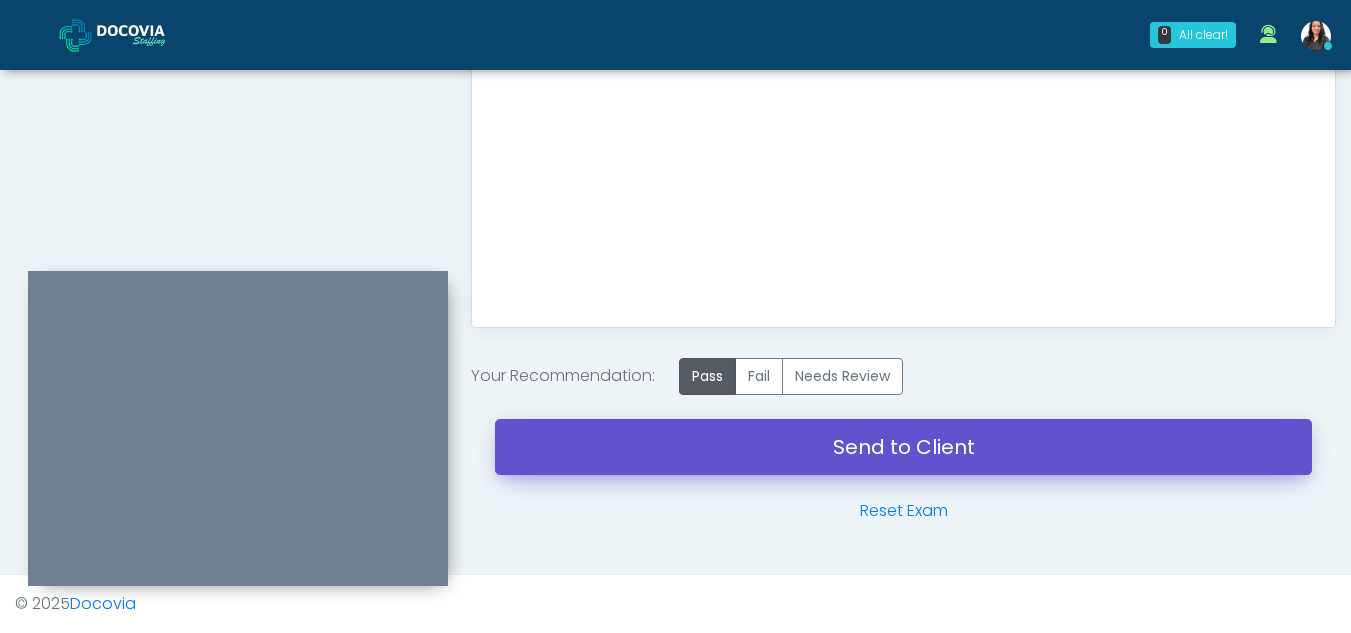 click on "Send to Client" at bounding box center (903, 447) 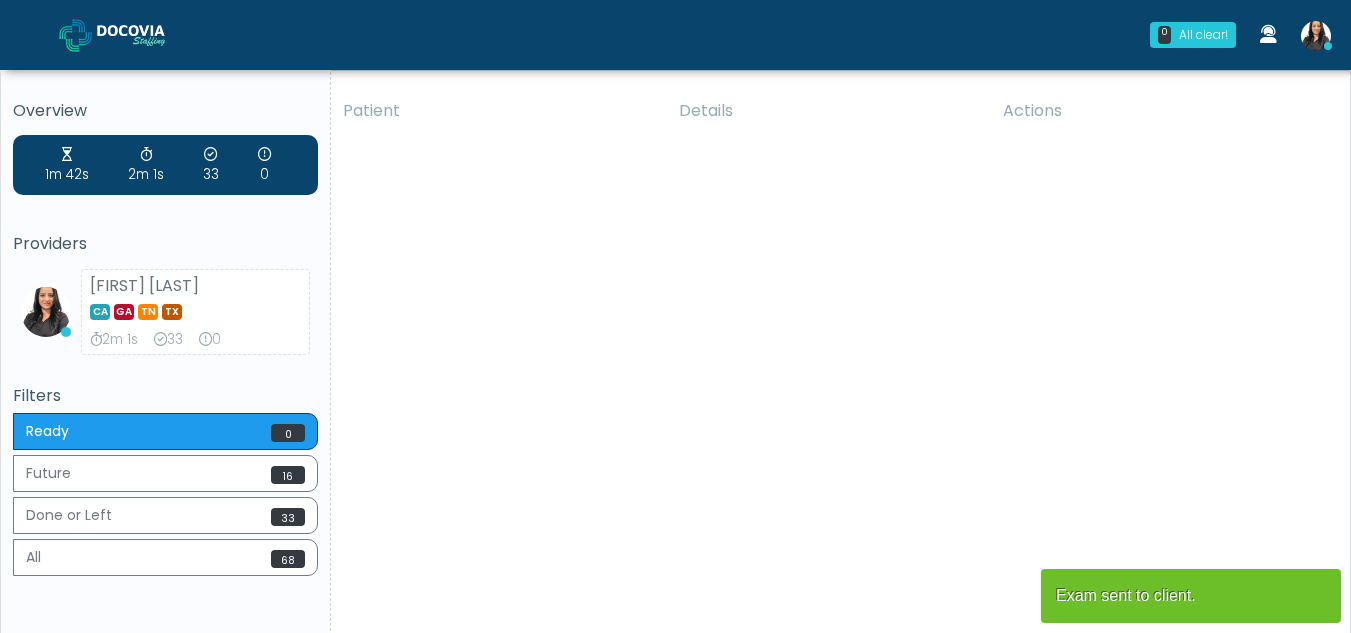 scroll, scrollTop: 0, scrollLeft: 0, axis: both 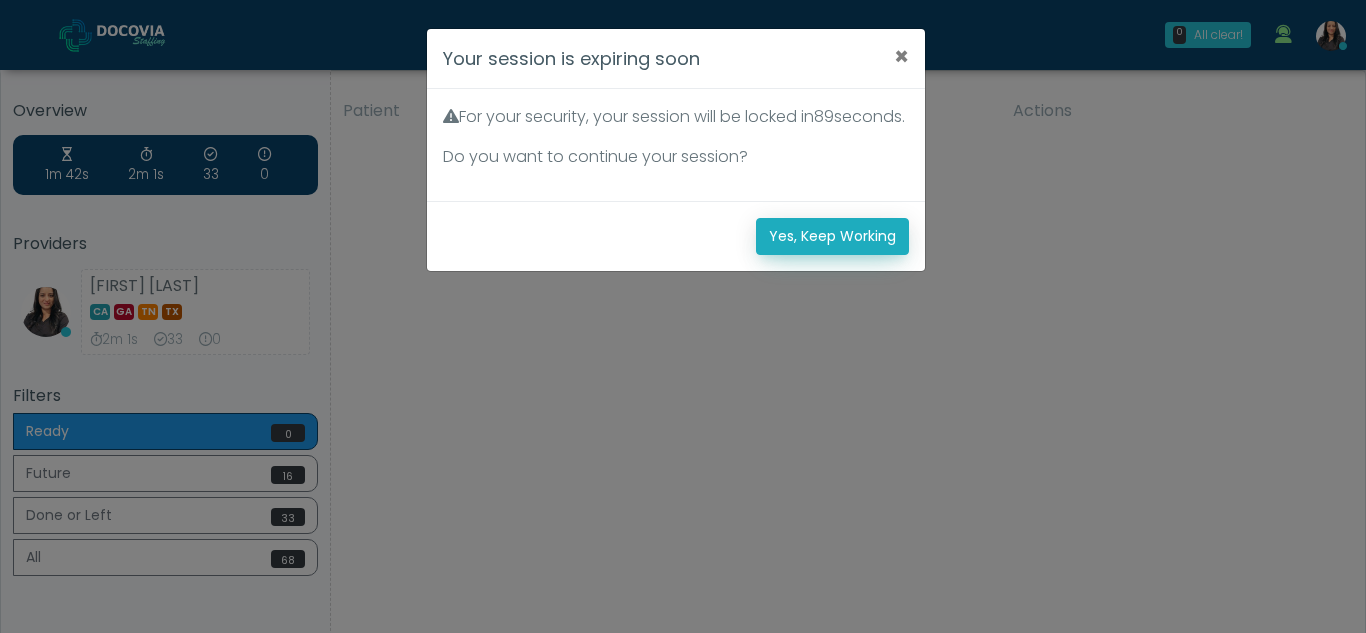 click on "Yes, Keep Working" at bounding box center (832, 236) 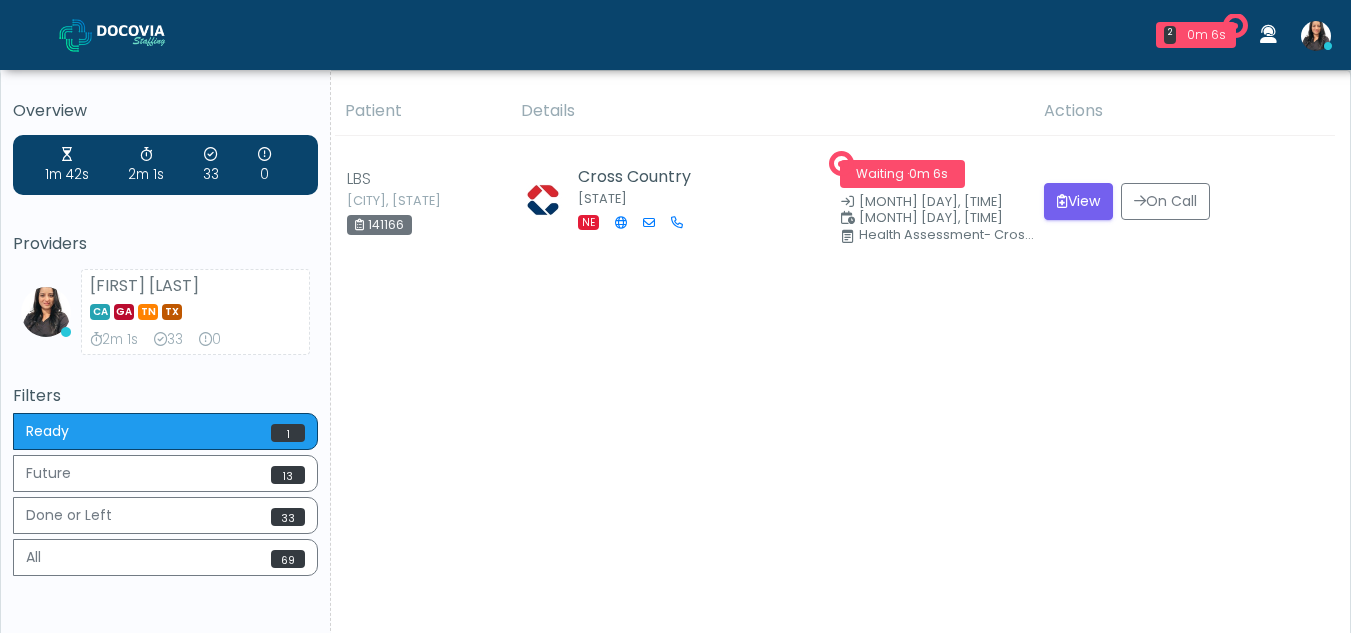 scroll, scrollTop: 0, scrollLeft: 0, axis: both 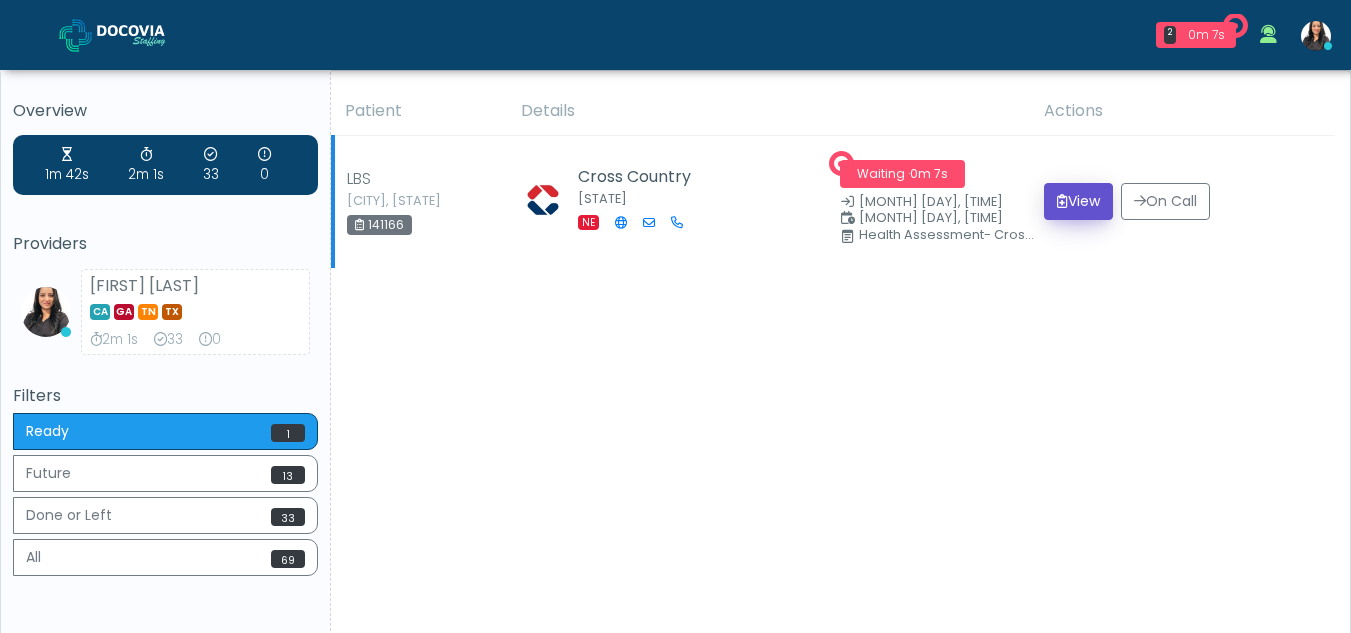 click on "View" at bounding box center [1078, 201] 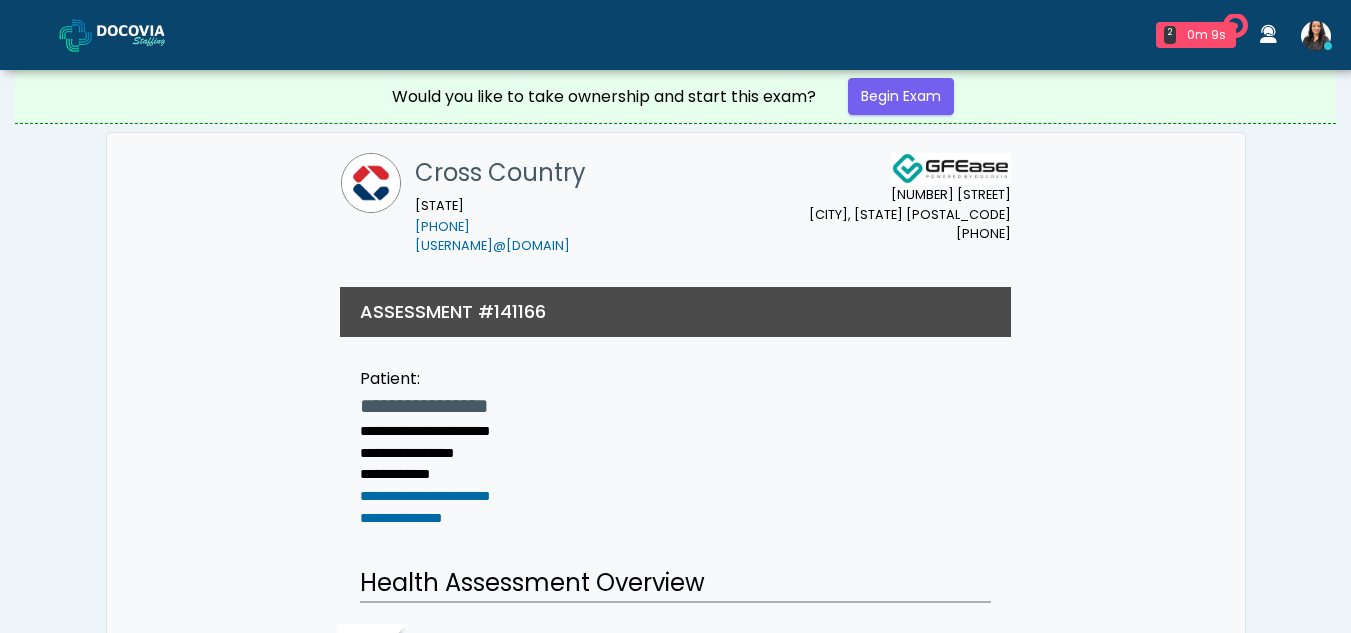 scroll, scrollTop: 0, scrollLeft: 0, axis: both 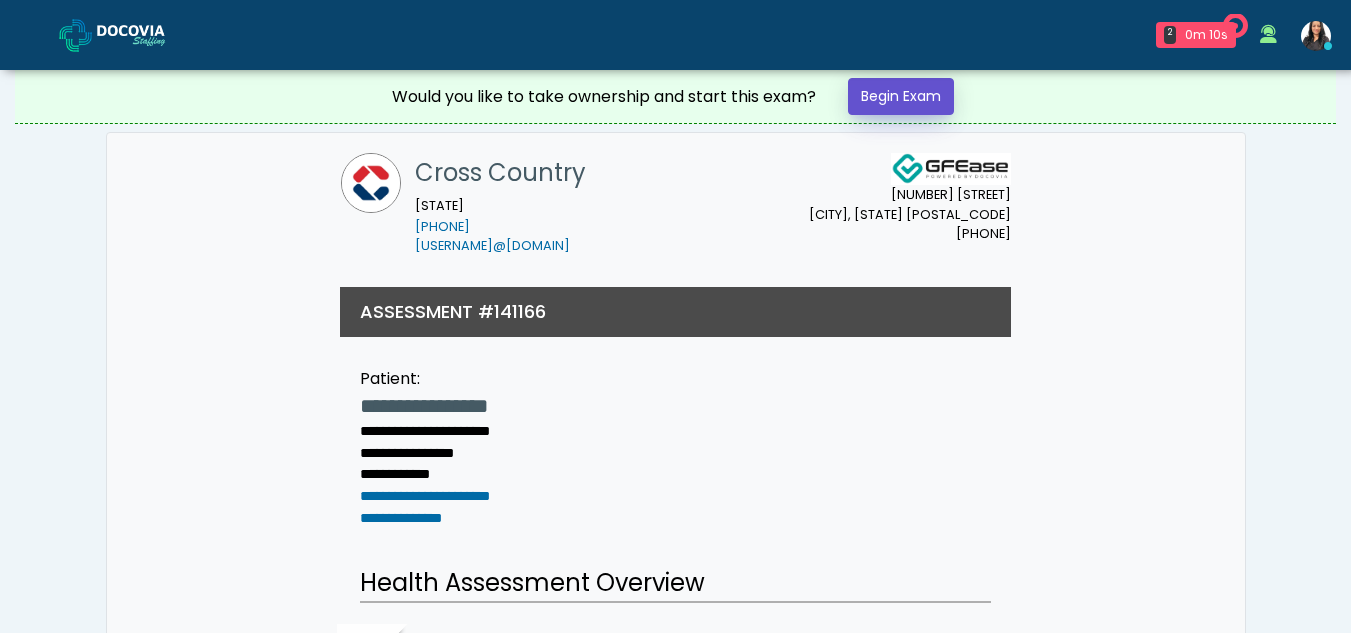 click on "Begin Exam" at bounding box center [901, 96] 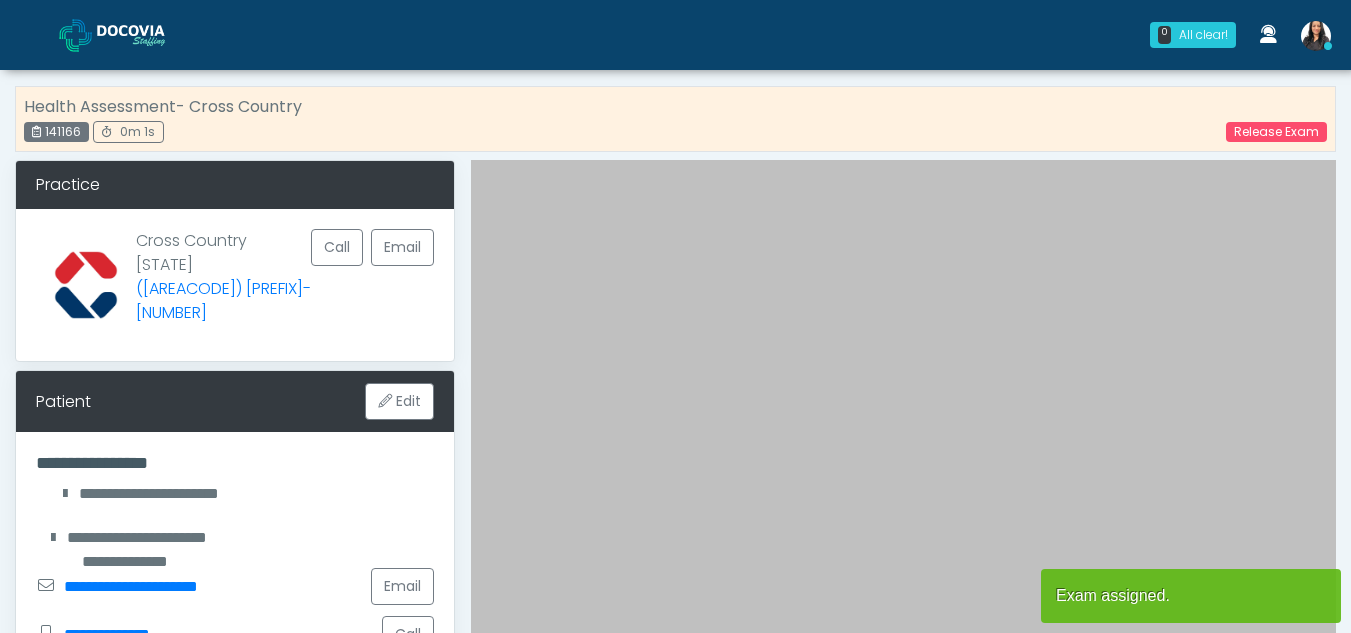 scroll, scrollTop: 0, scrollLeft: 0, axis: both 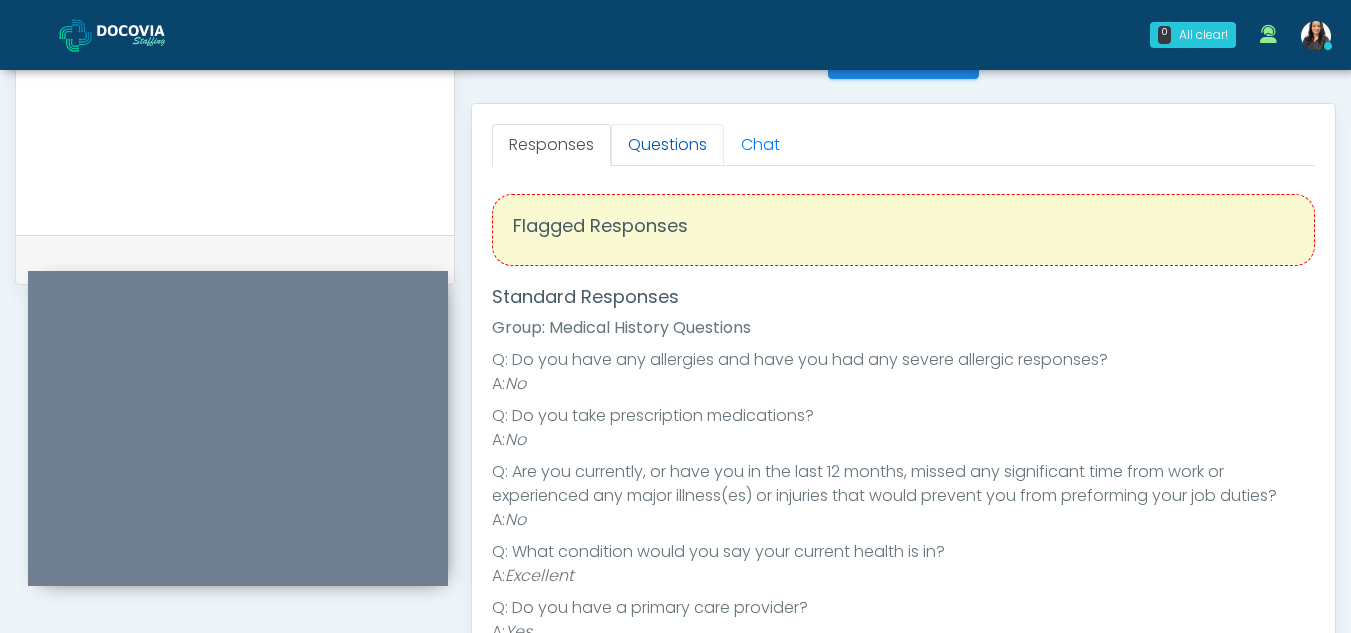 click on "Questions" at bounding box center [667, 145] 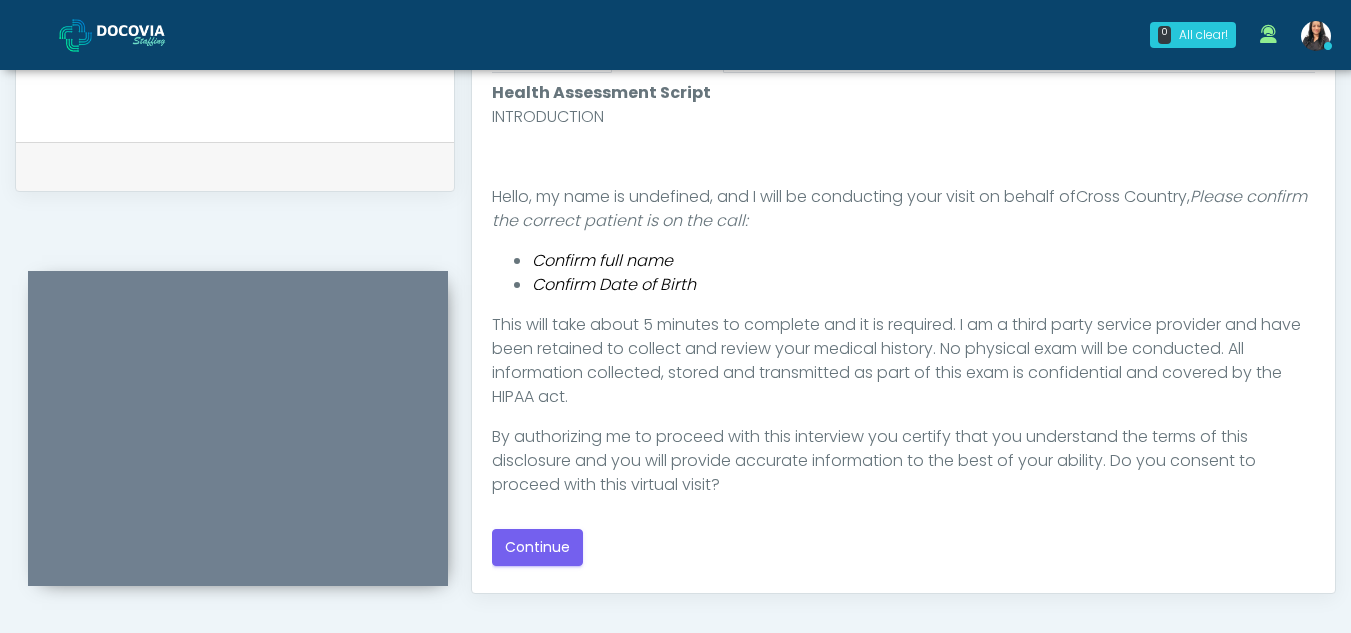 scroll, scrollTop: 960, scrollLeft: 0, axis: vertical 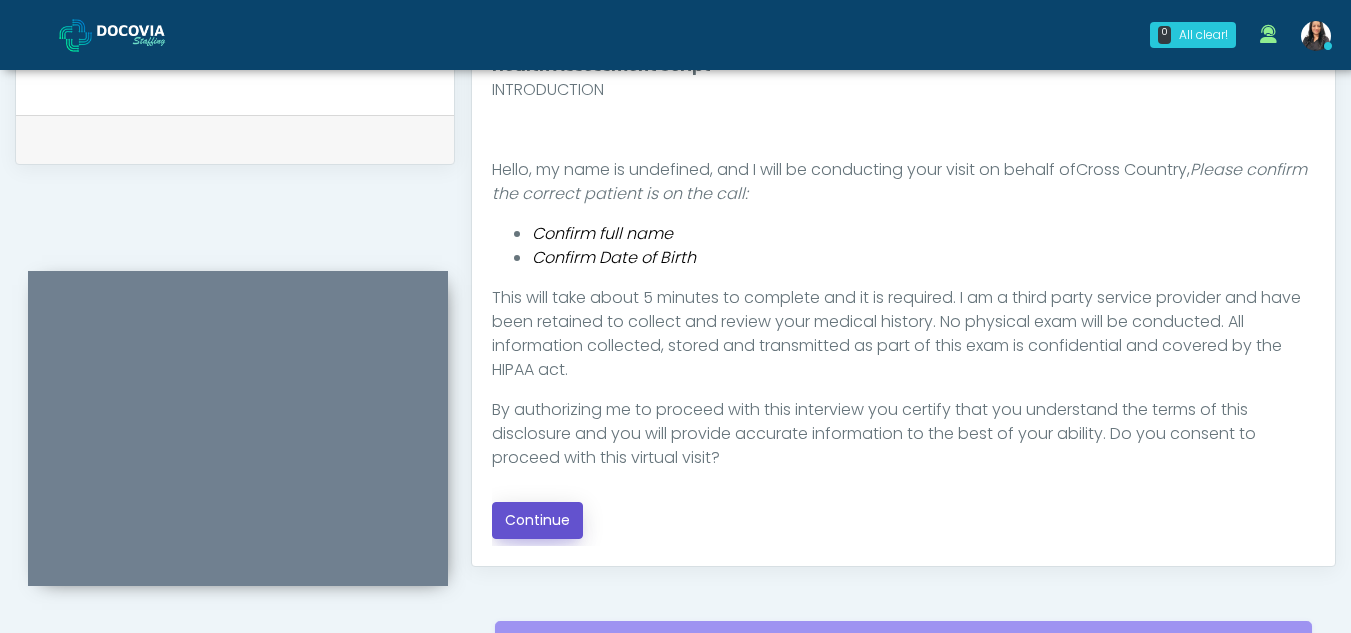 click on "Continue" at bounding box center [537, 520] 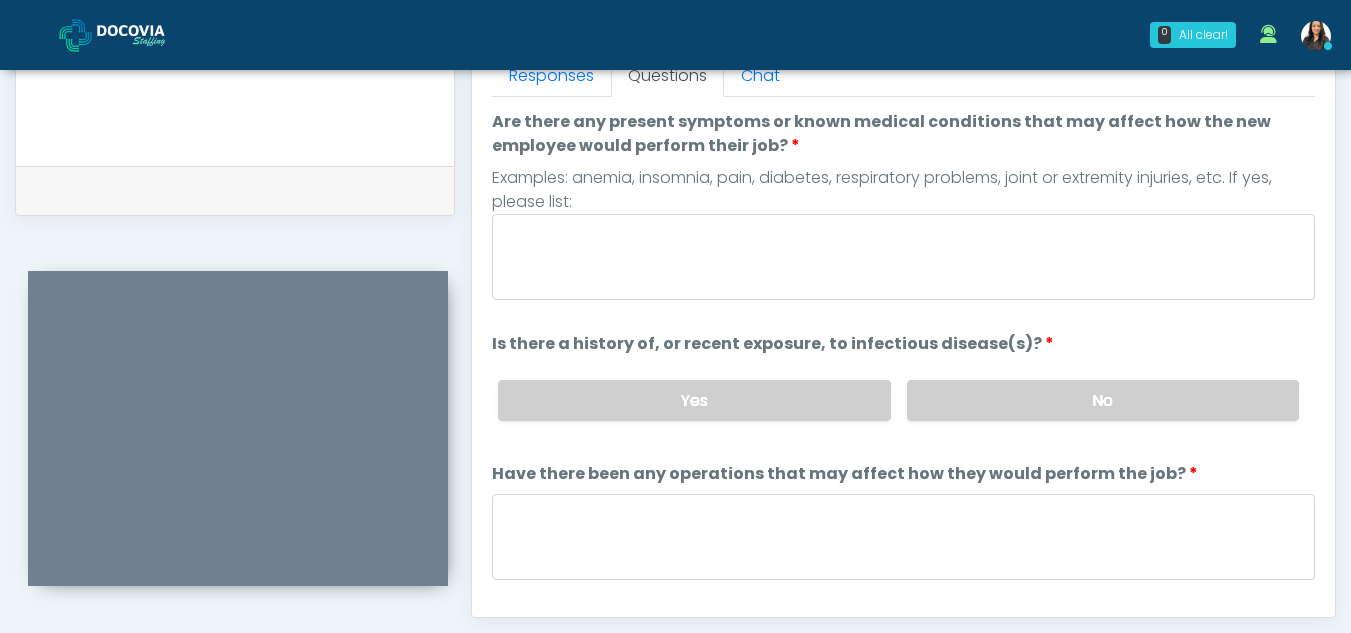 scroll, scrollTop: 891, scrollLeft: 0, axis: vertical 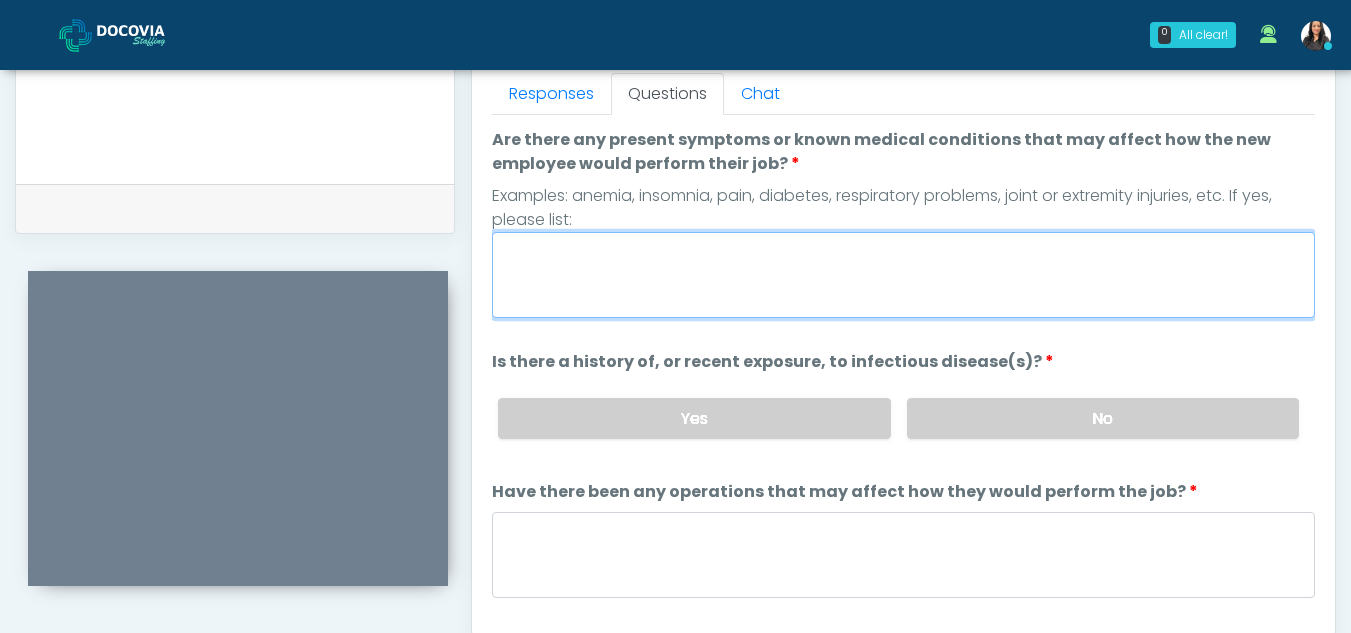 click on "Are there any present symptoms or known medical conditions that may affect how the new employee would perform their job?" at bounding box center (903, 275) 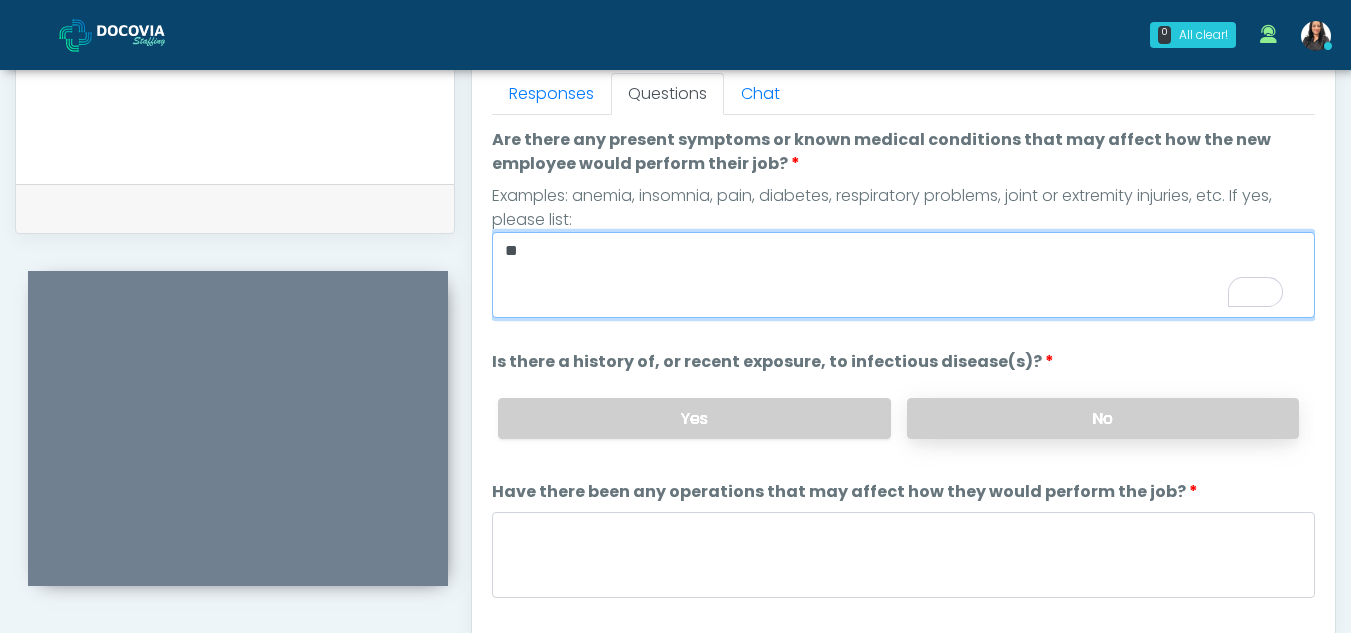 type on "**" 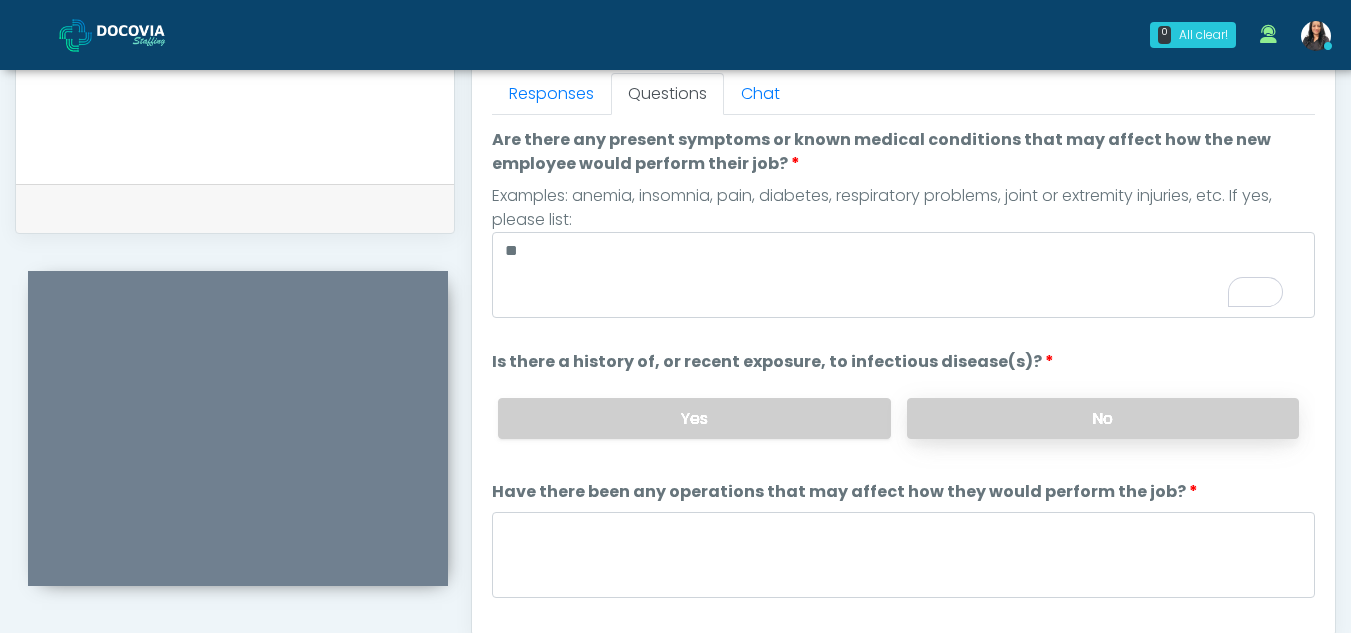 click on "No" at bounding box center (1103, 418) 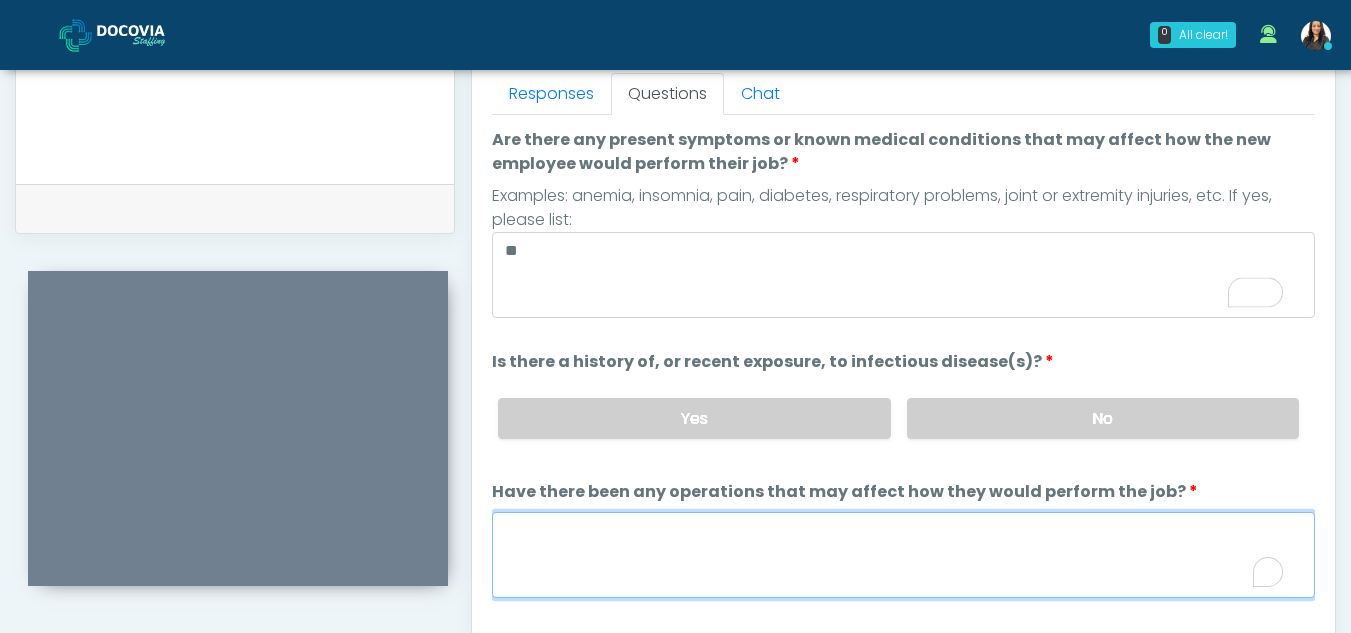 click on "Have there been any operations that may affect how they would perform the job?" at bounding box center [903, 555] 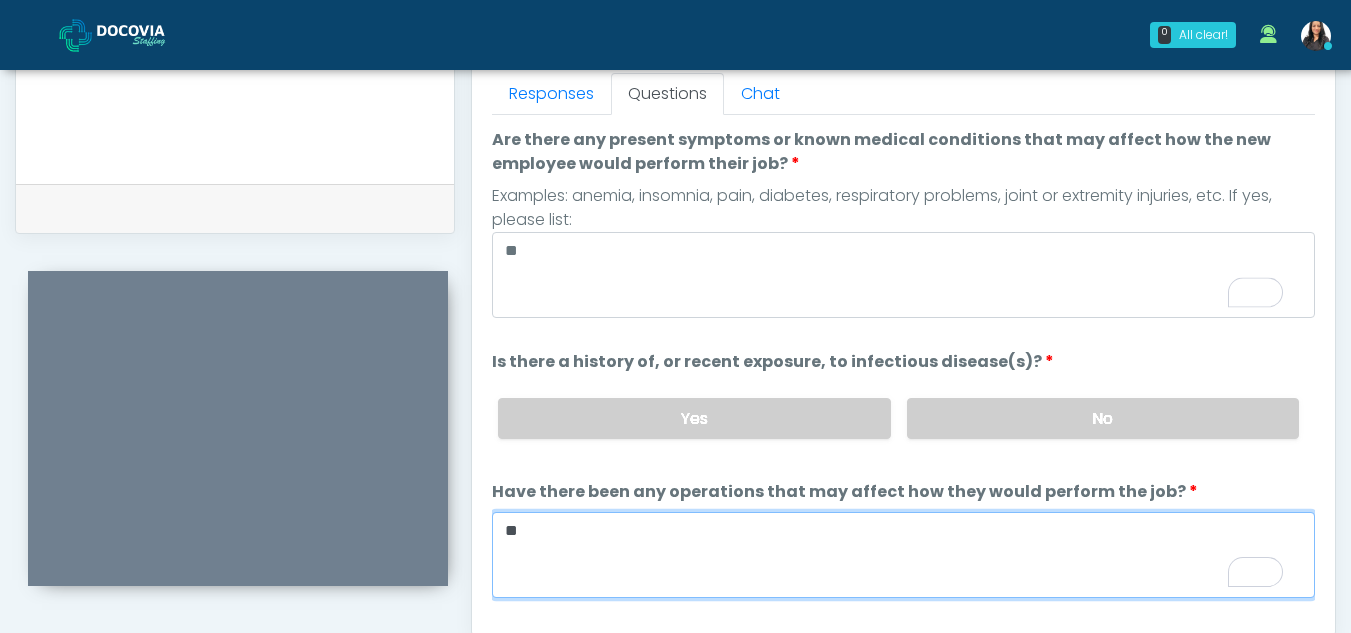 type on "**" 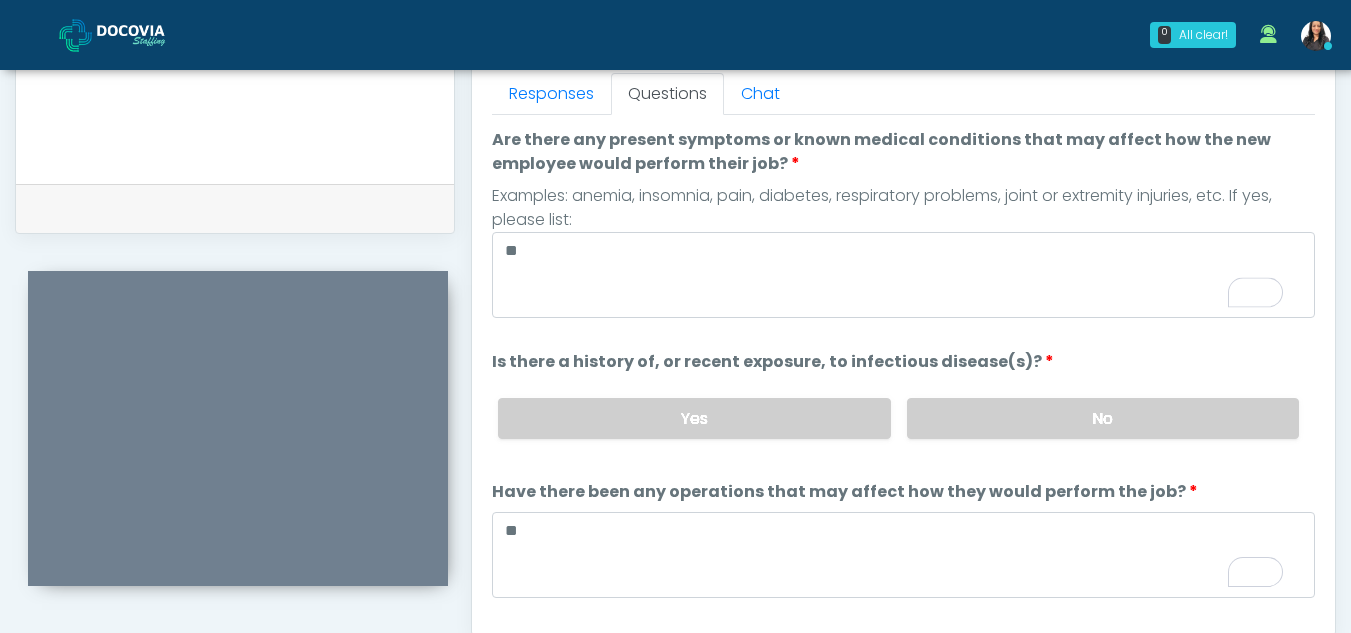 scroll, scrollTop: 171, scrollLeft: 0, axis: vertical 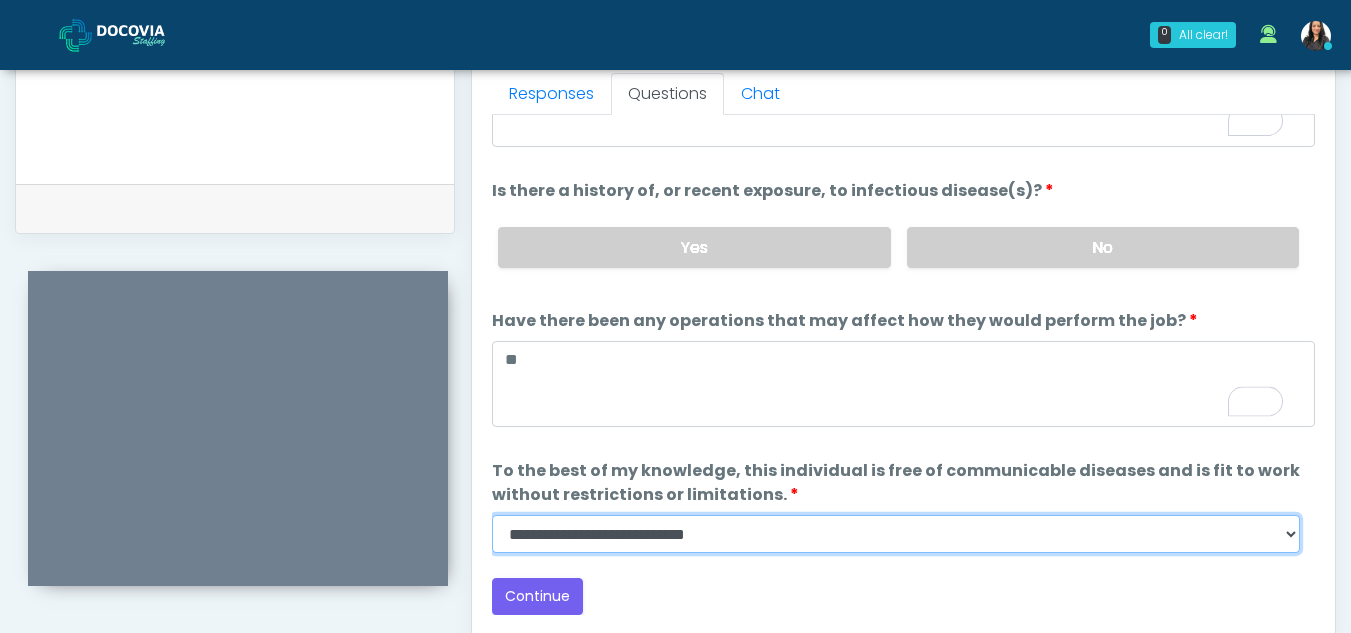 click on "**********" at bounding box center [896, 534] 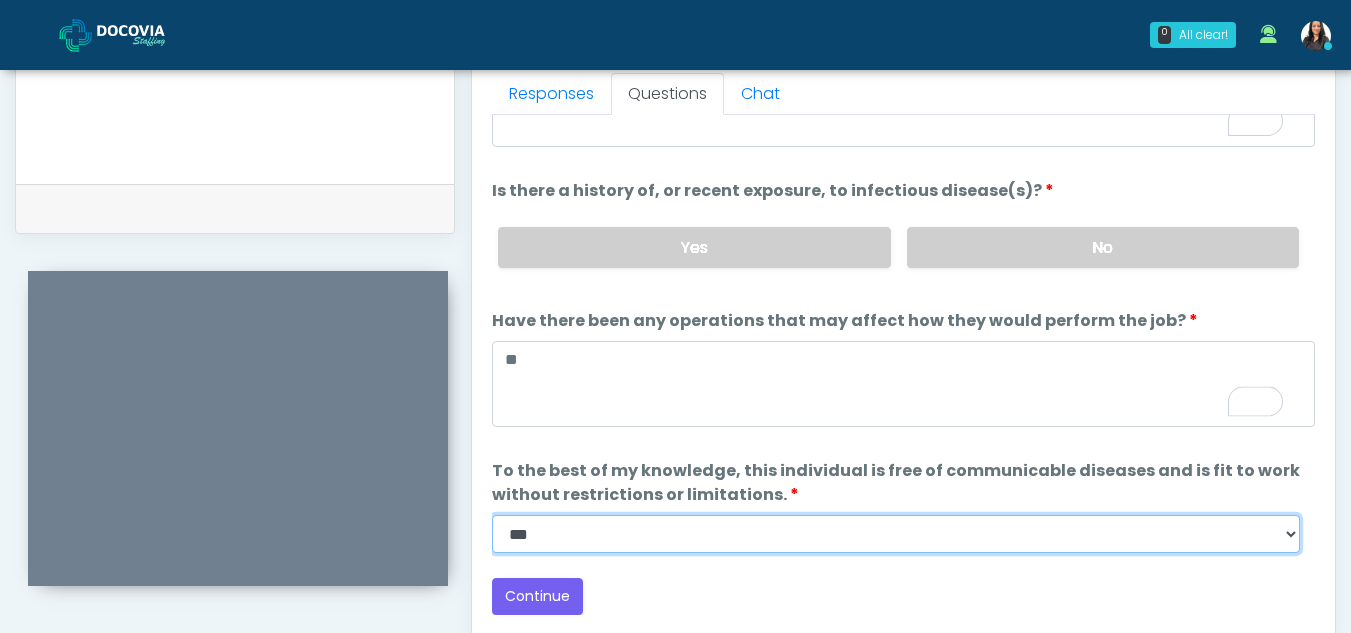 click on "**********" at bounding box center (896, 534) 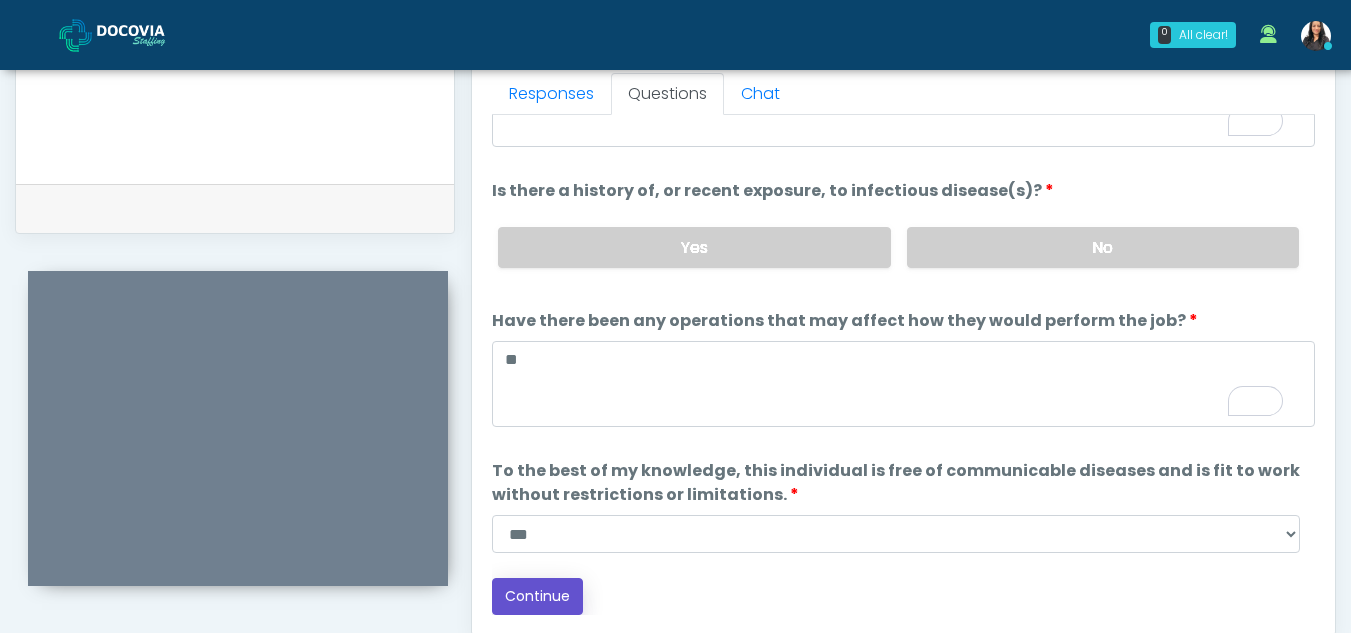 click on "Continue" at bounding box center (537, 596) 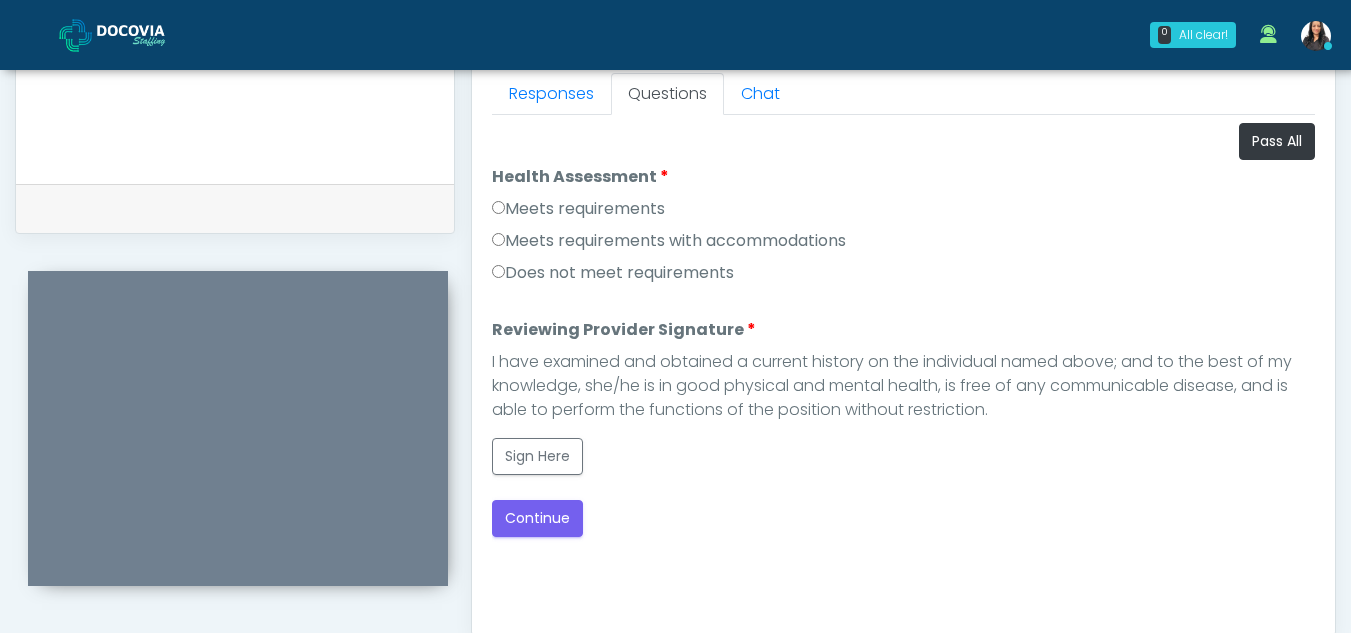 scroll, scrollTop: 0, scrollLeft: 0, axis: both 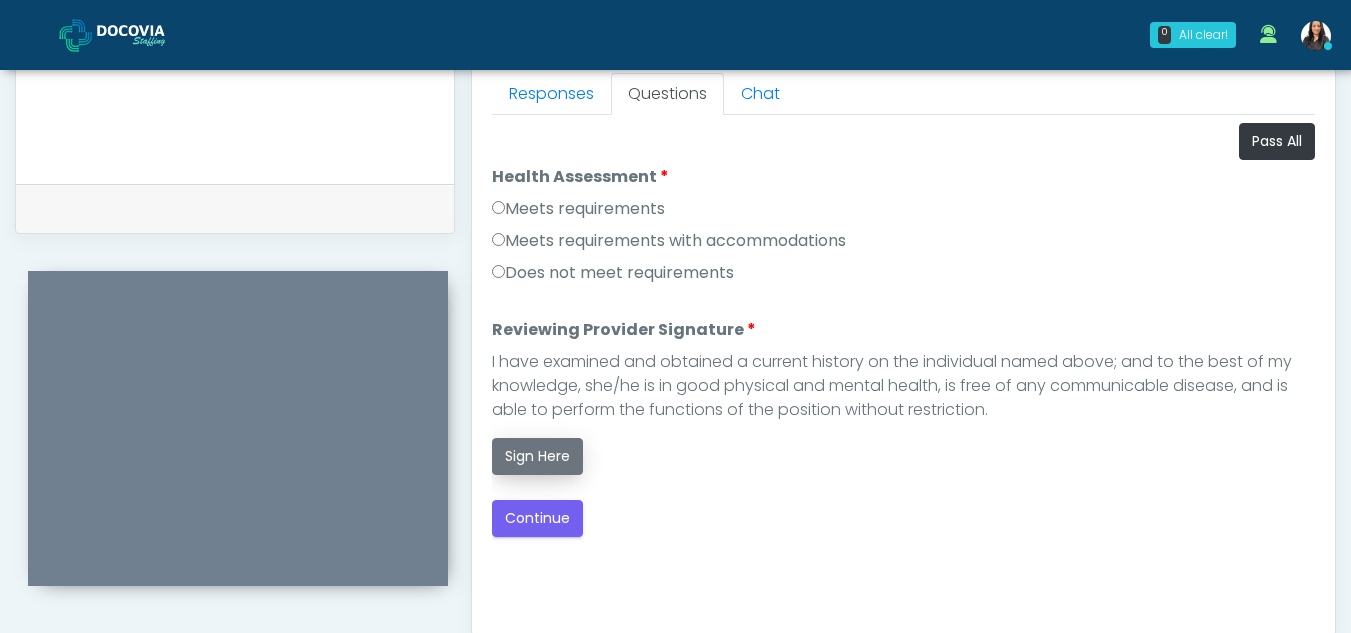click on "Sign Here" at bounding box center (537, 456) 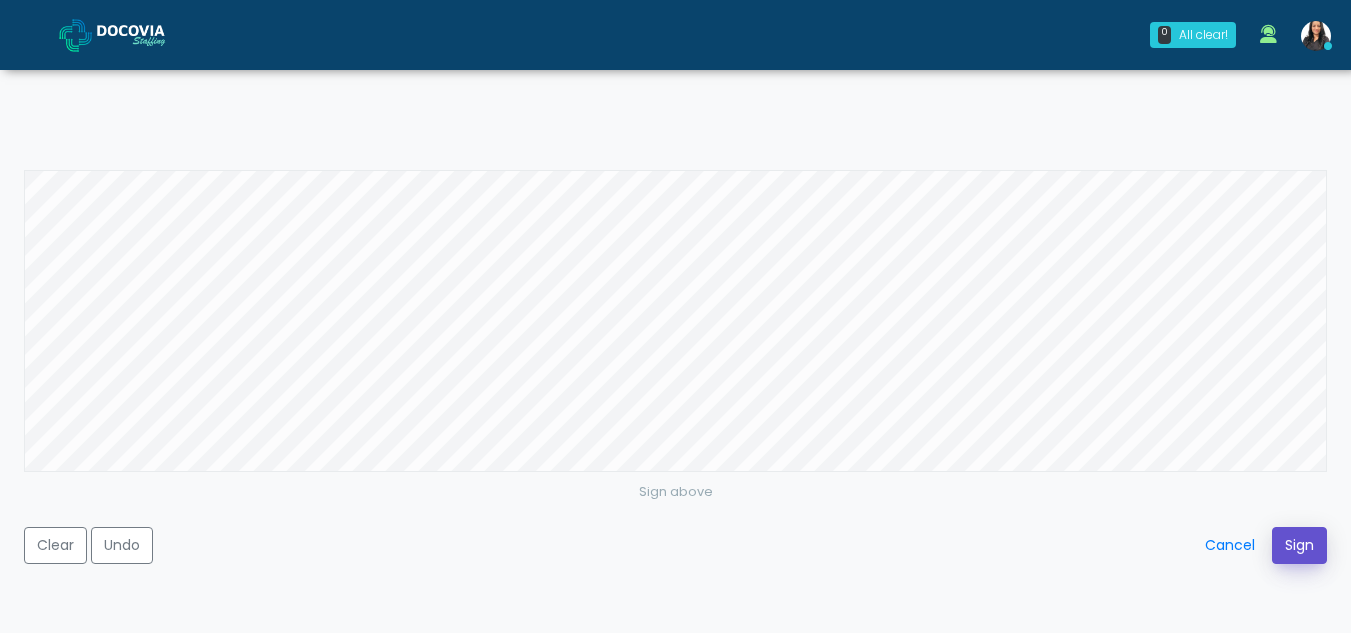 click on "Sign" at bounding box center [1299, 545] 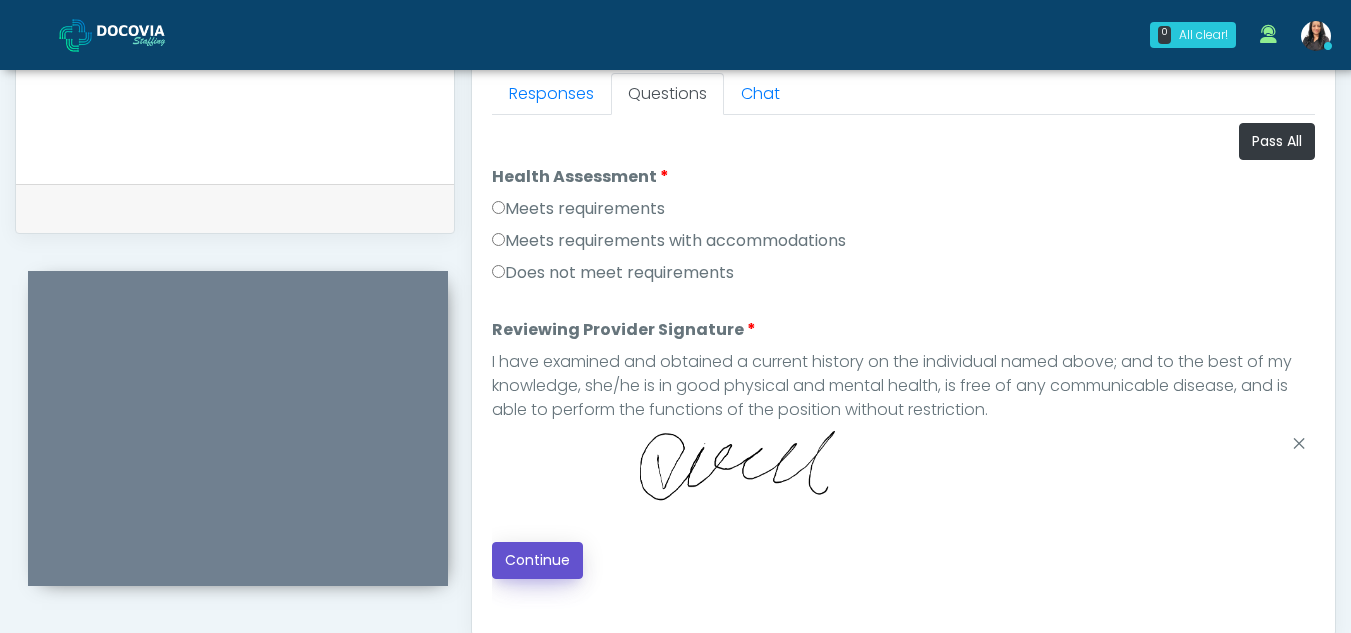 click on "Continue" at bounding box center (537, 560) 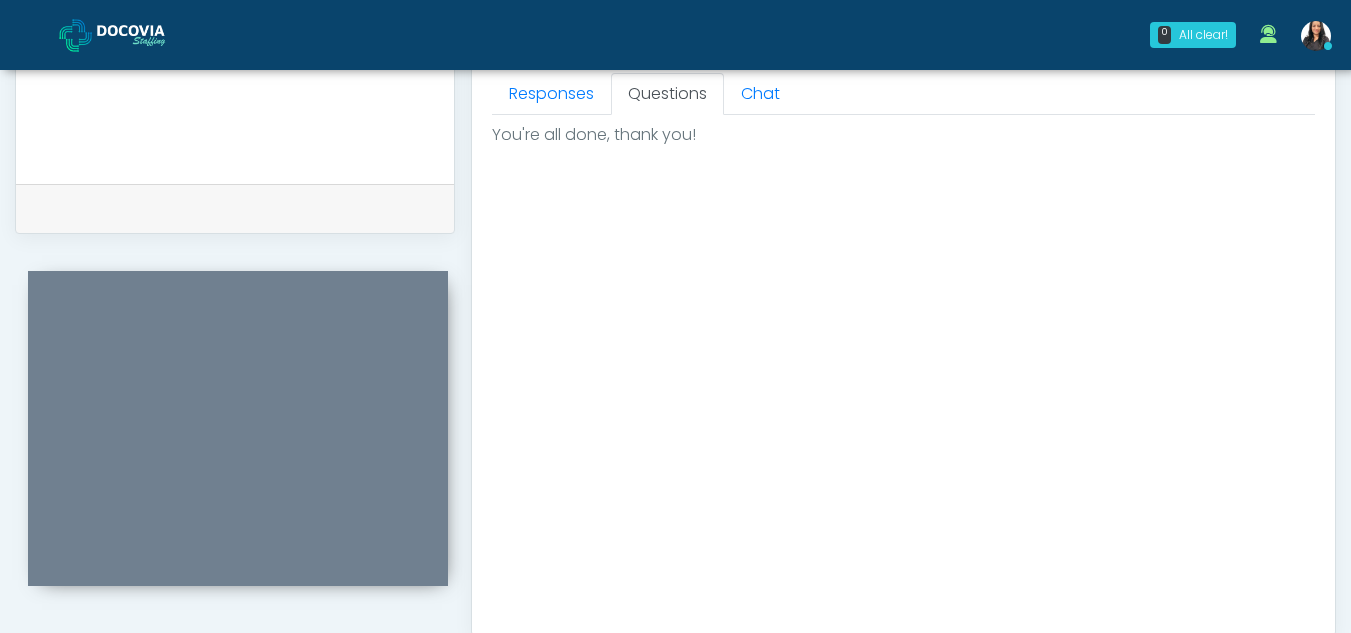 scroll, scrollTop: 1199, scrollLeft: 0, axis: vertical 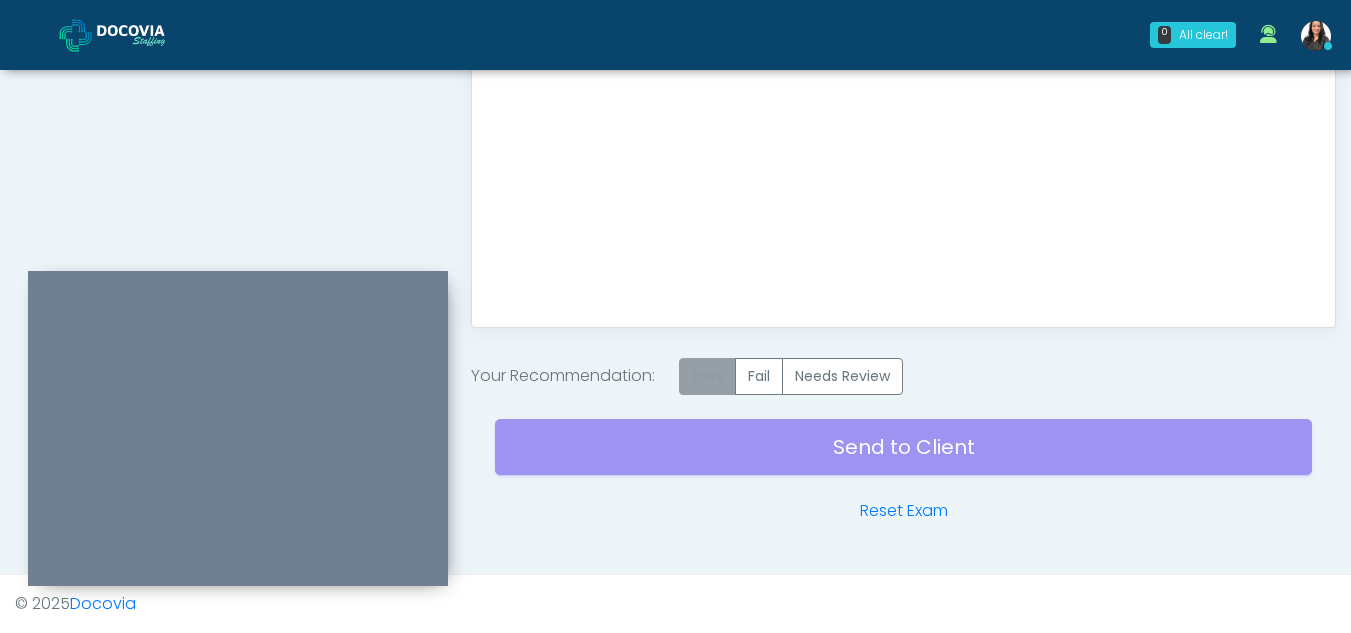 click on "Pass" at bounding box center [707, 376] 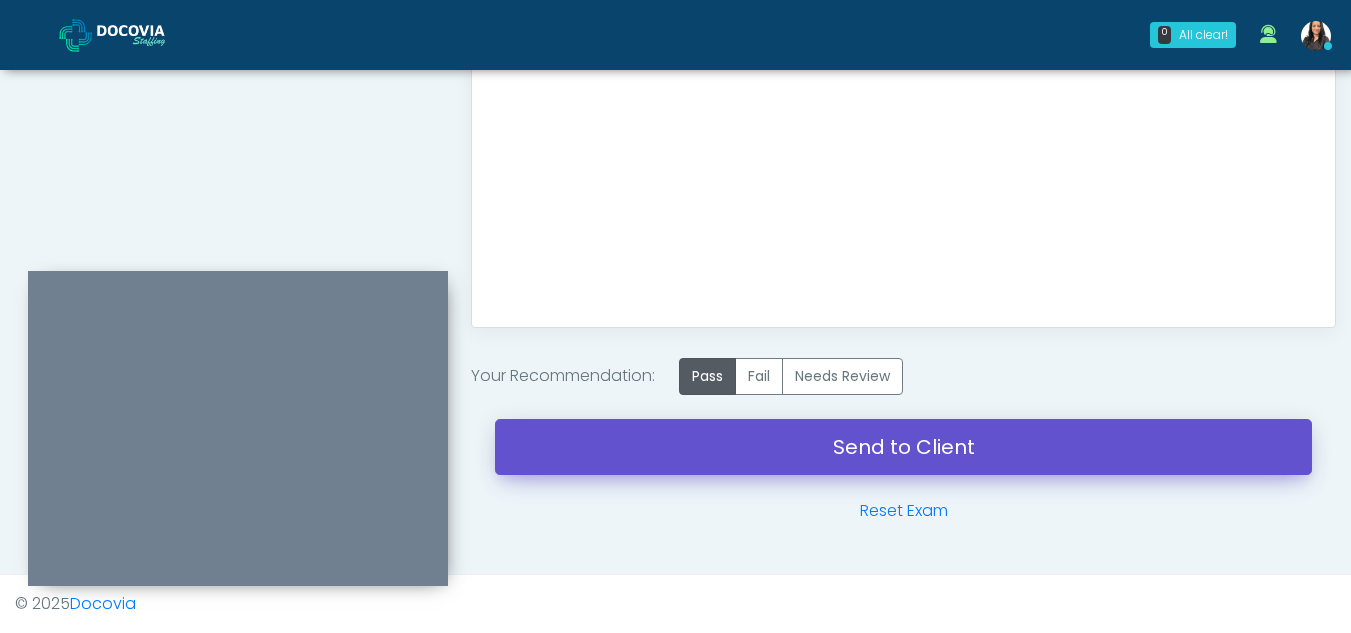 click on "Send to Client" at bounding box center [903, 447] 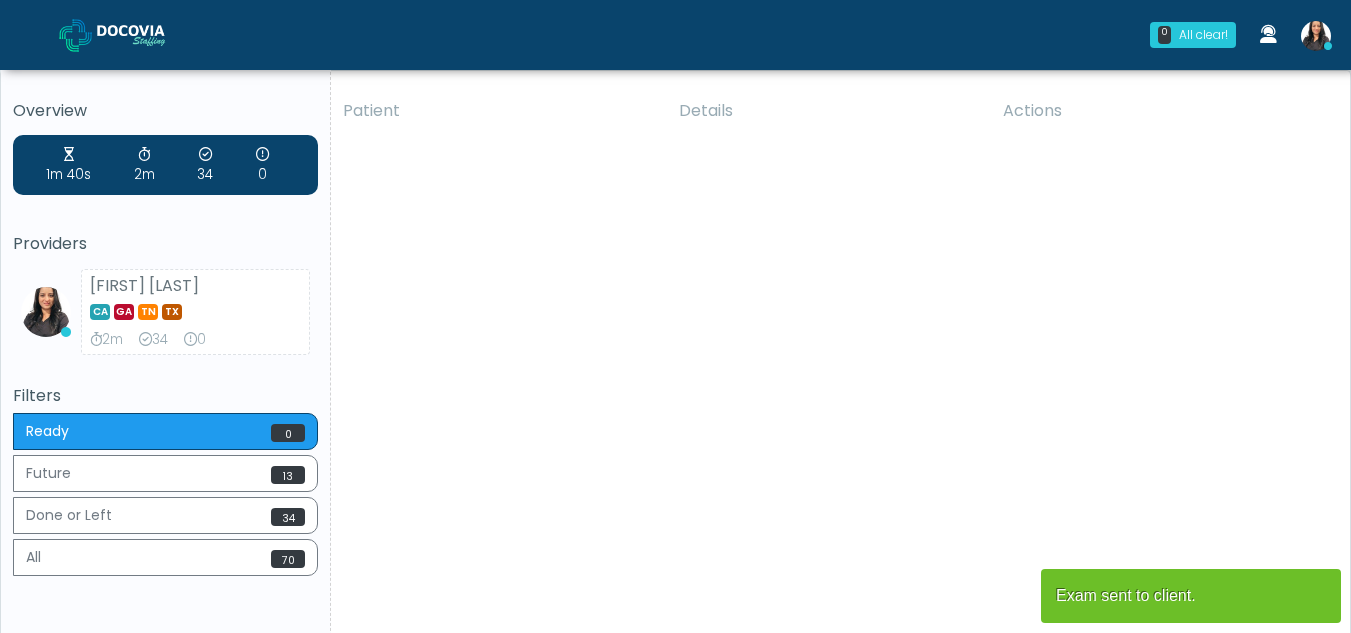 scroll, scrollTop: 0, scrollLeft: 0, axis: both 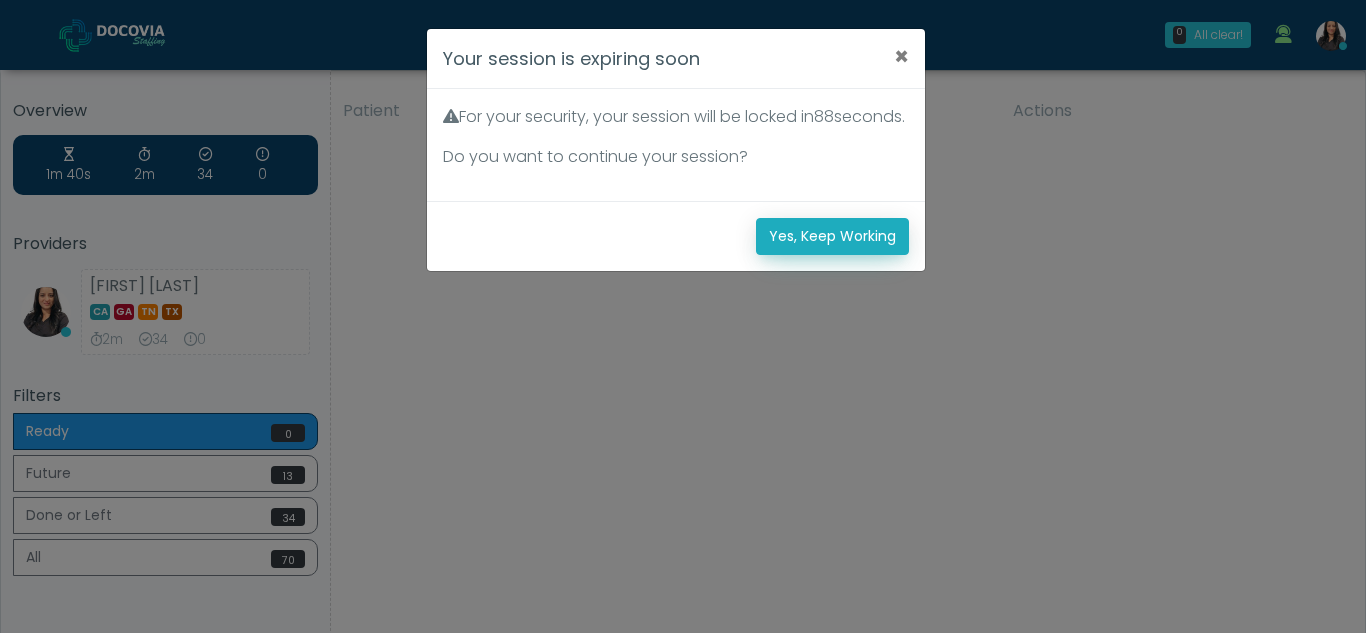 click on "Yes, Keep Working" at bounding box center (832, 236) 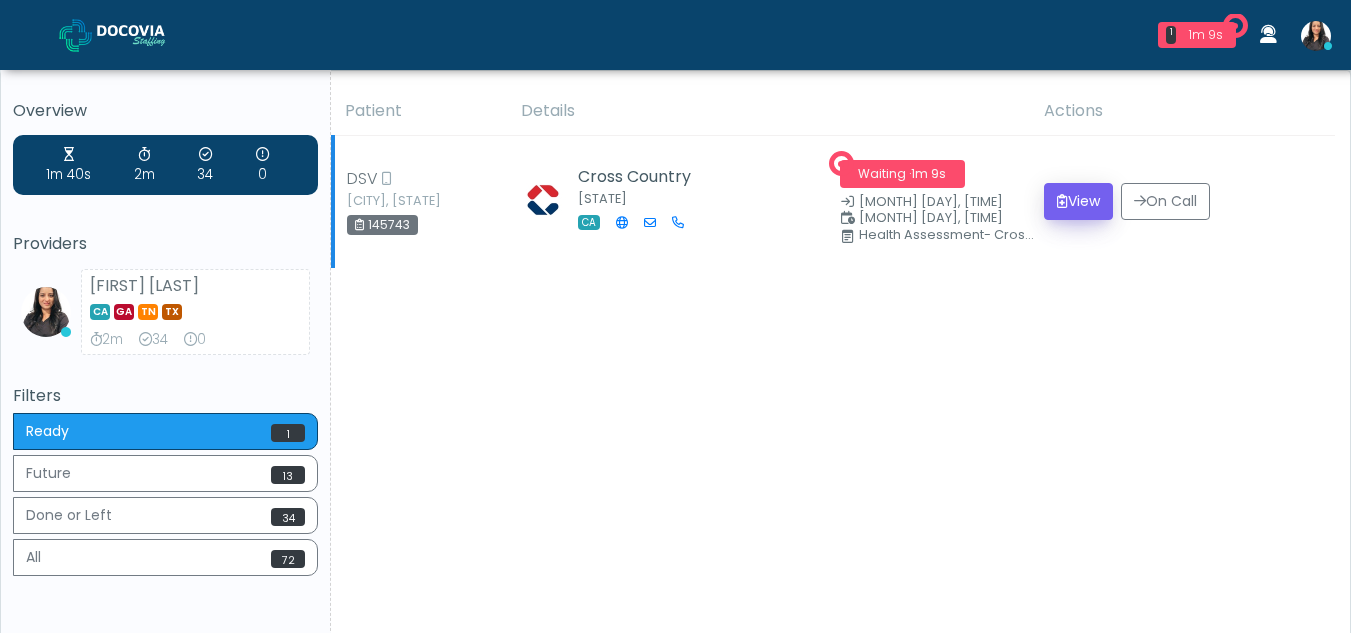scroll, scrollTop: 0, scrollLeft: 0, axis: both 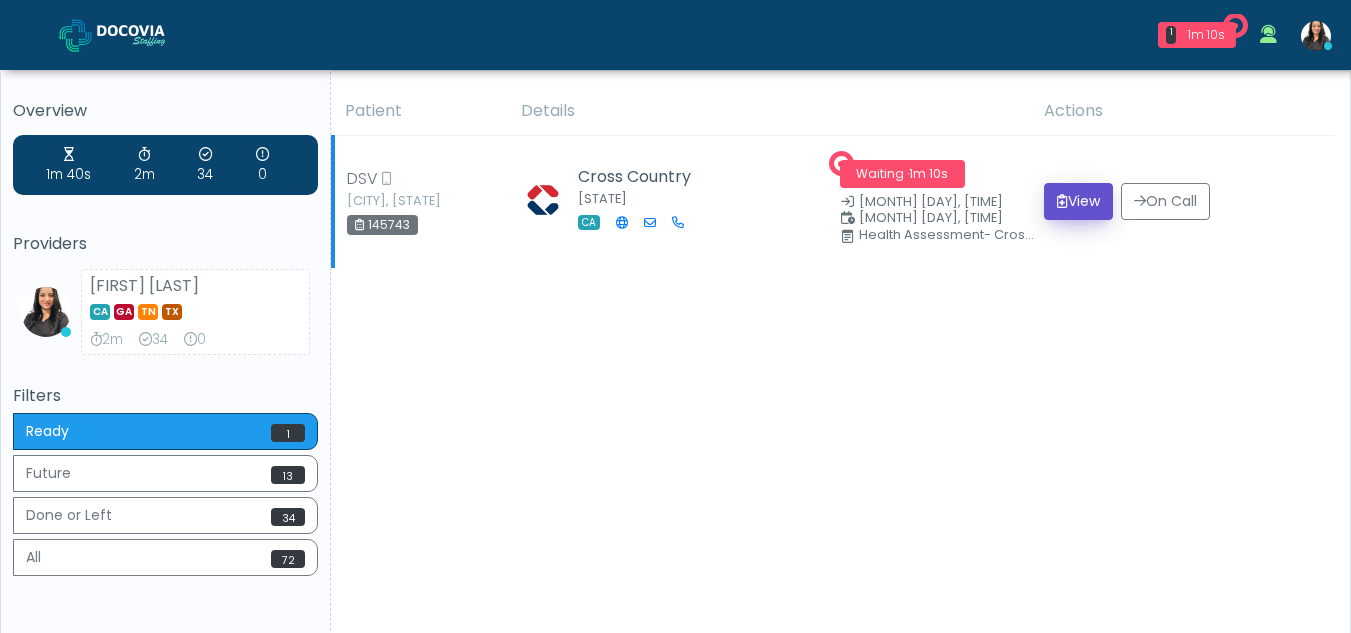 click on "View" at bounding box center (1078, 201) 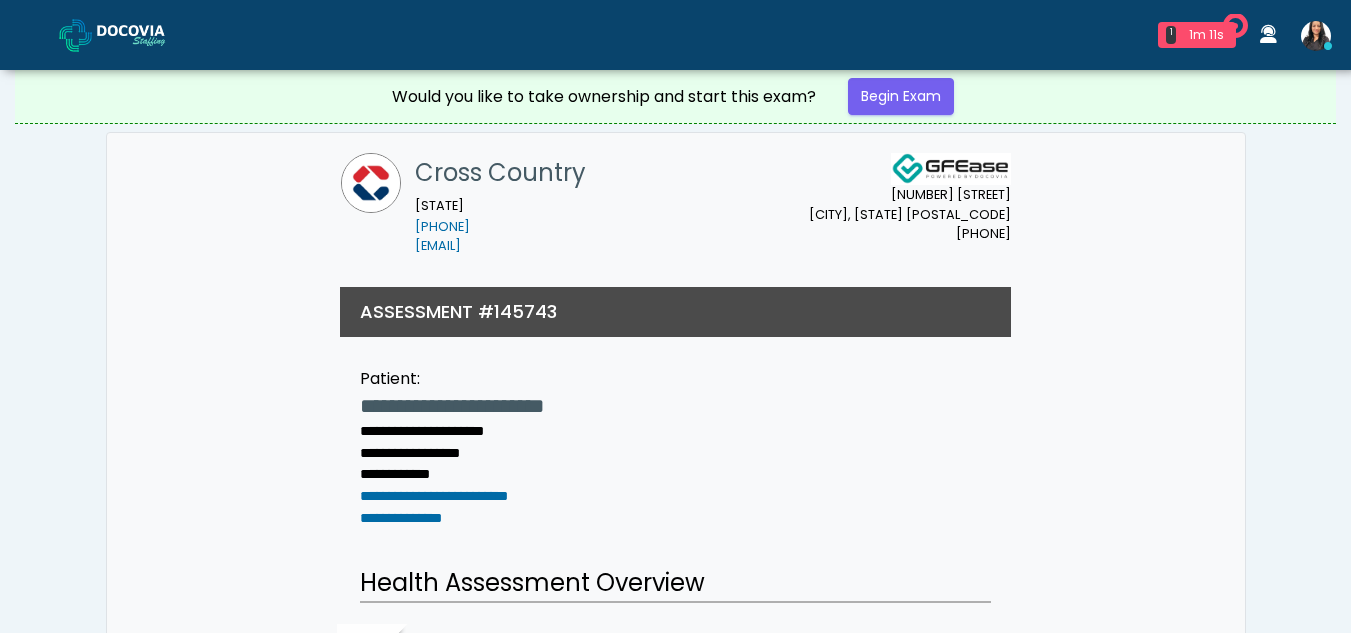 scroll, scrollTop: 0, scrollLeft: 0, axis: both 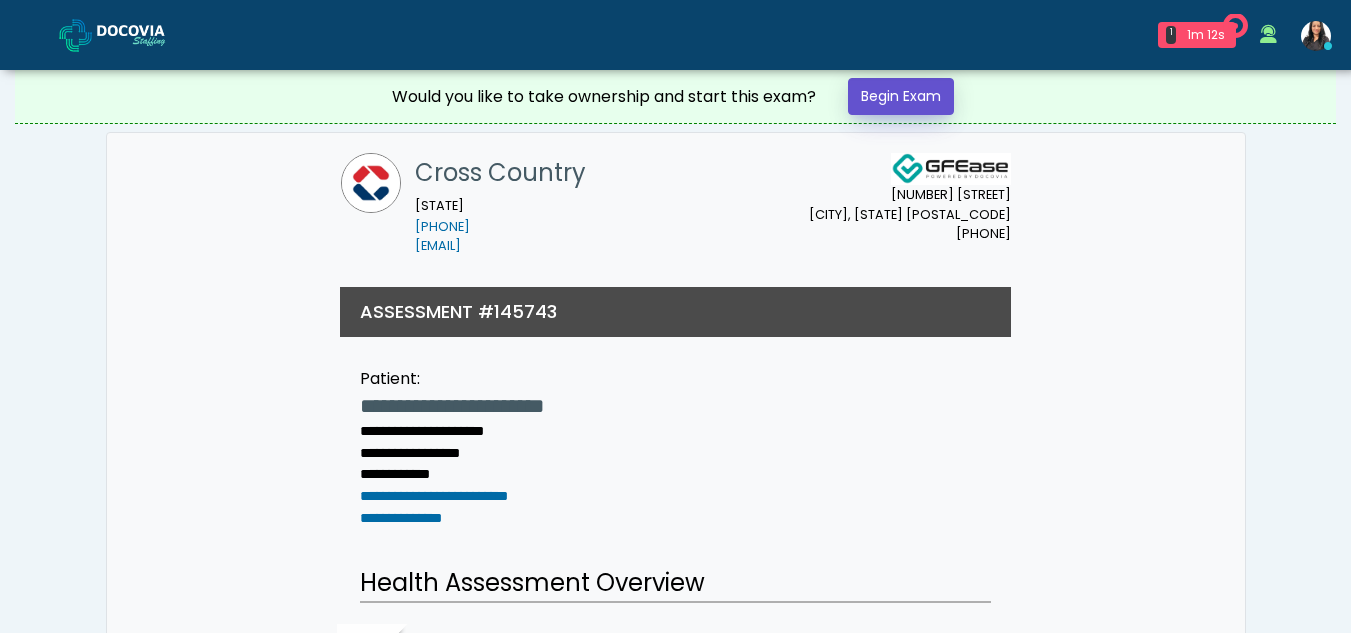 click on "Begin Exam" at bounding box center [901, 96] 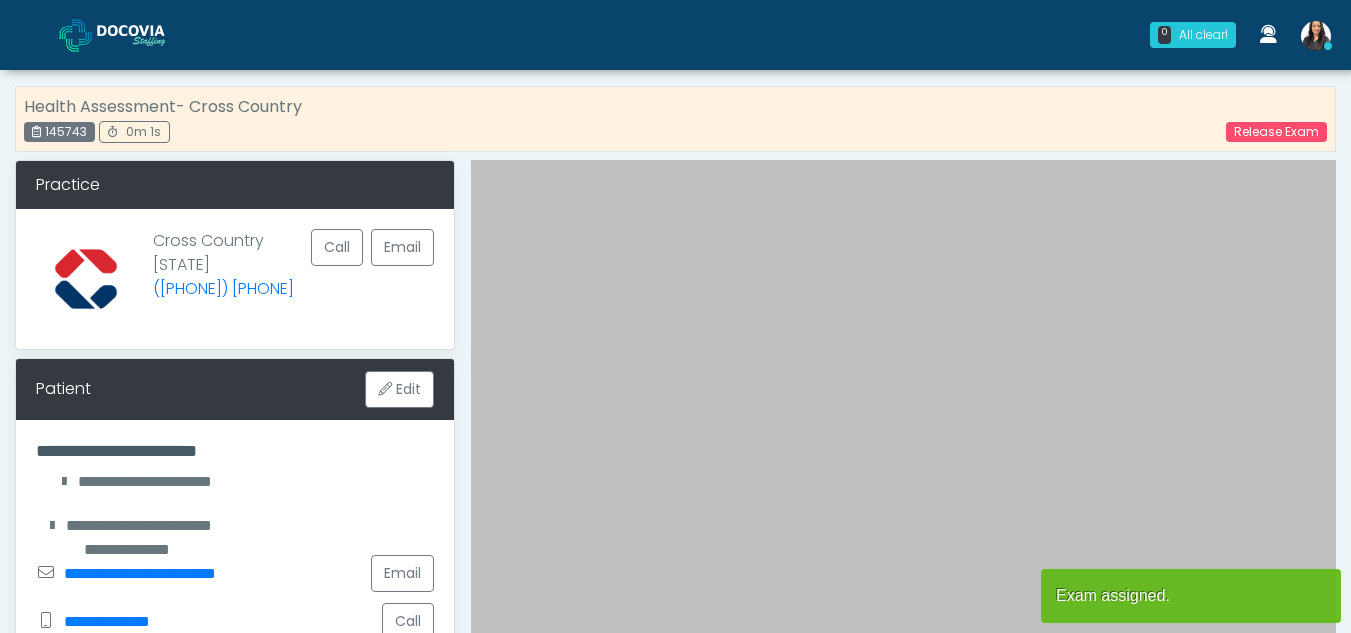 scroll, scrollTop: 0, scrollLeft: 0, axis: both 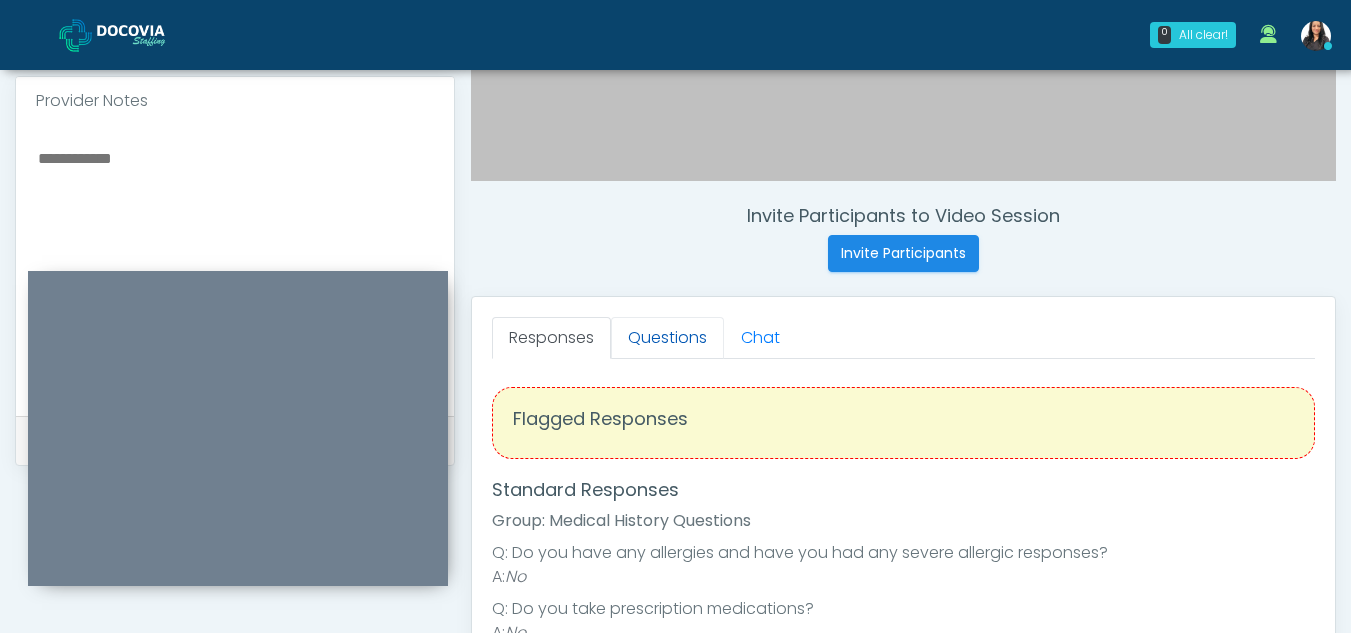 click on "Questions" at bounding box center (667, 338) 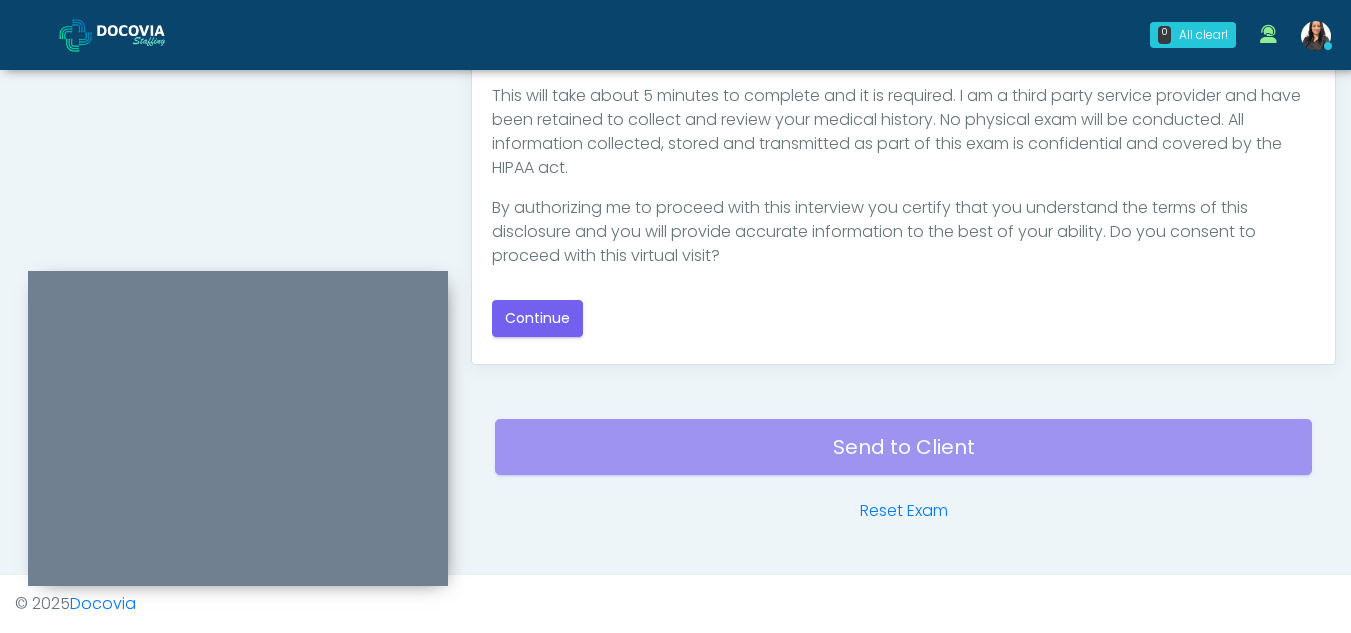 scroll, scrollTop: 1138, scrollLeft: 0, axis: vertical 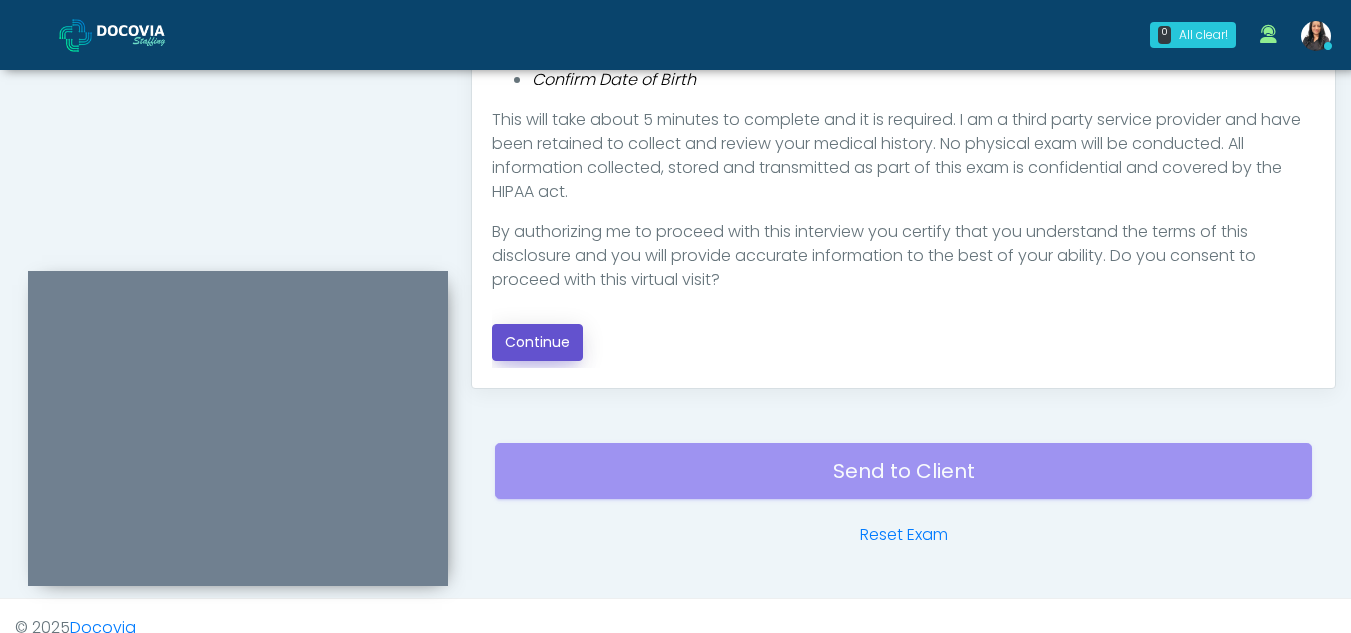 click on "Continue" at bounding box center [537, 342] 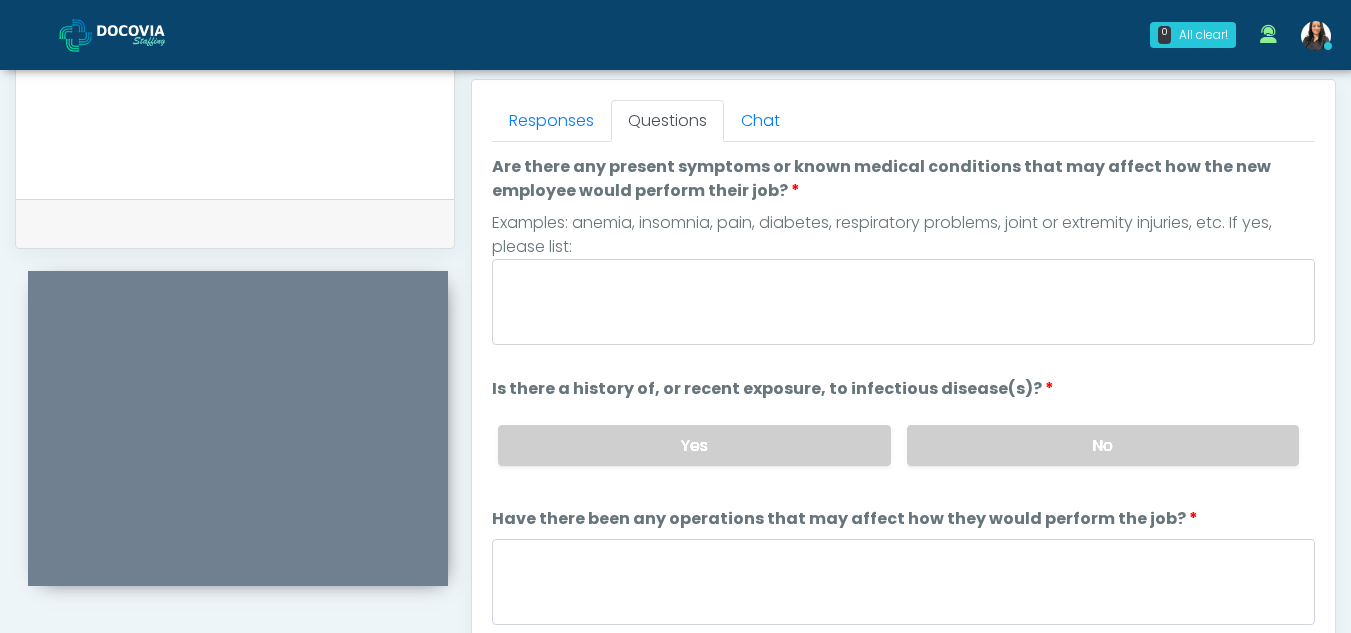 scroll, scrollTop: 801, scrollLeft: 0, axis: vertical 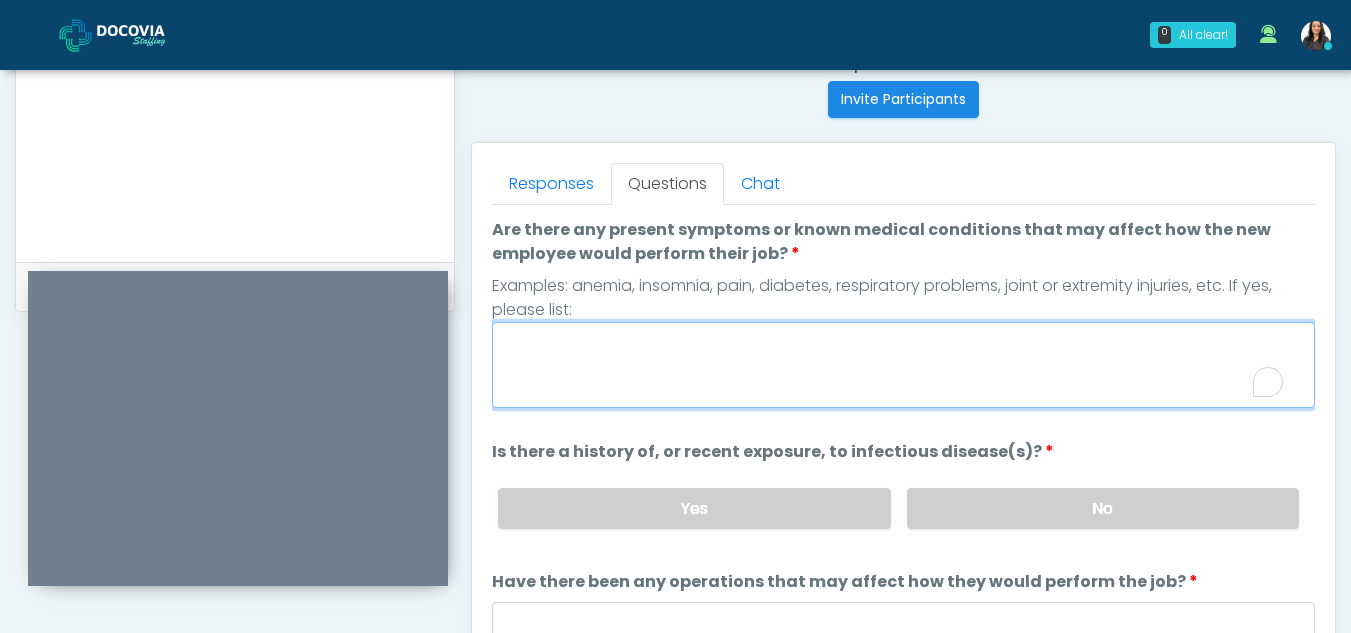 click on "Are there any present symptoms or known medical conditions that may affect how the new employee would perform their job?" at bounding box center [903, 365] 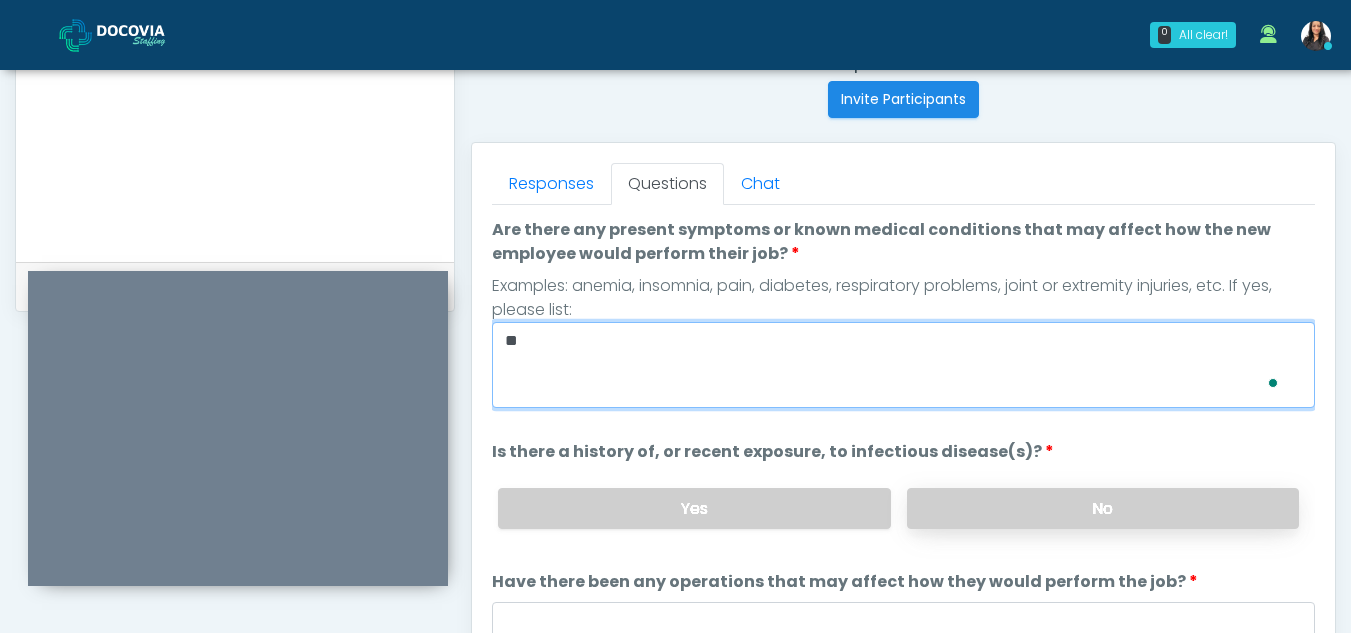 type on "**" 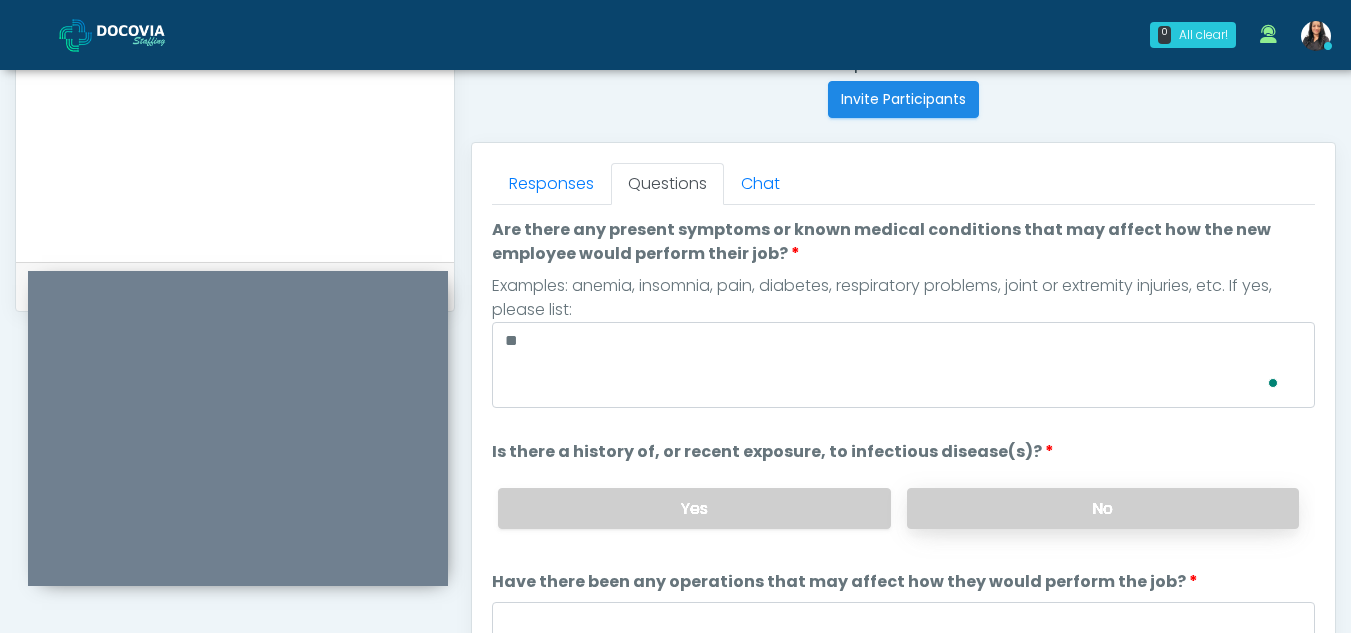 click on "No" at bounding box center [1103, 508] 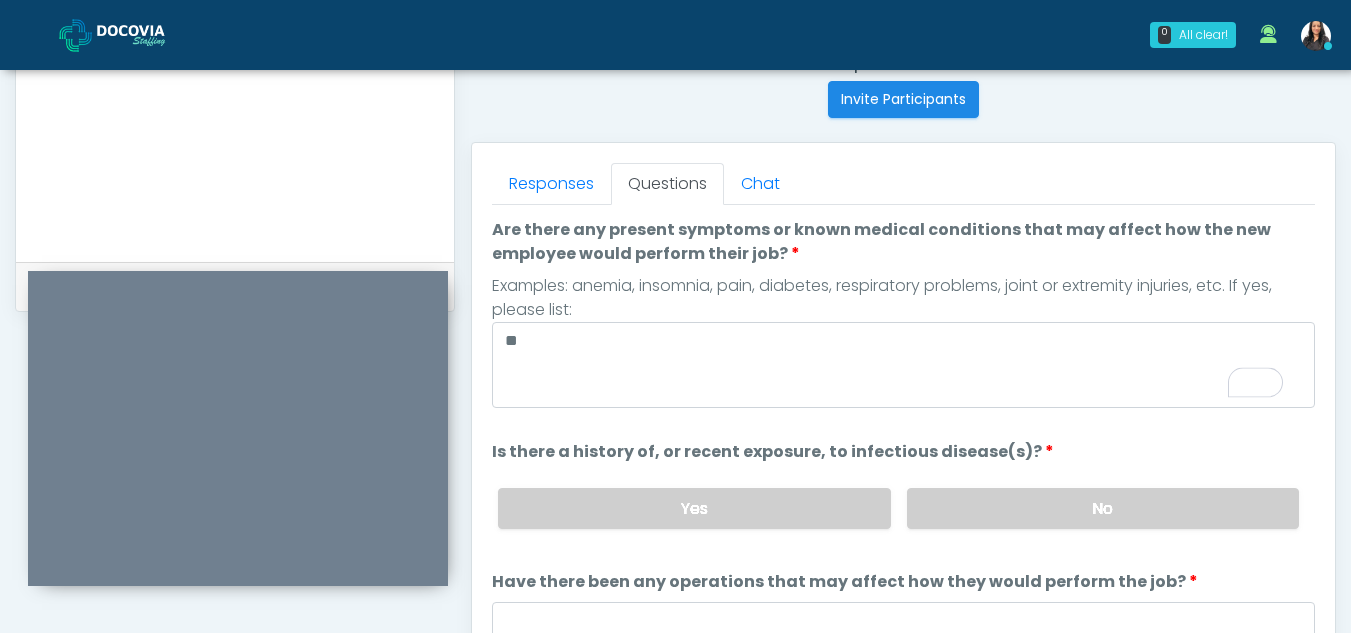scroll, scrollTop: 71, scrollLeft: 0, axis: vertical 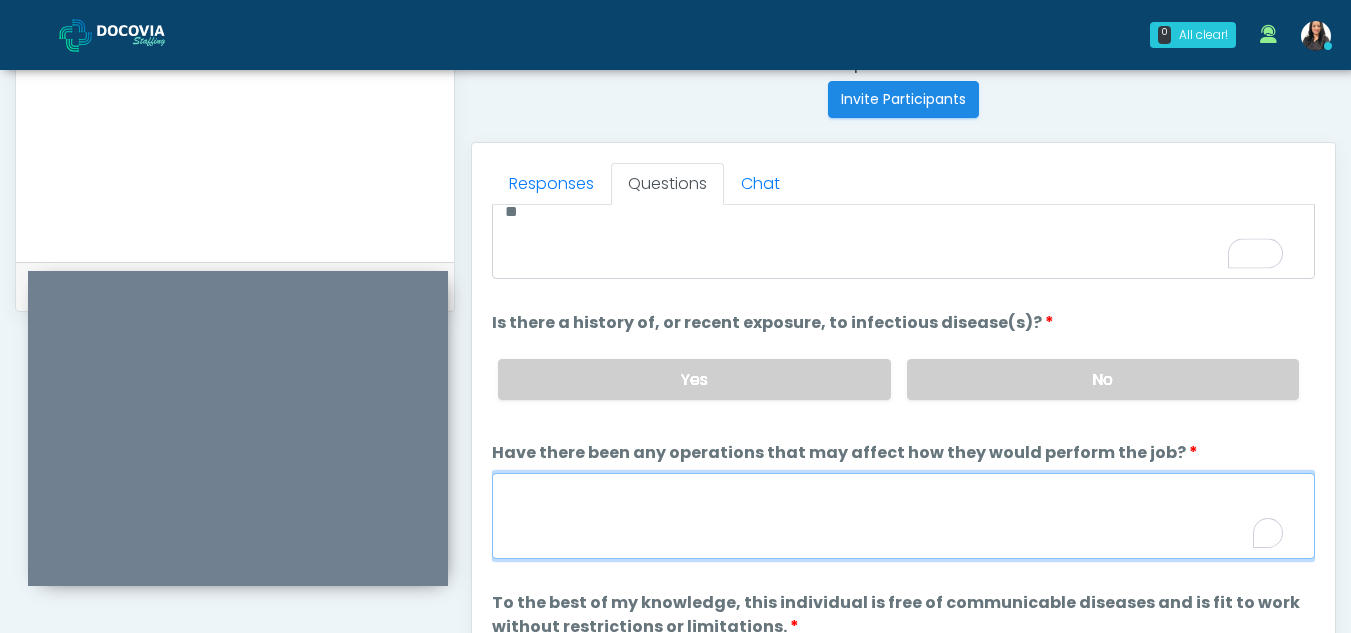 click on "Have there been any operations that may affect how they would perform the job?" at bounding box center (903, 516) 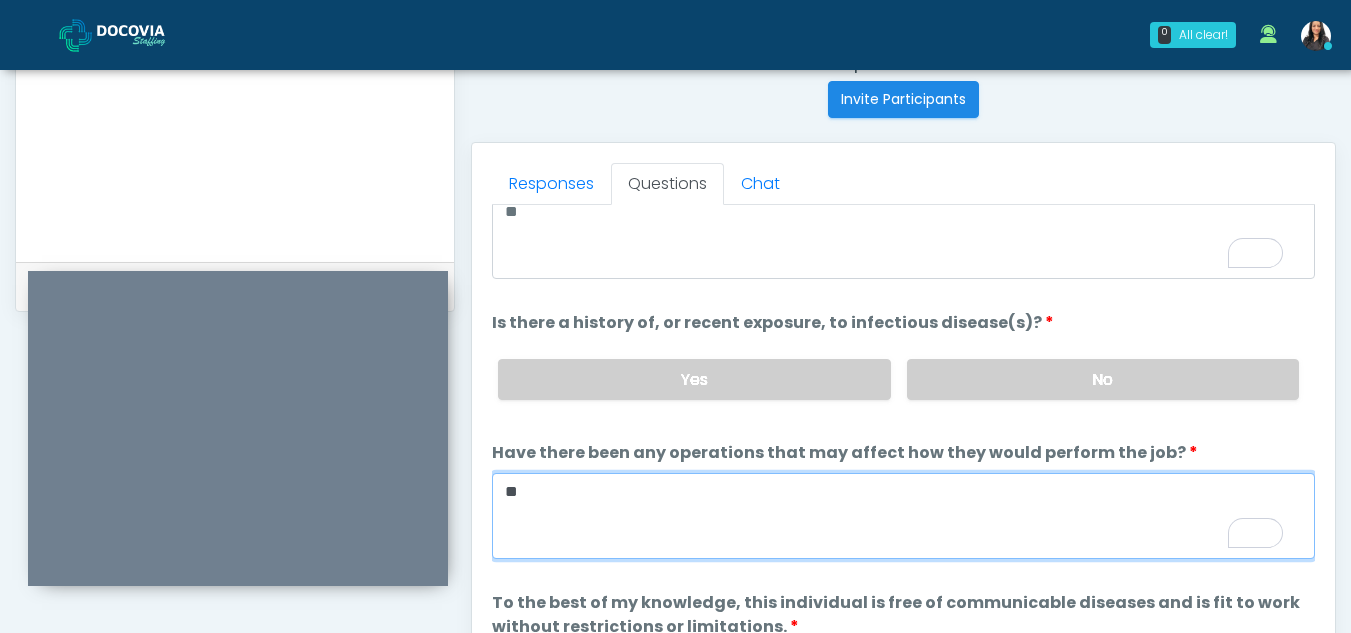 scroll, scrollTop: 129, scrollLeft: 0, axis: vertical 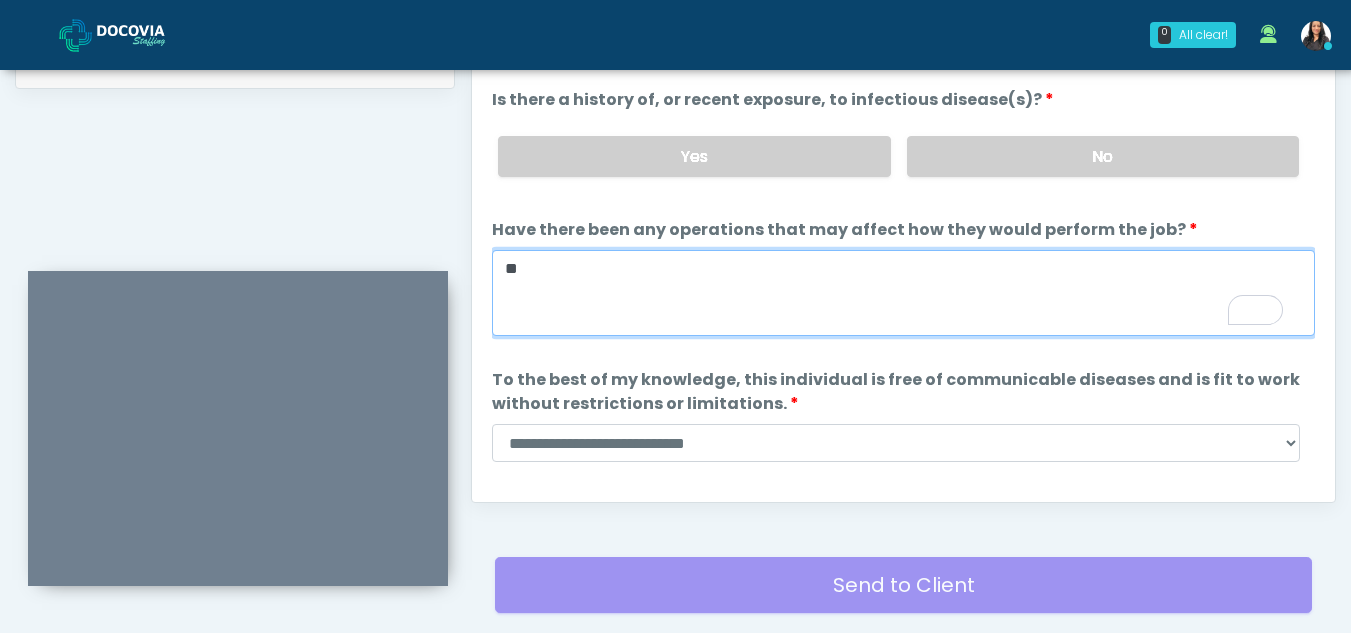 type on "**" 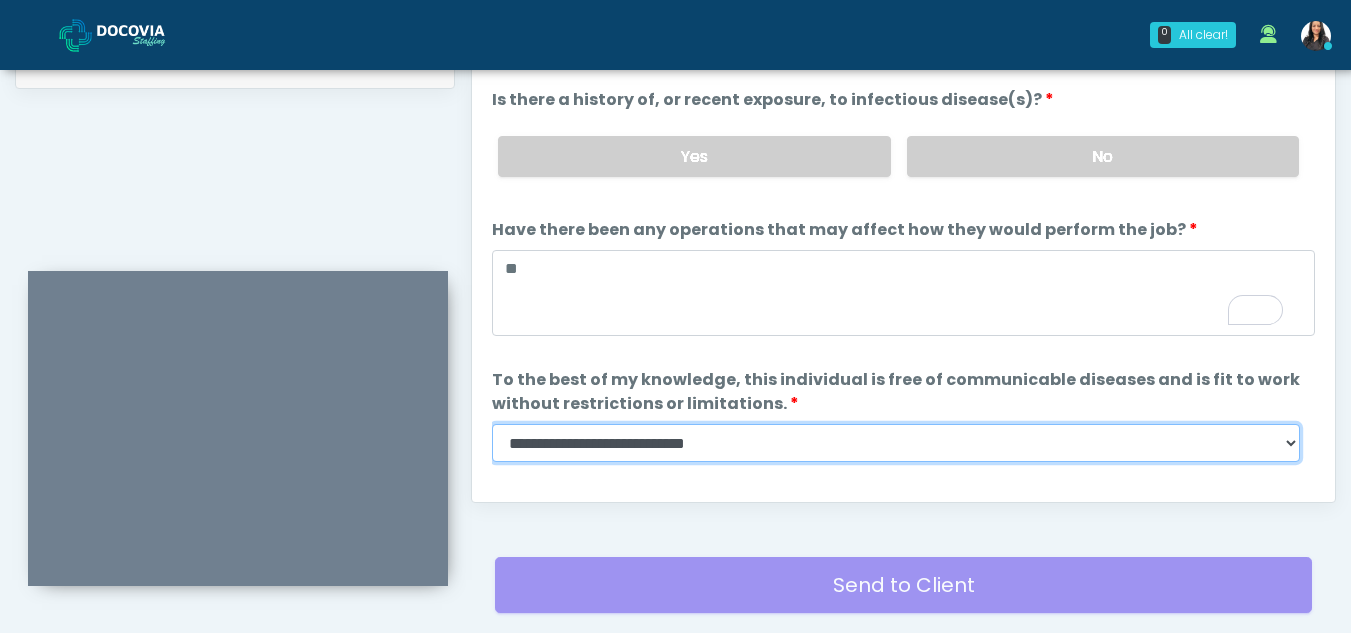 click on "**********" at bounding box center (896, 443) 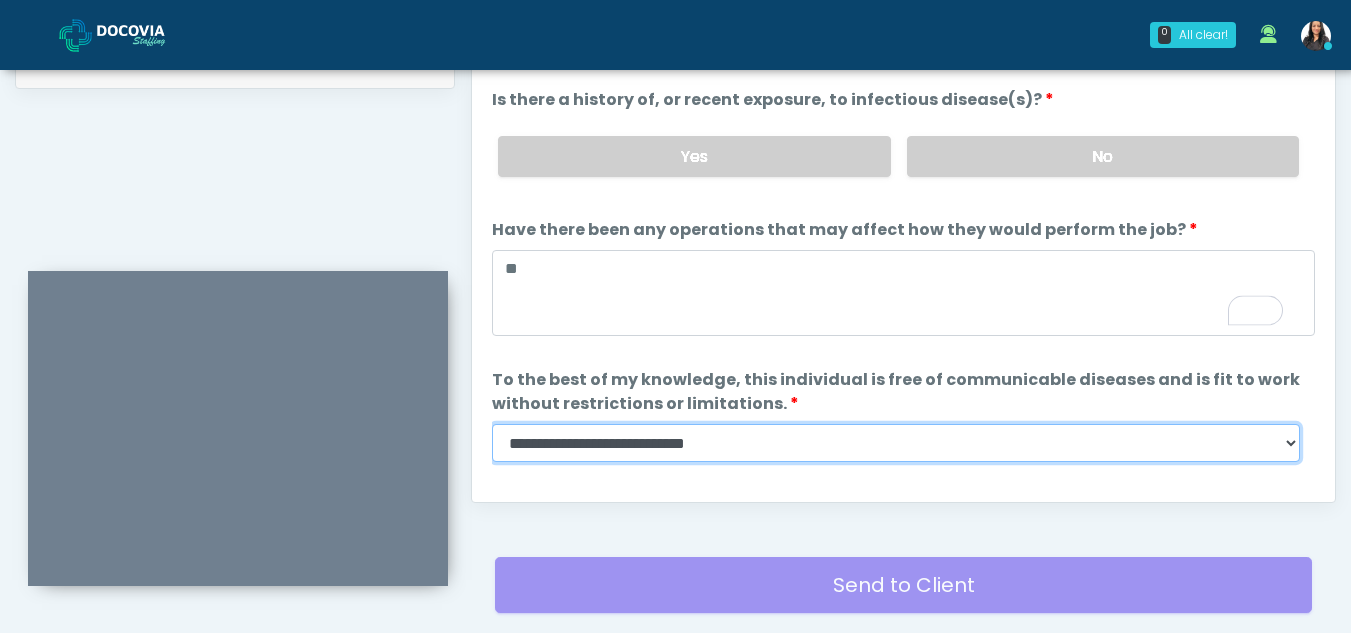 select on "******" 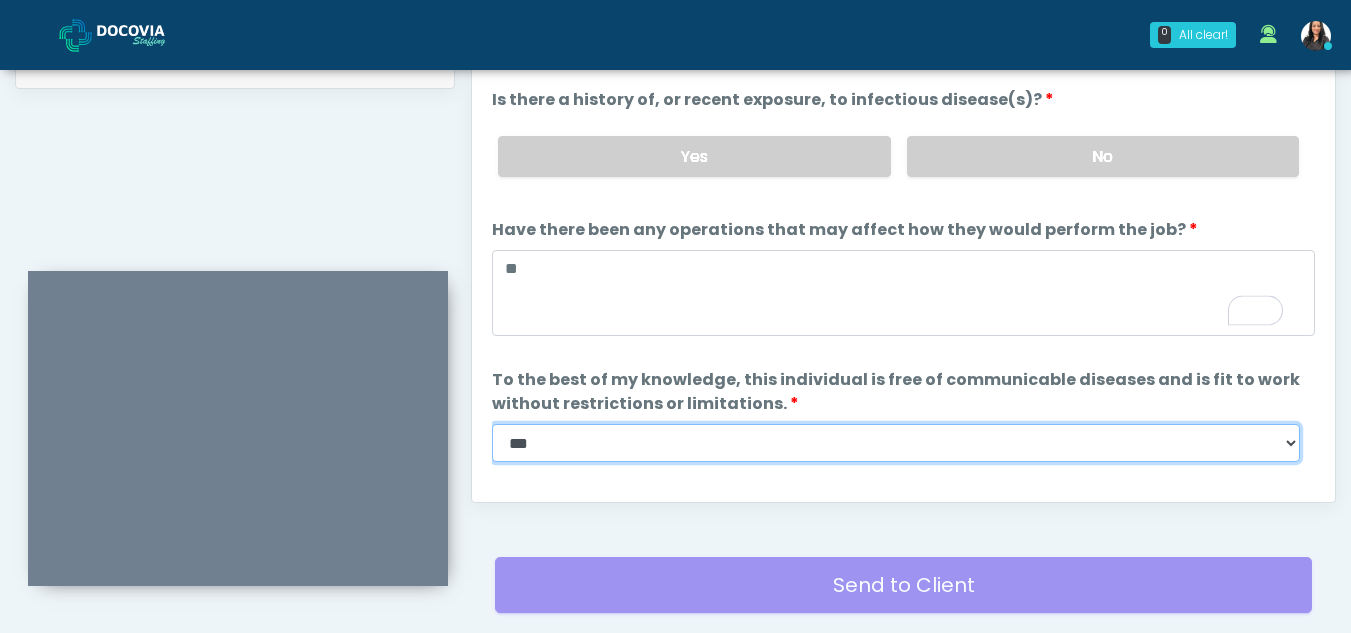 click on "**********" at bounding box center [896, 443] 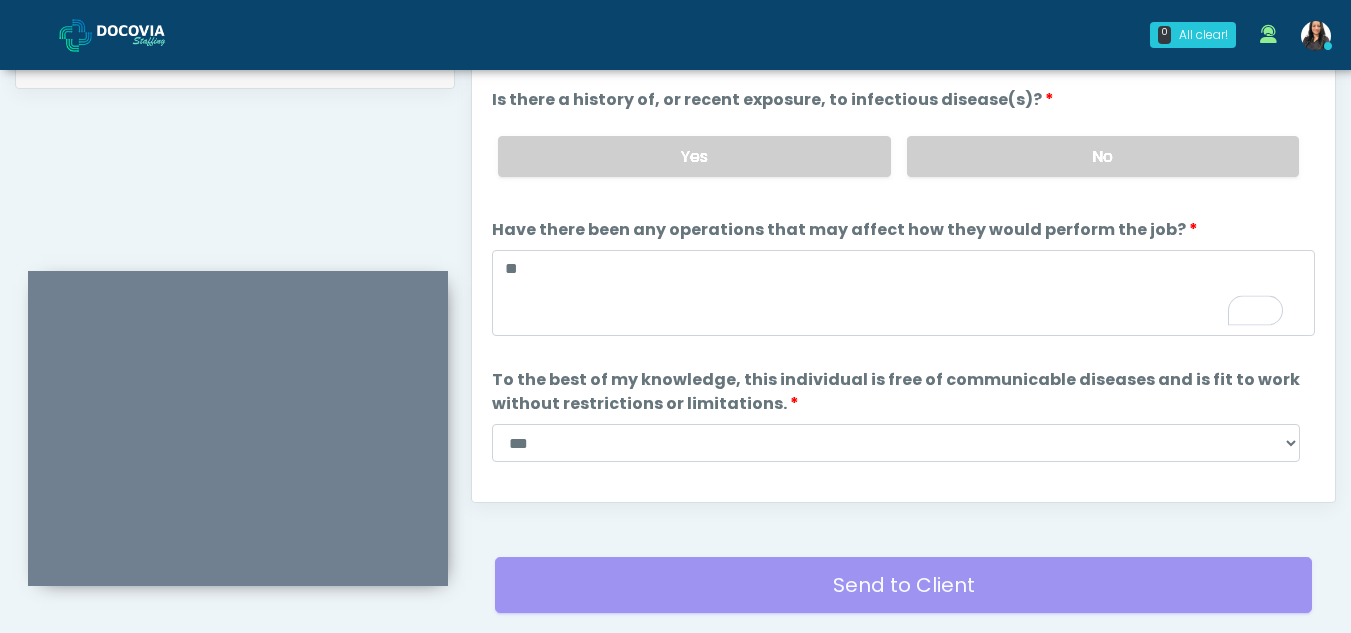 scroll, scrollTop: 171, scrollLeft: 0, axis: vertical 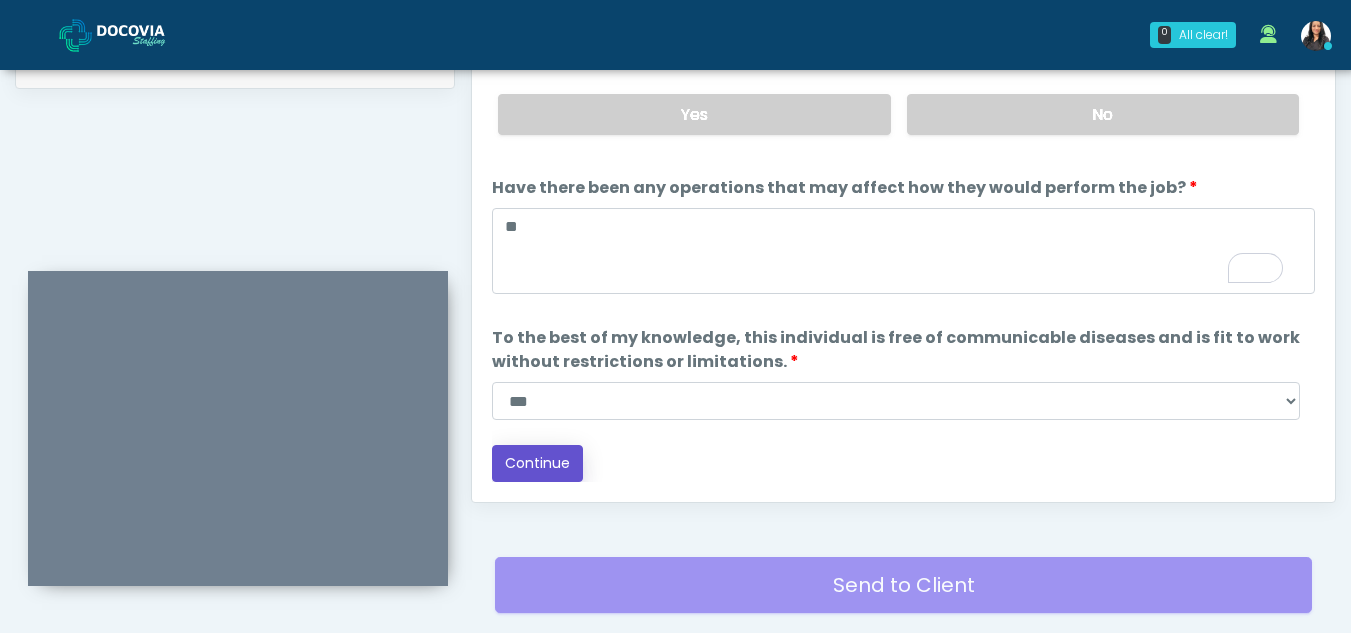 click on "Continue" at bounding box center (537, 463) 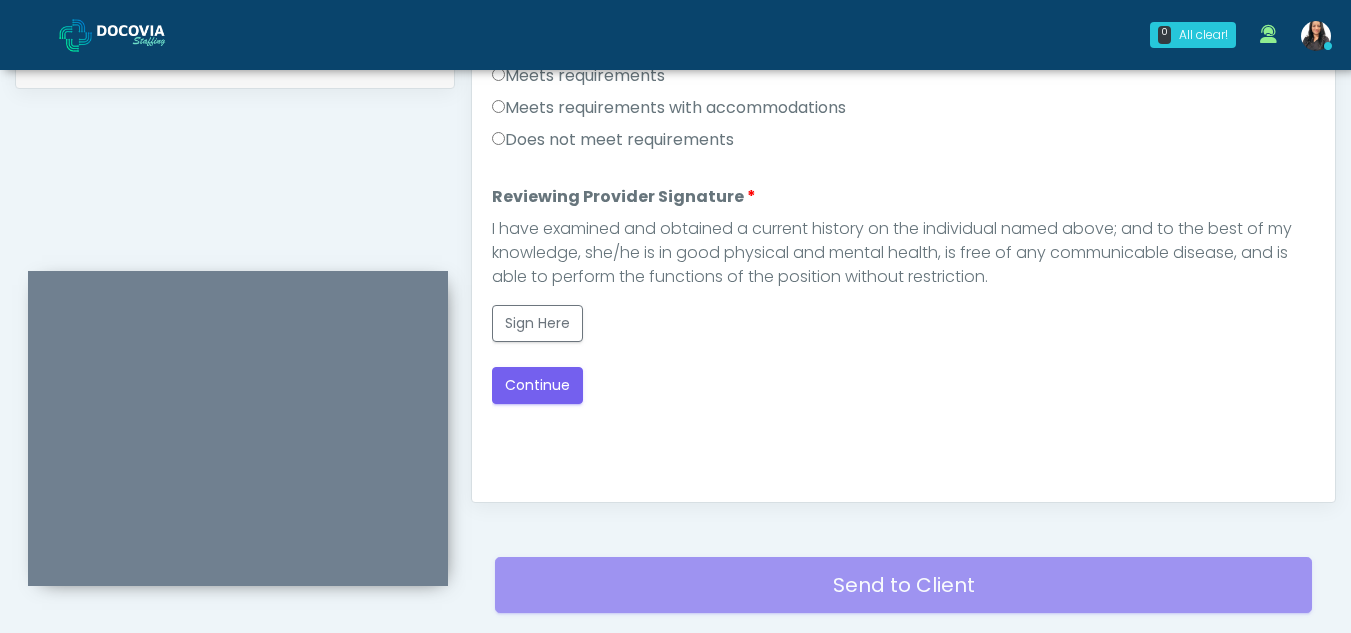 scroll, scrollTop: 0, scrollLeft: 0, axis: both 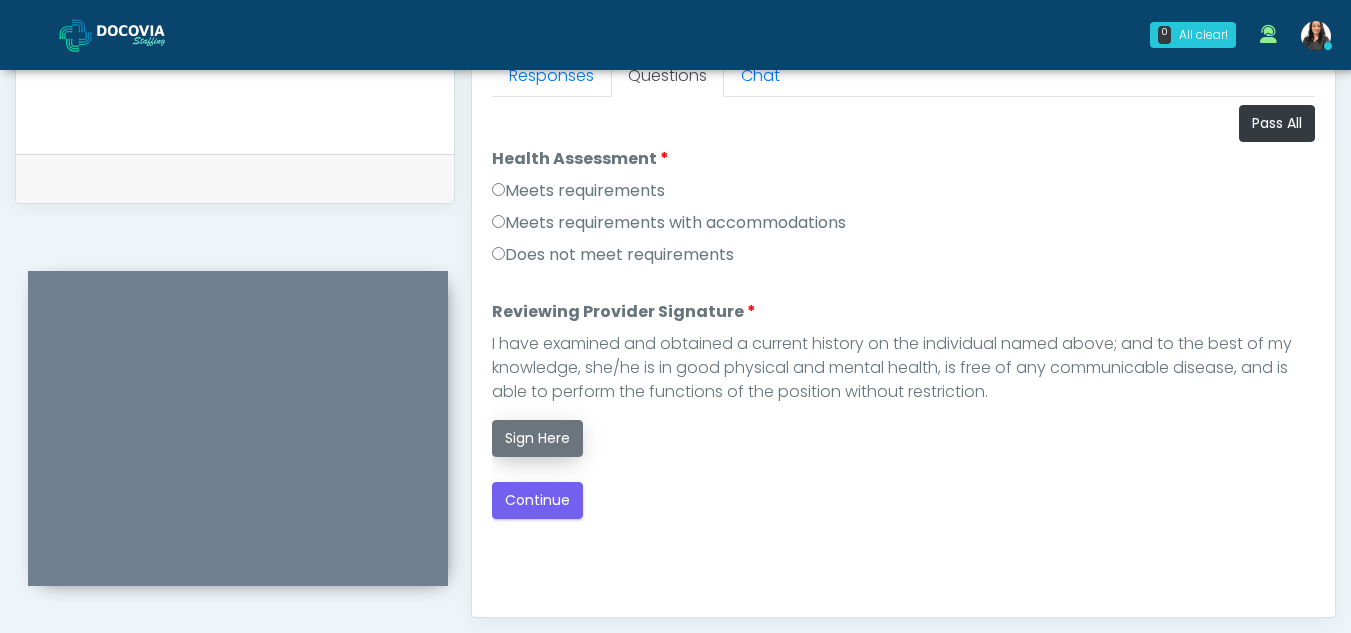 click on "Sign Here" at bounding box center [537, 438] 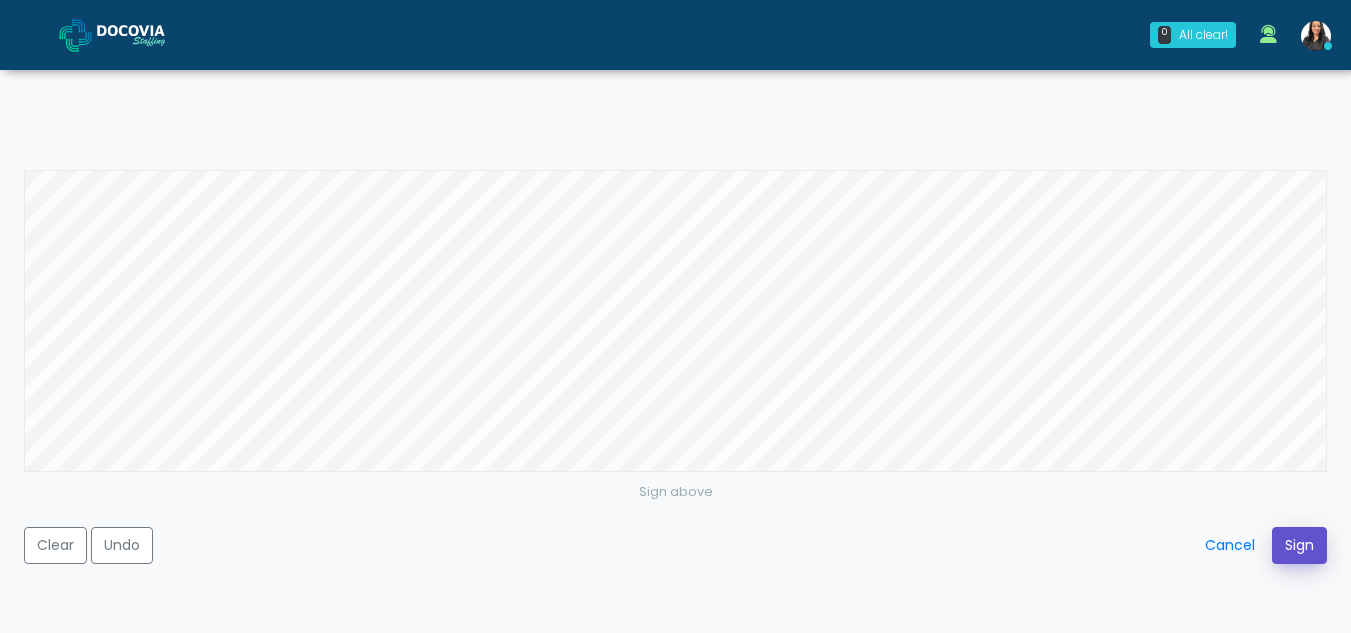 click on "Sign" at bounding box center [1299, 545] 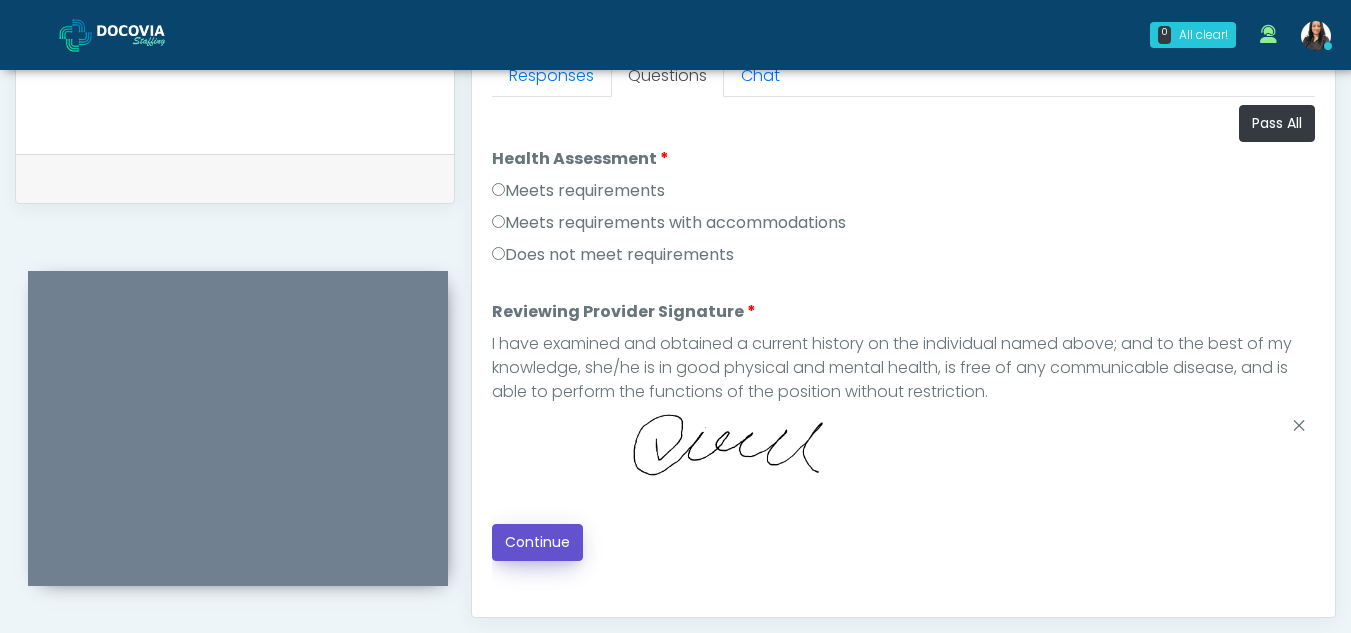 click on "Continue" at bounding box center (537, 542) 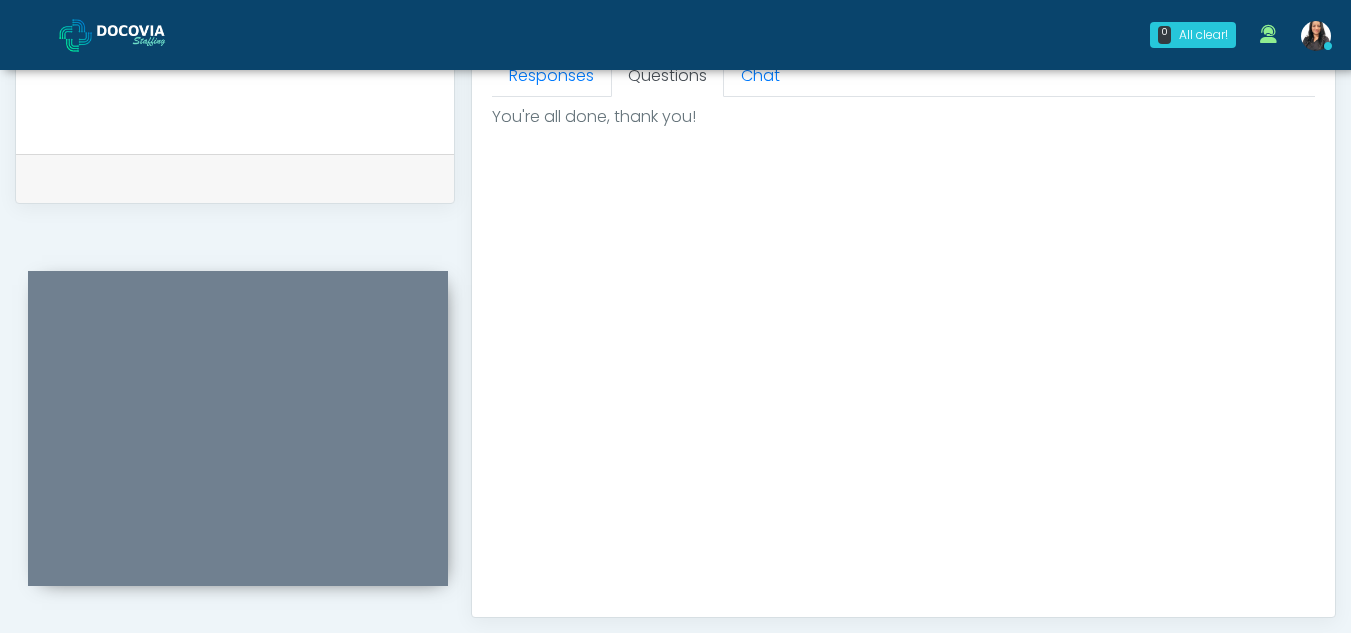 scroll, scrollTop: 1199, scrollLeft: 0, axis: vertical 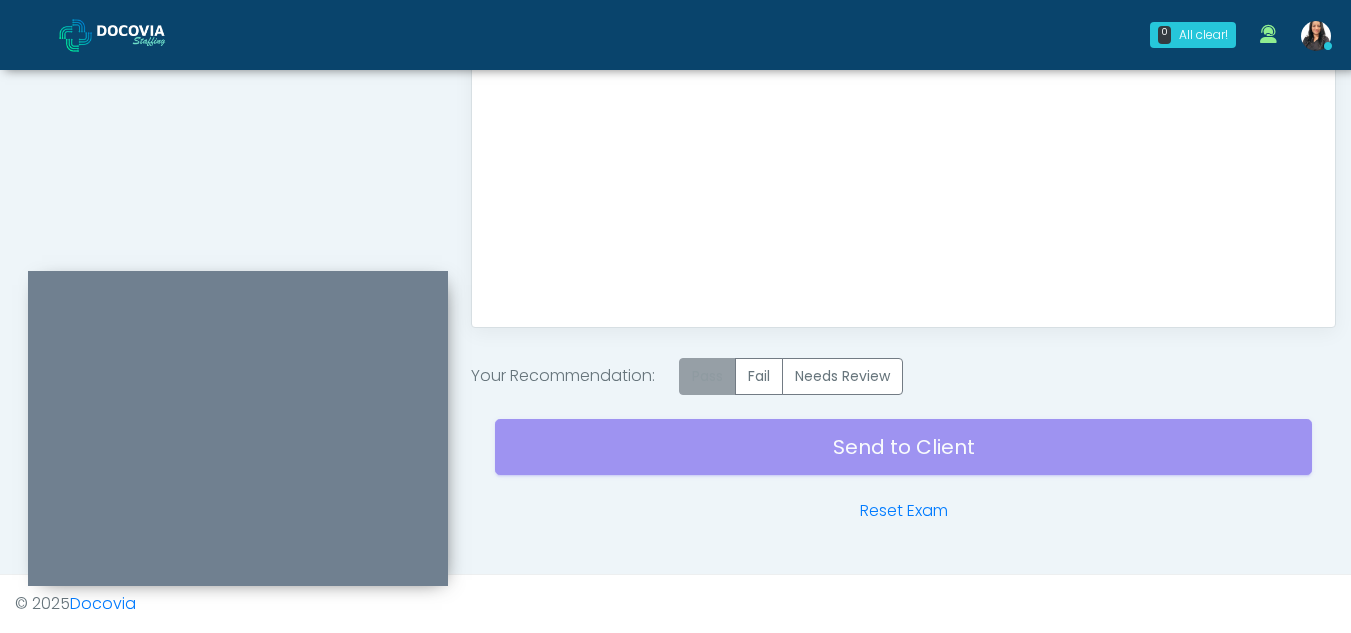 click on "Pass" at bounding box center (707, 376) 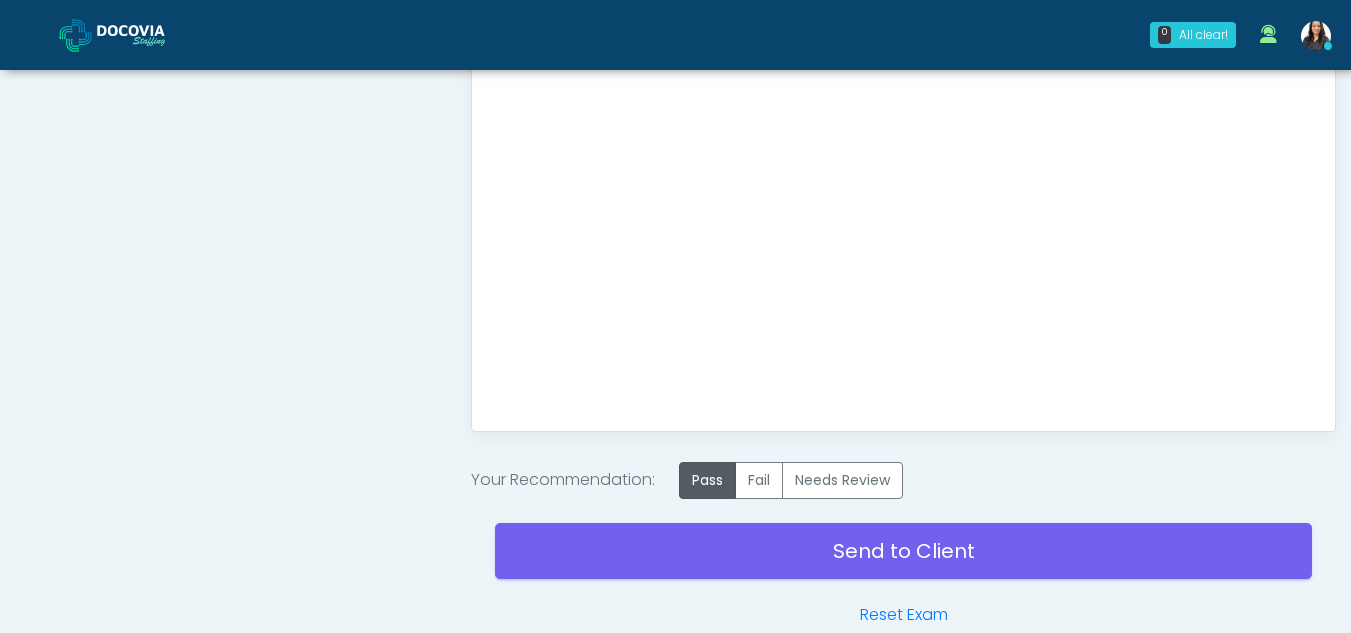 scroll, scrollTop: 1199, scrollLeft: 0, axis: vertical 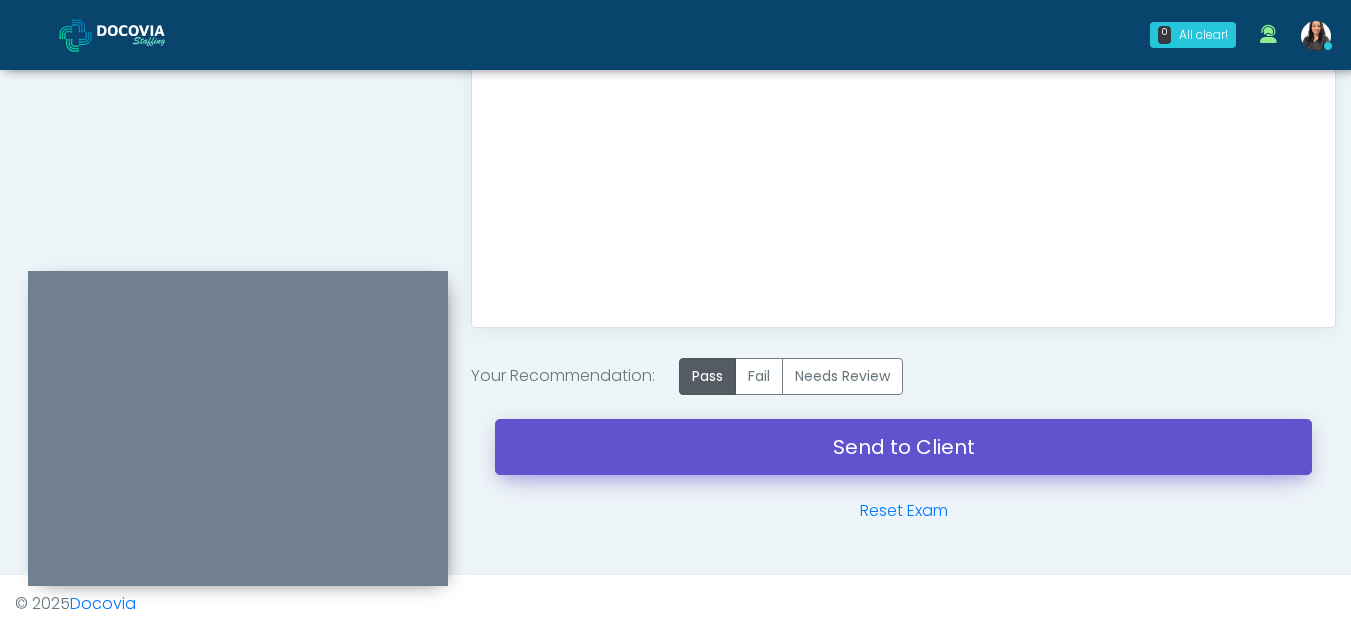 click on "Send to Client" at bounding box center [903, 447] 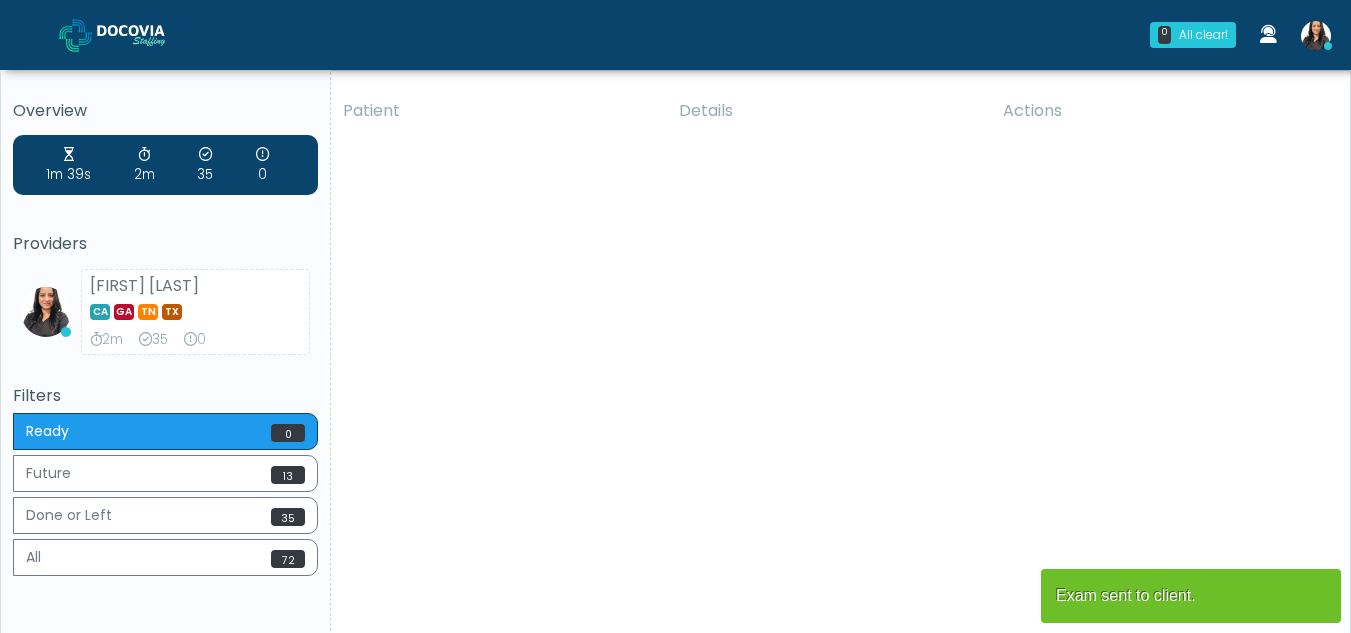 scroll, scrollTop: 0, scrollLeft: 0, axis: both 